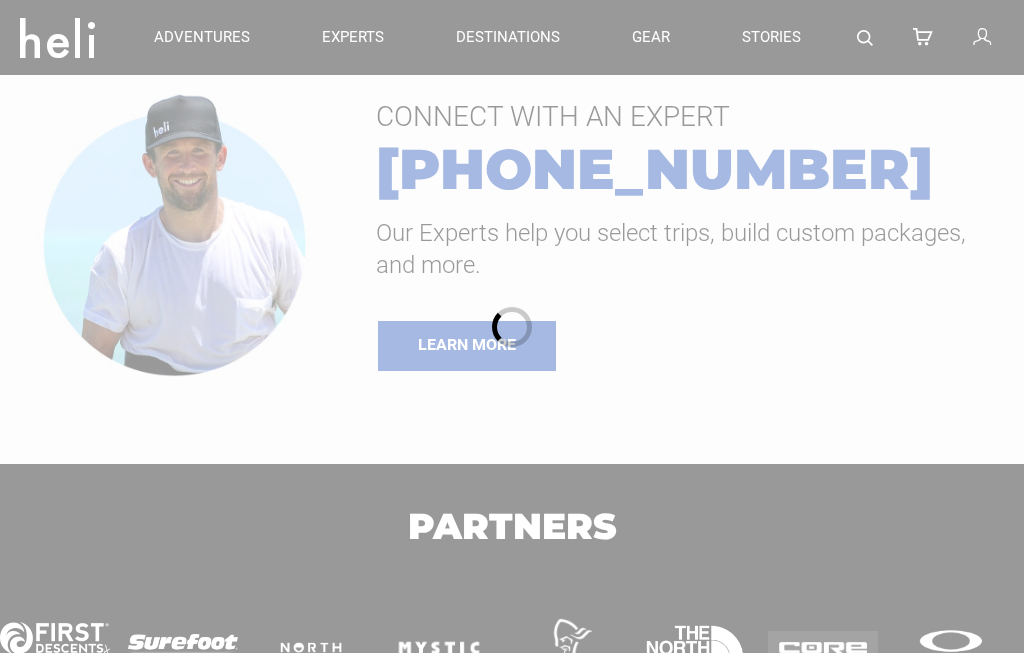 scroll, scrollTop: 0, scrollLeft: 0, axis: both 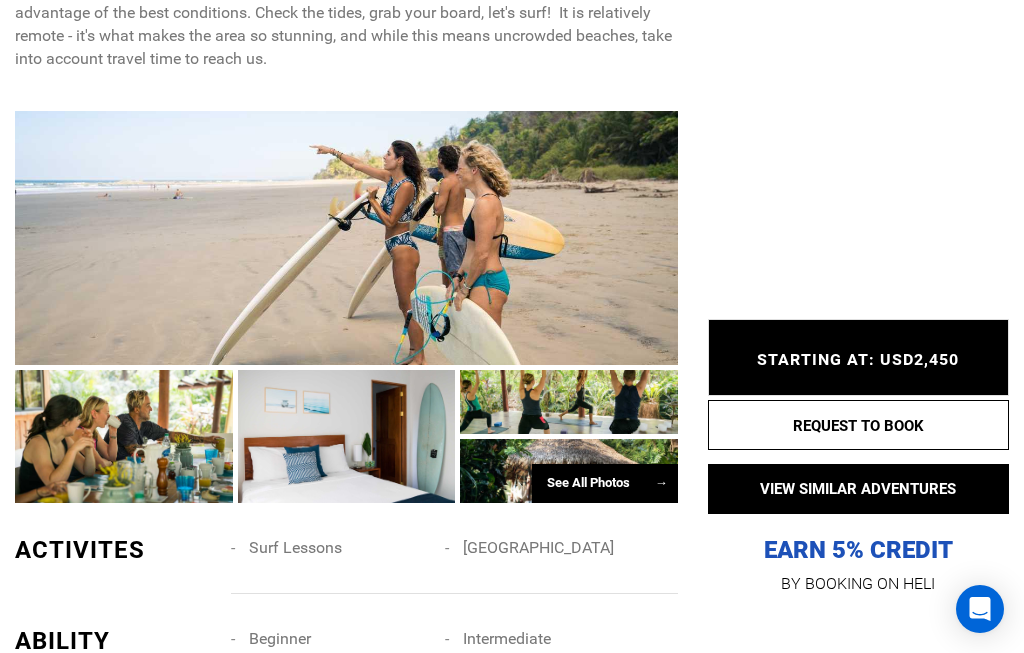 click on "→" at bounding box center (661, 482) 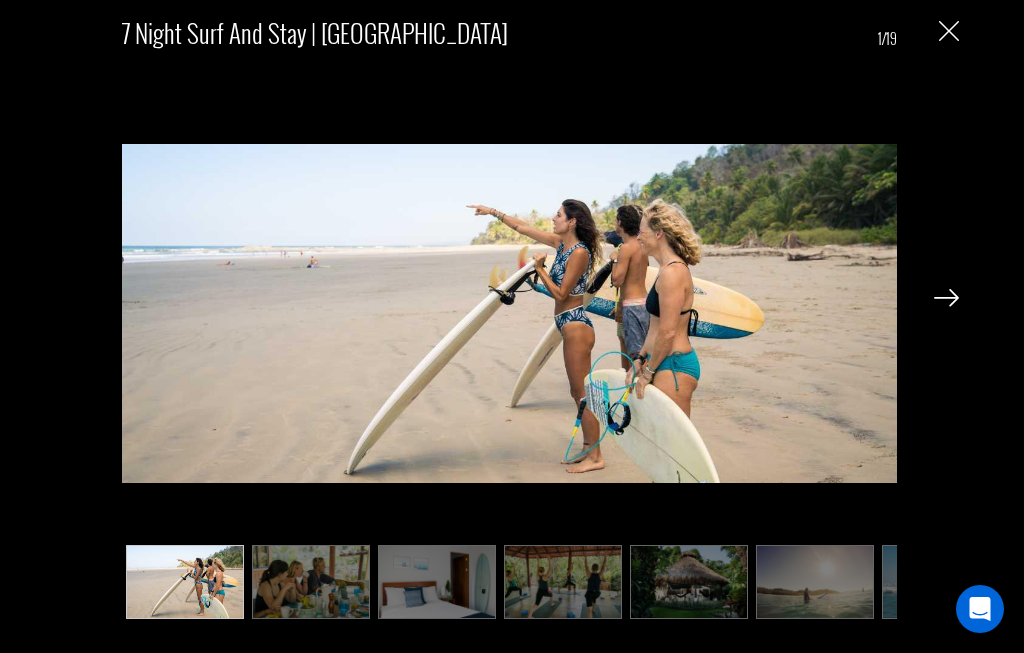 click at bounding box center (311, 581) 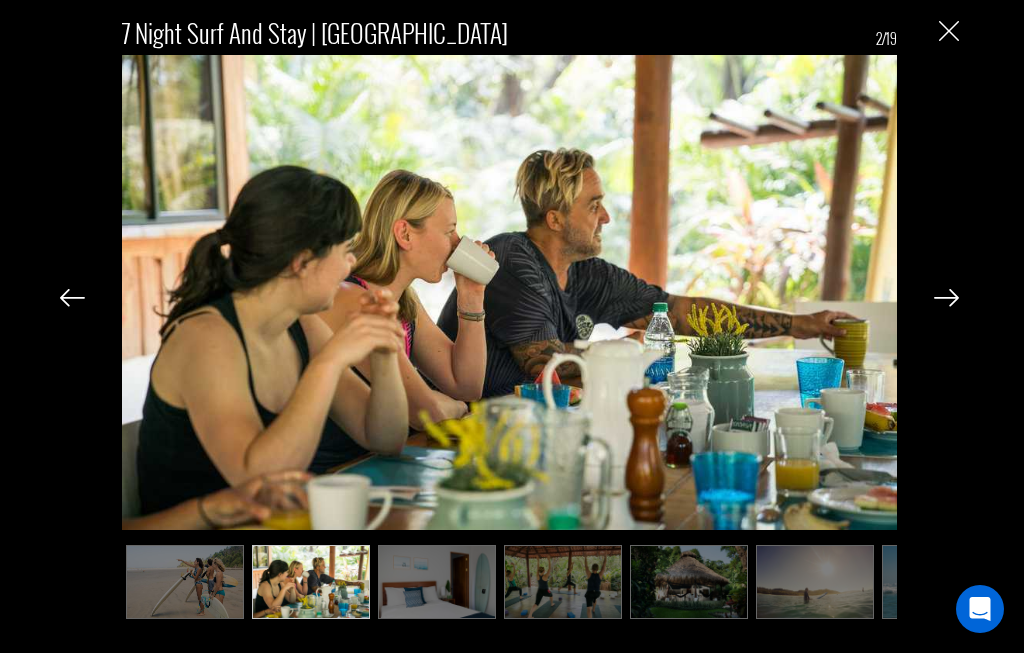 click at bounding box center [946, 298] 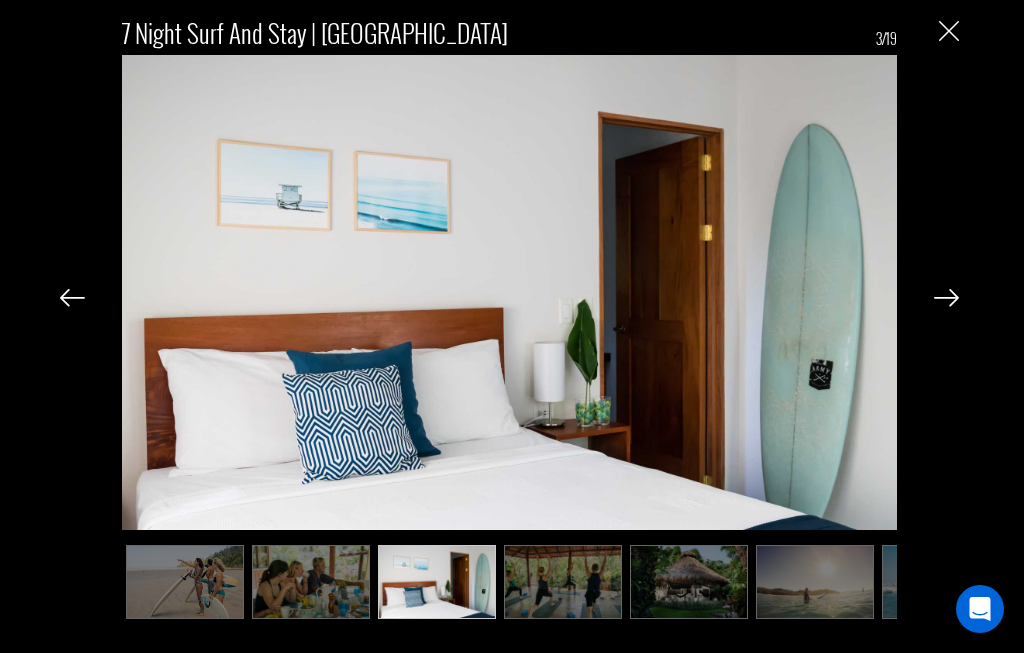 click at bounding box center (946, 298) 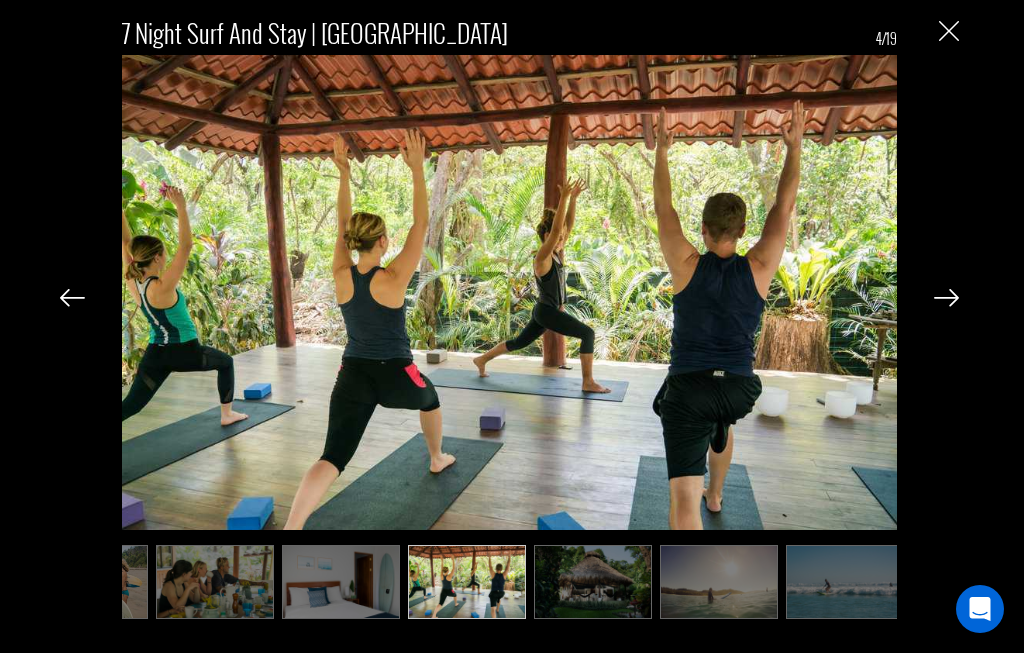 scroll, scrollTop: 0, scrollLeft: 100, axis: horizontal 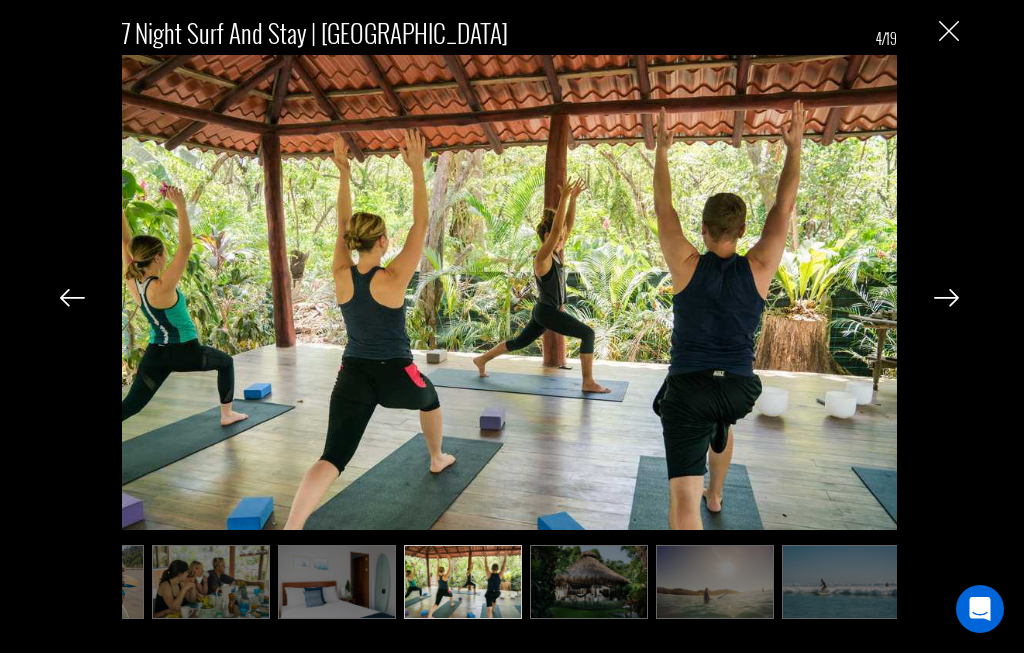 click at bounding box center (946, 298) 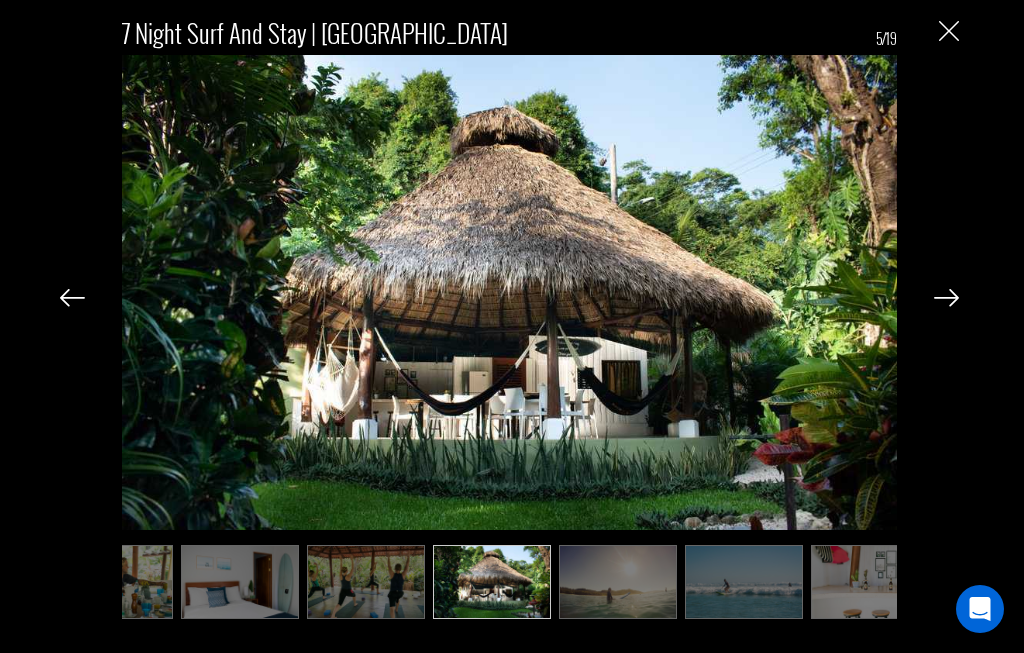 scroll, scrollTop: 0, scrollLeft: 200, axis: horizontal 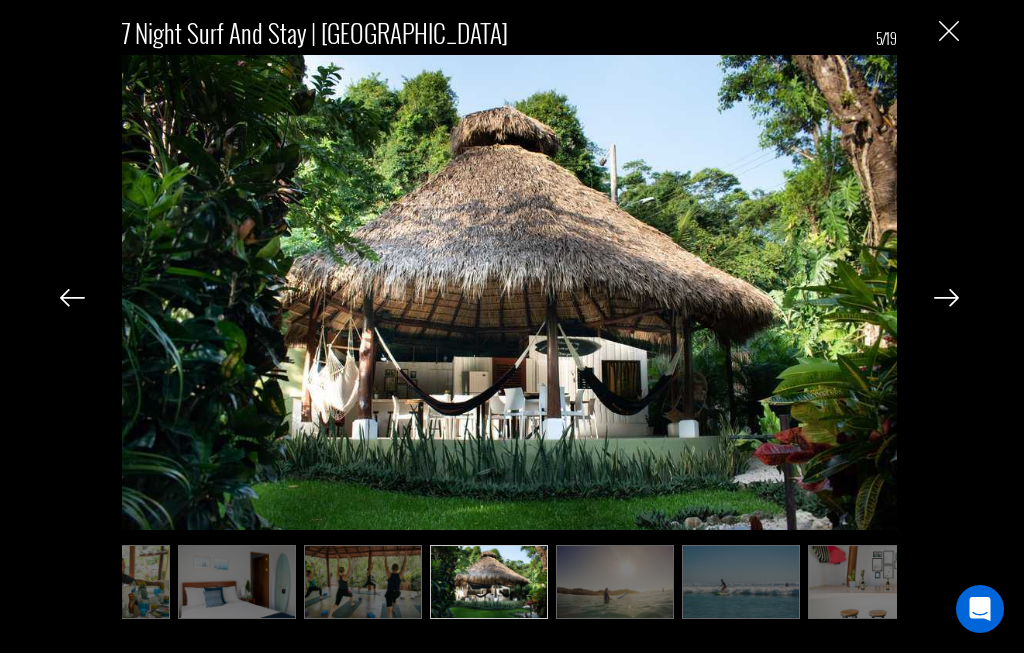 click at bounding box center [946, 298] 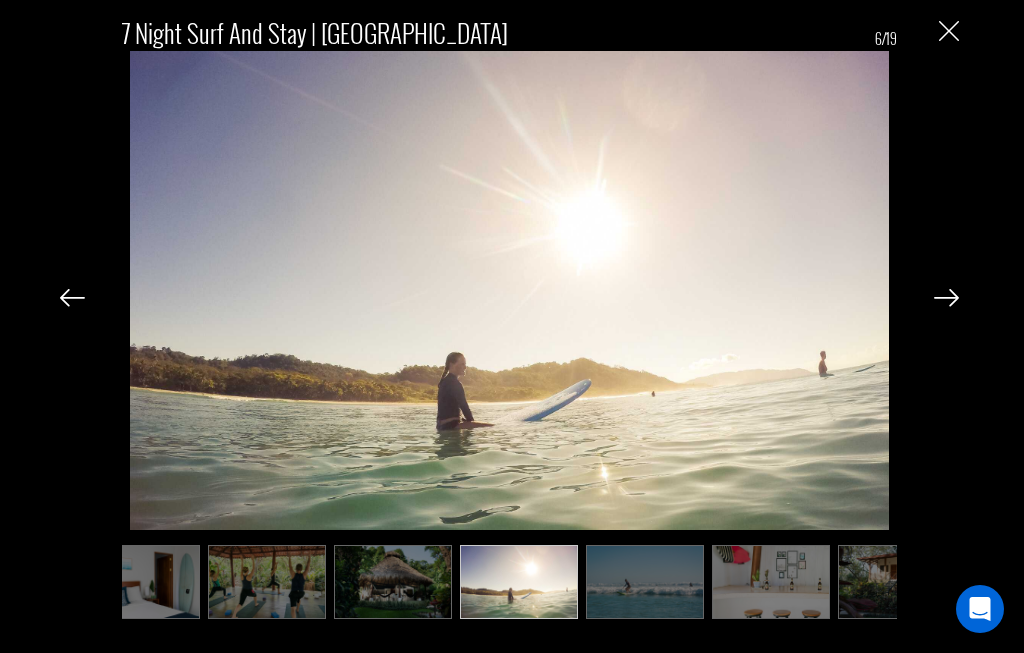 scroll, scrollTop: 0, scrollLeft: 300, axis: horizontal 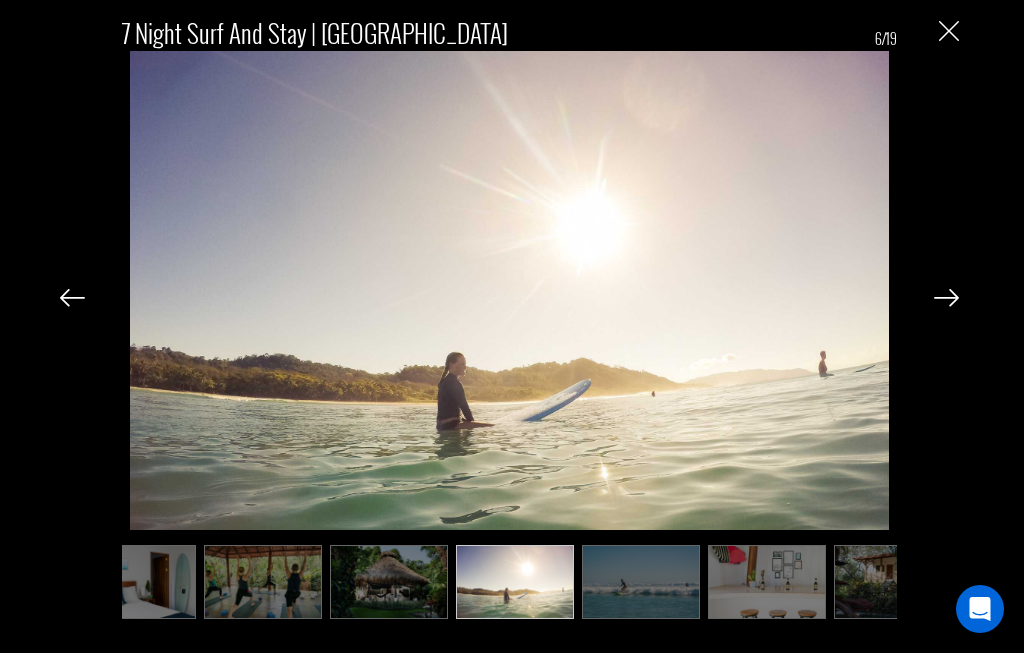 click on "7 Night Surf and Stay | [GEOGRAPHIC_DATA]
6/19" at bounding box center (509, 310) 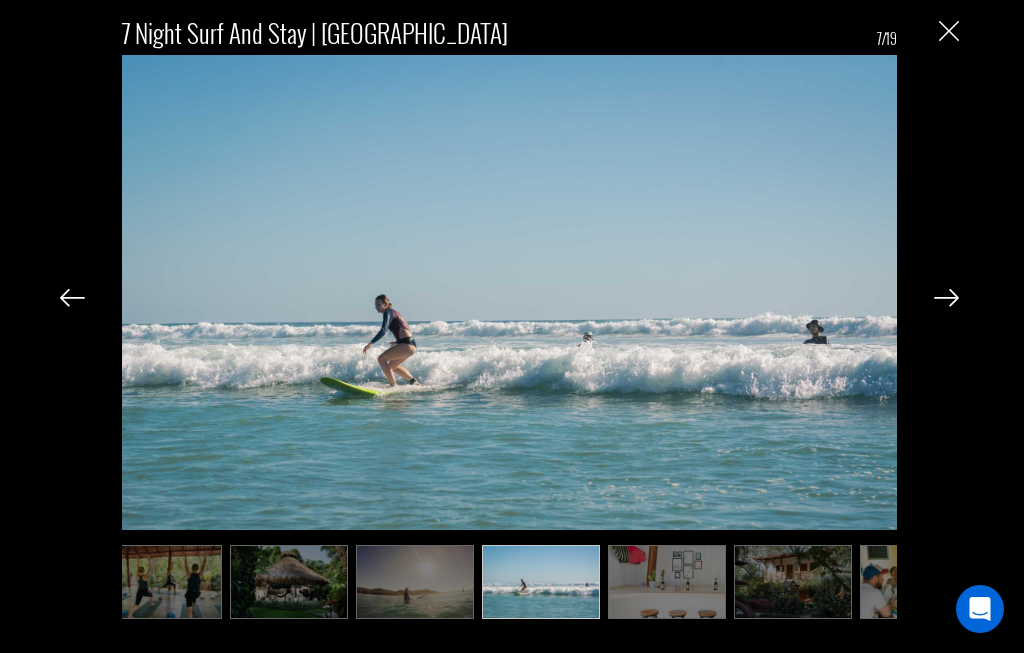 scroll, scrollTop: 0, scrollLeft: 400, axis: horizontal 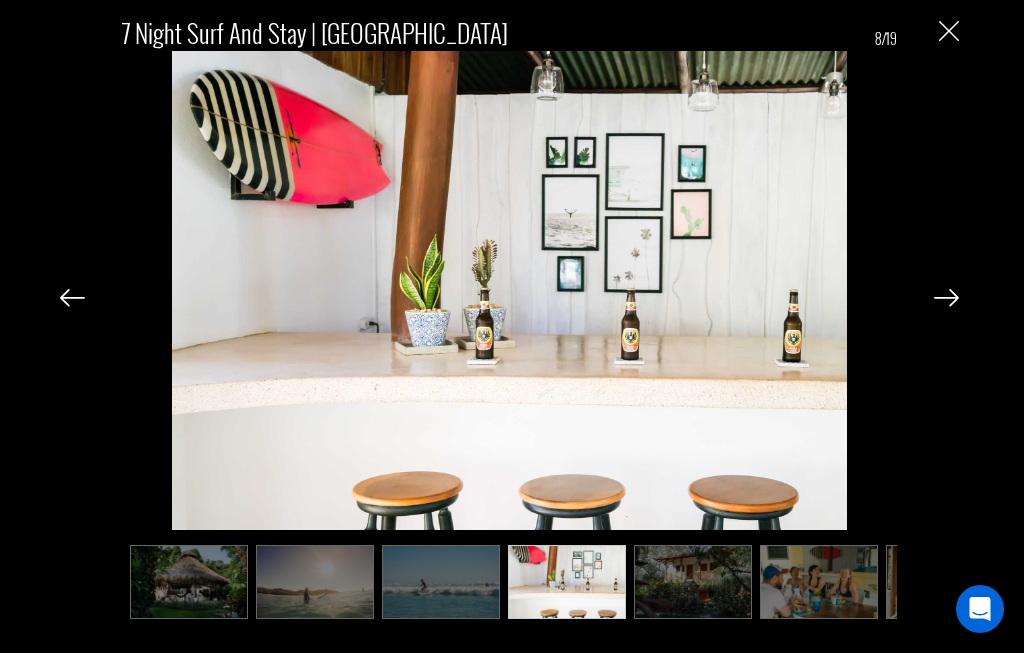 click at bounding box center [946, 298] 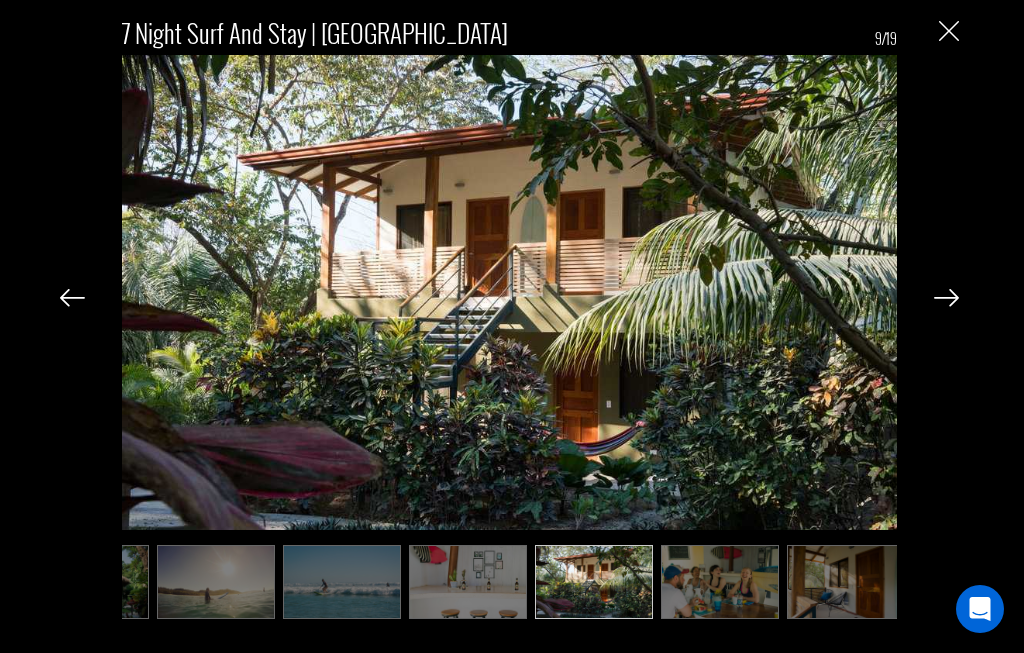 scroll, scrollTop: 0, scrollLeft: 600, axis: horizontal 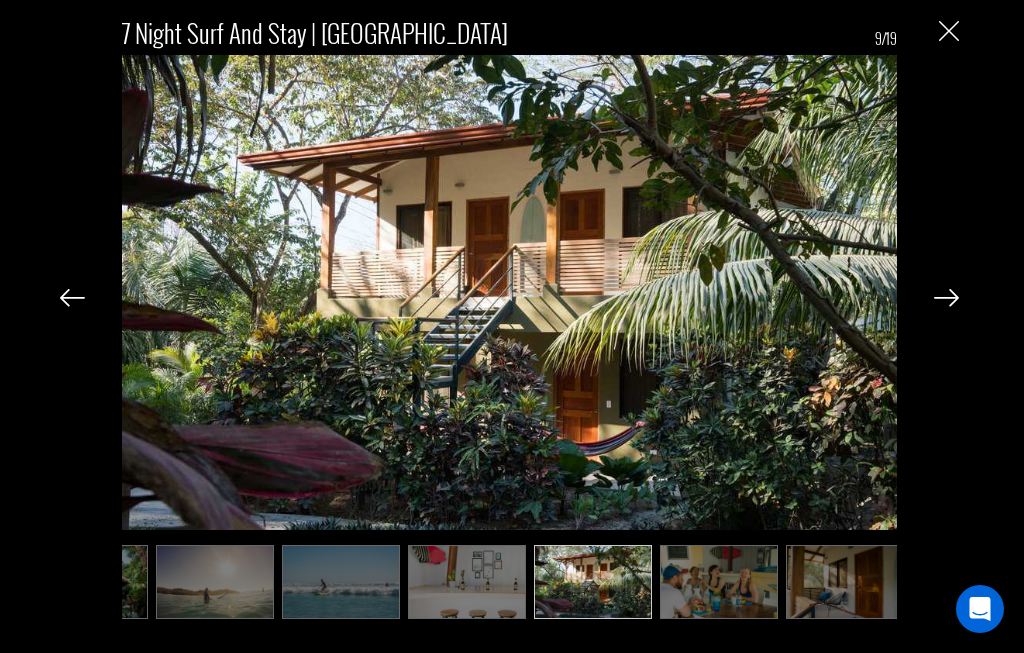 click at bounding box center [946, 298] 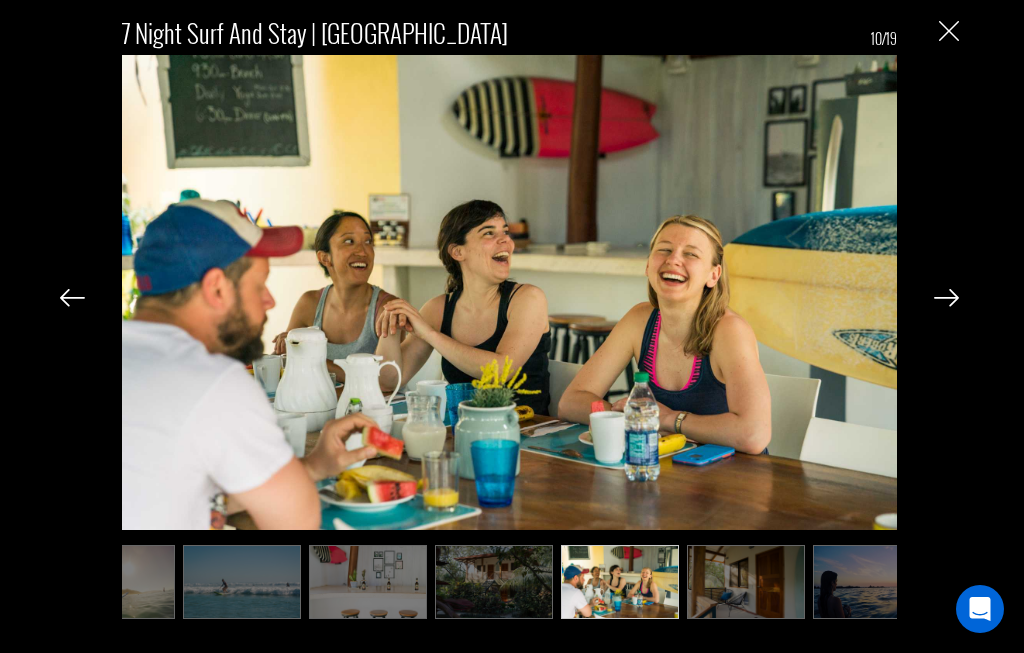 scroll, scrollTop: 0, scrollLeft: 700, axis: horizontal 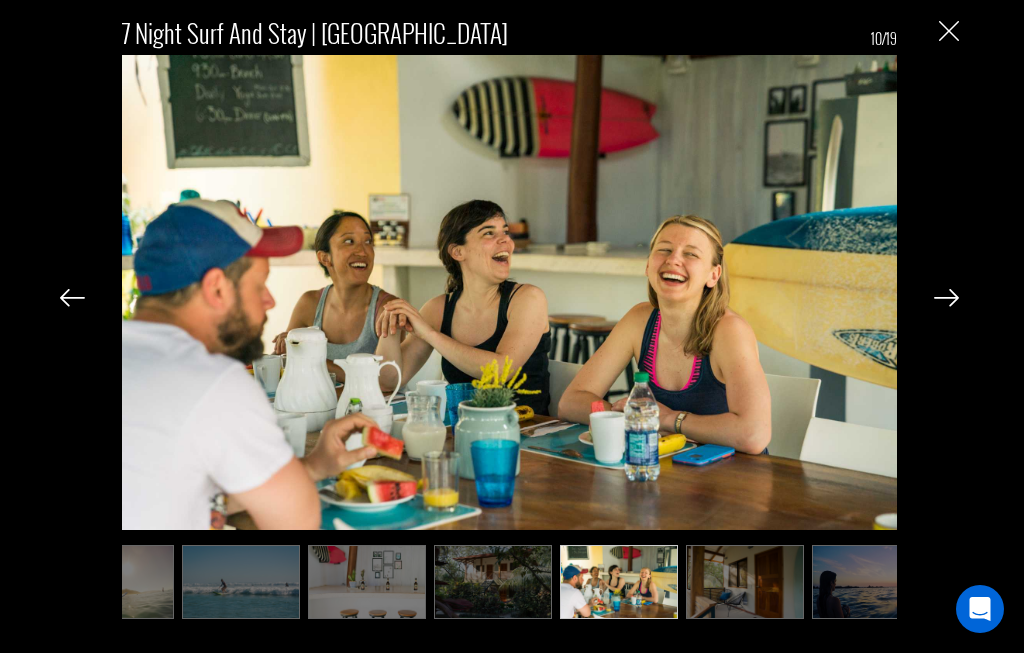 click at bounding box center [946, 298] 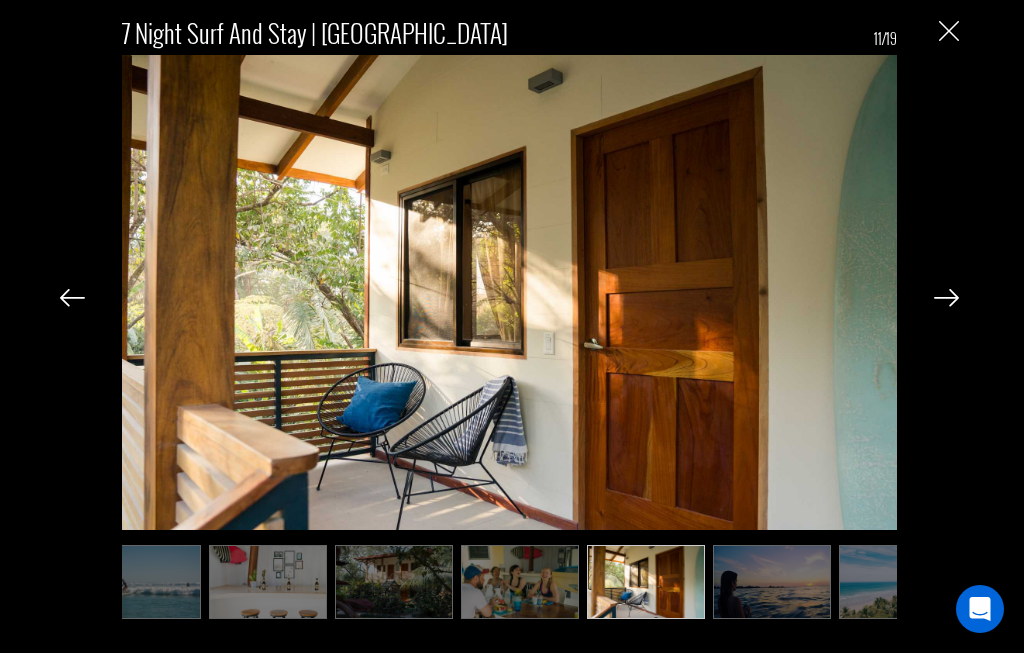 scroll, scrollTop: 0, scrollLeft: 800, axis: horizontal 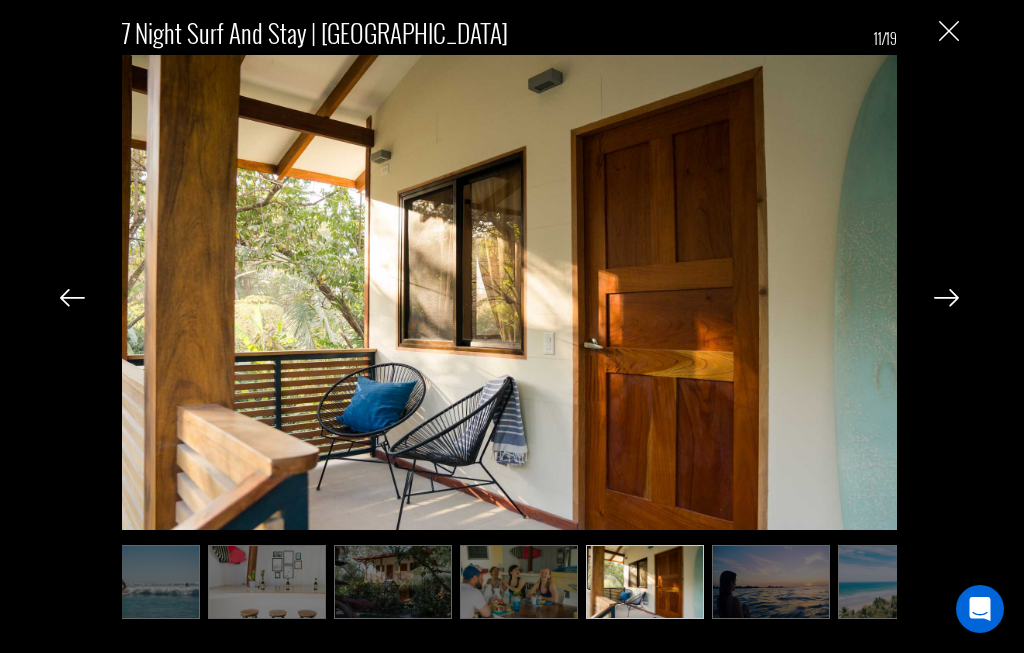 click at bounding box center [946, 298] 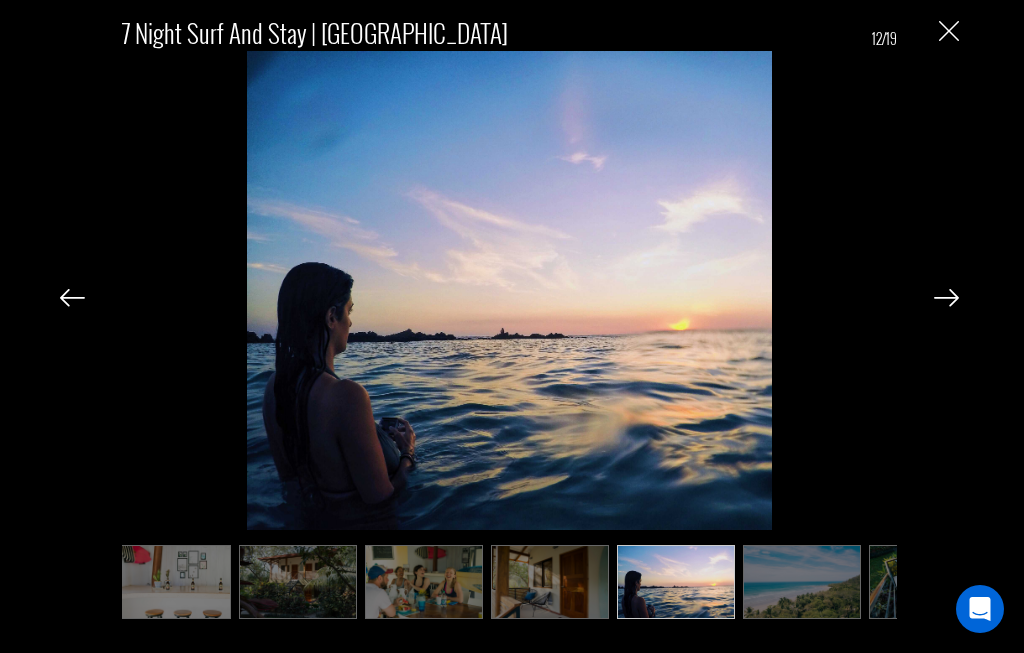 scroll, scrollTop: 0, scrollLeft: 900, axis: horizontal 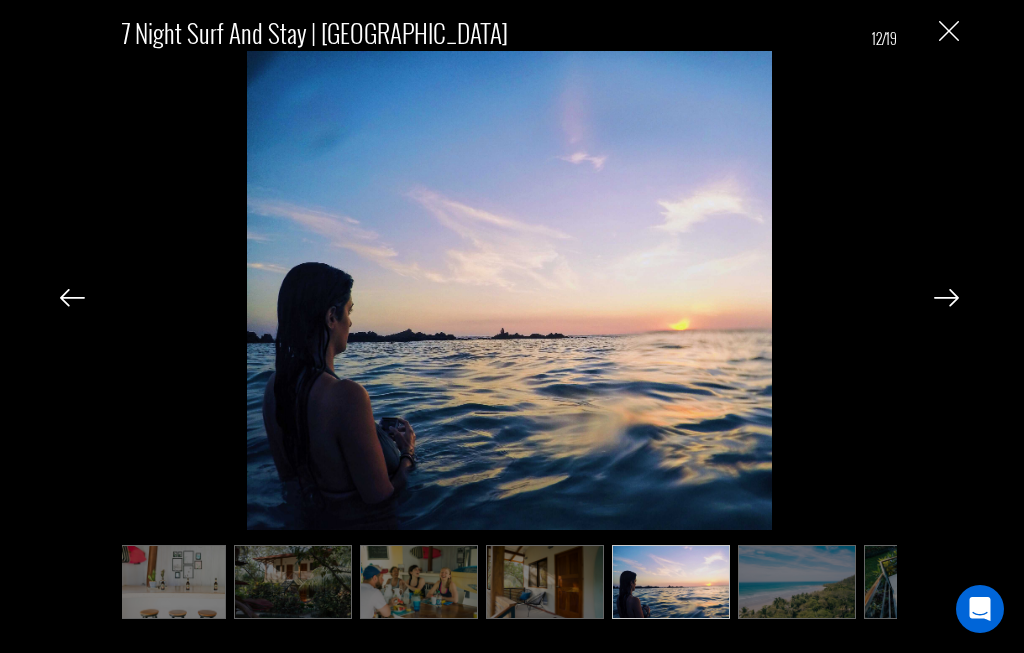 click at bounding box center [946, 298] 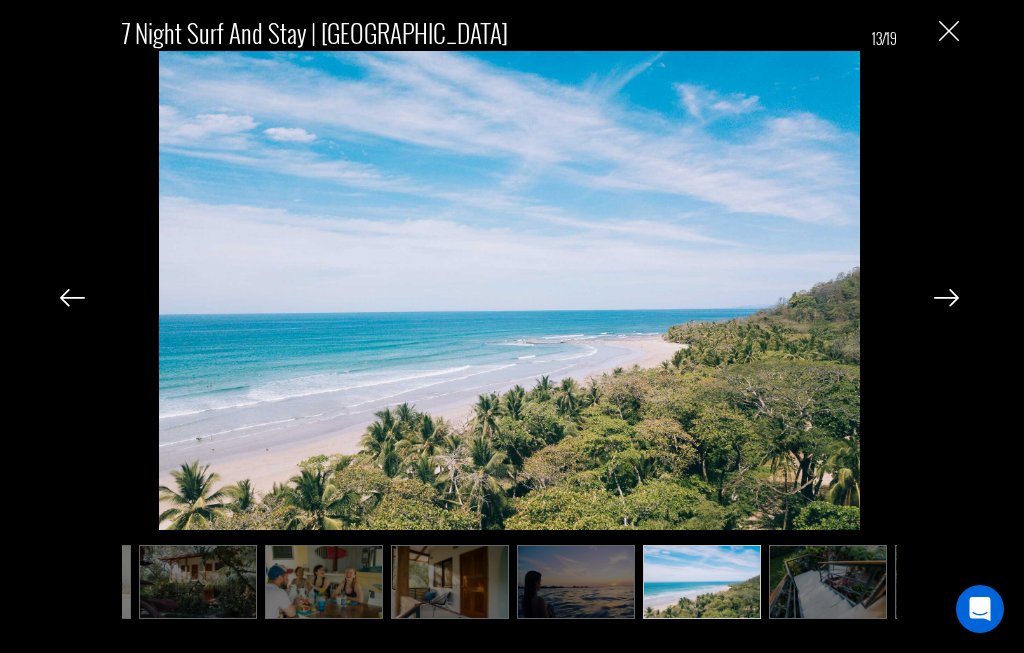 scroll, scrollTop: 0, scrollLeft: 1000, axis: horizontal 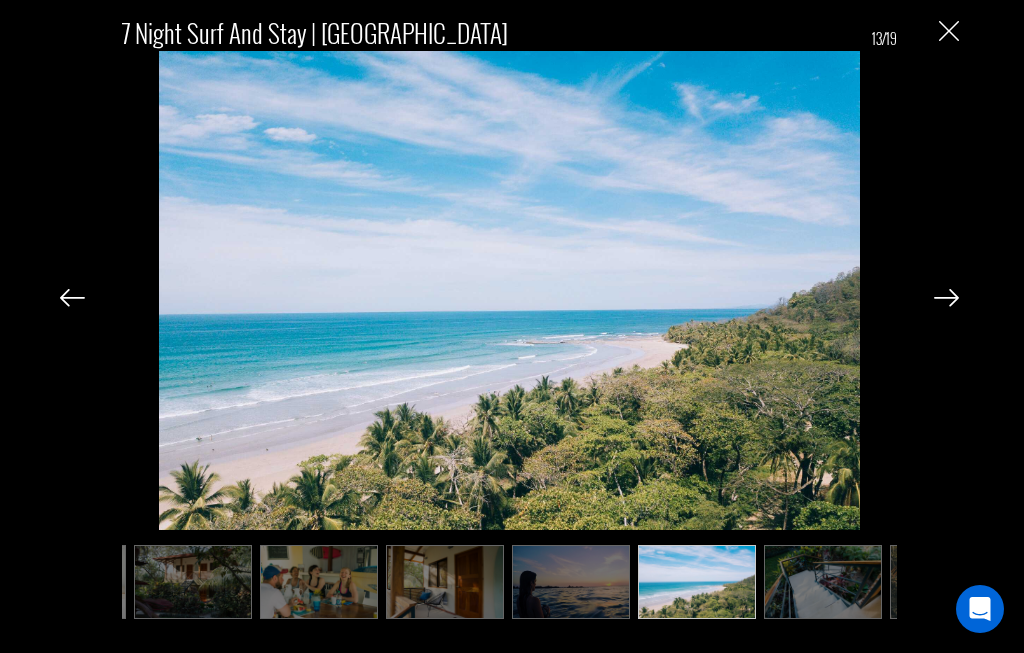 click at bounding box center [946, 298] 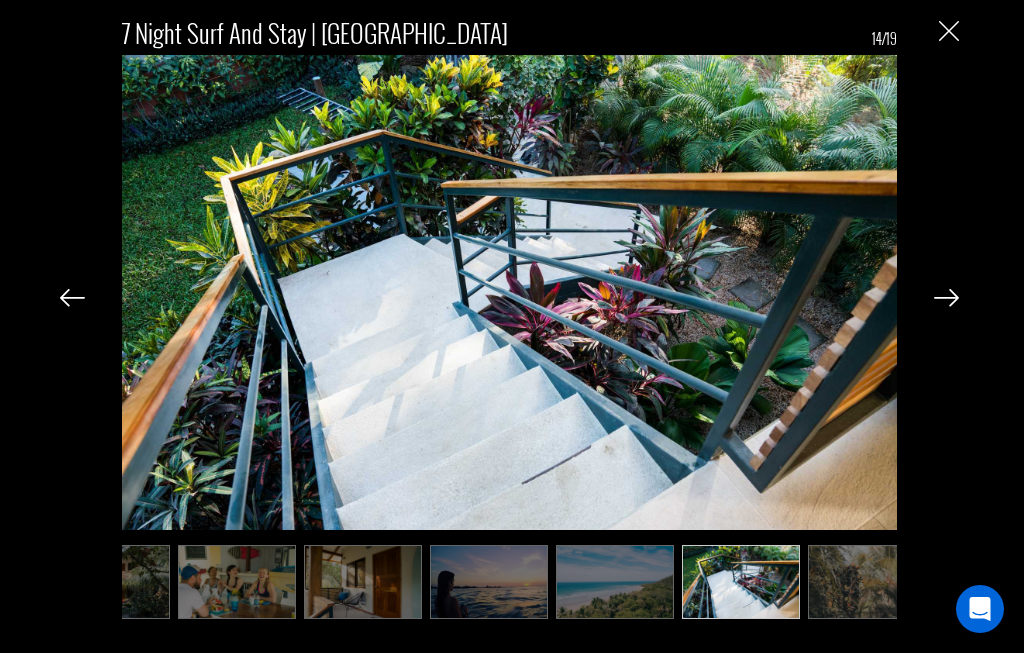scroll, scrollTop: 0, scrollLeft: 1100, axis: horizontal 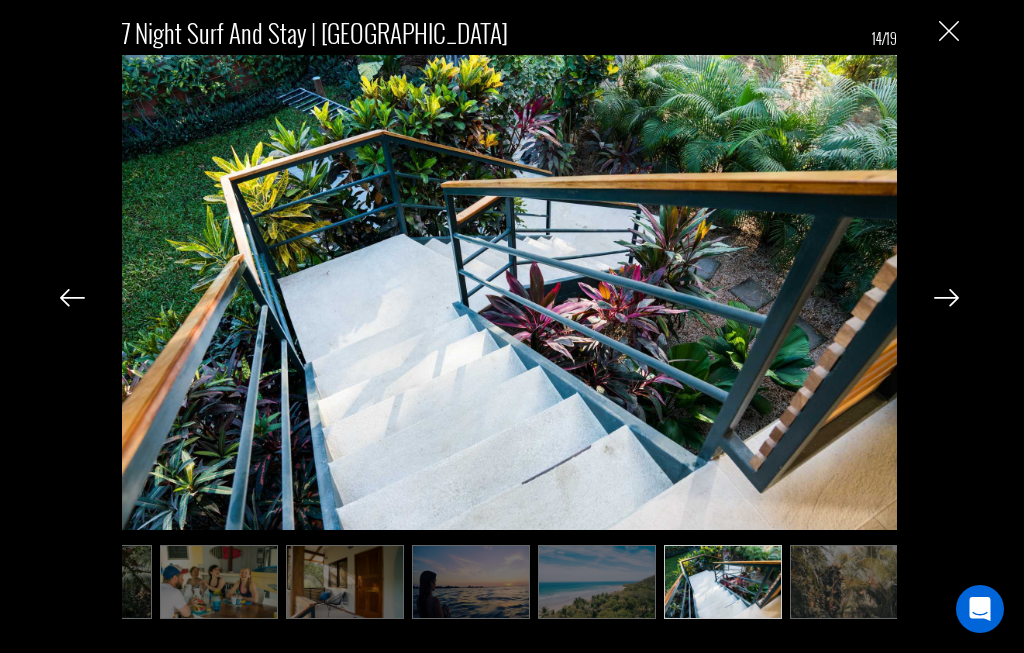 click at bounding box center [946, 298] 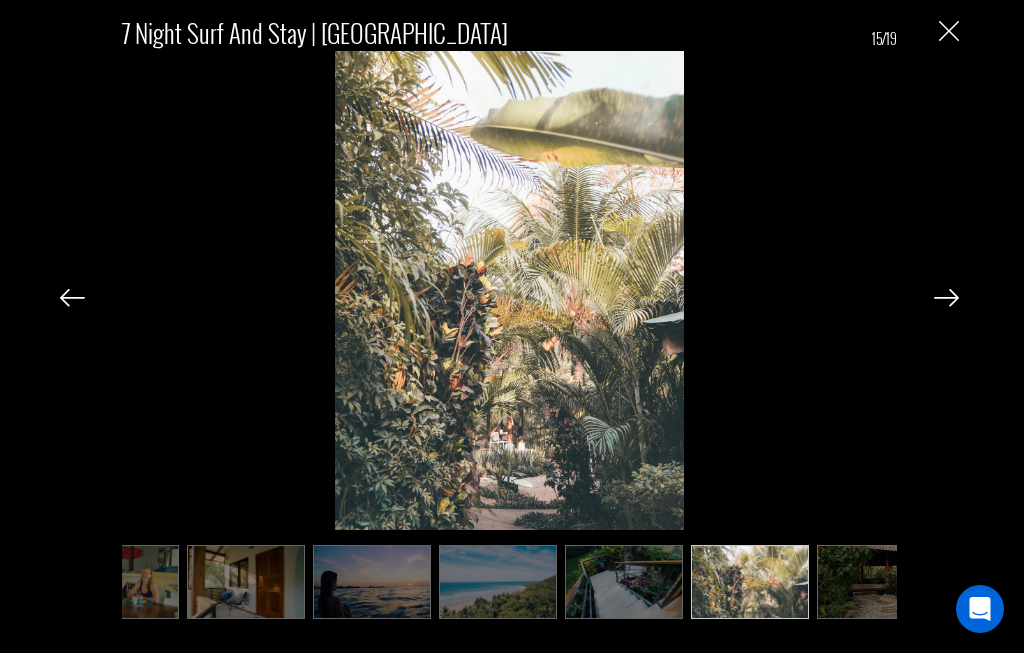 scroll, scrollTop: 0, scrollLeft: 1200, axis: horizontal 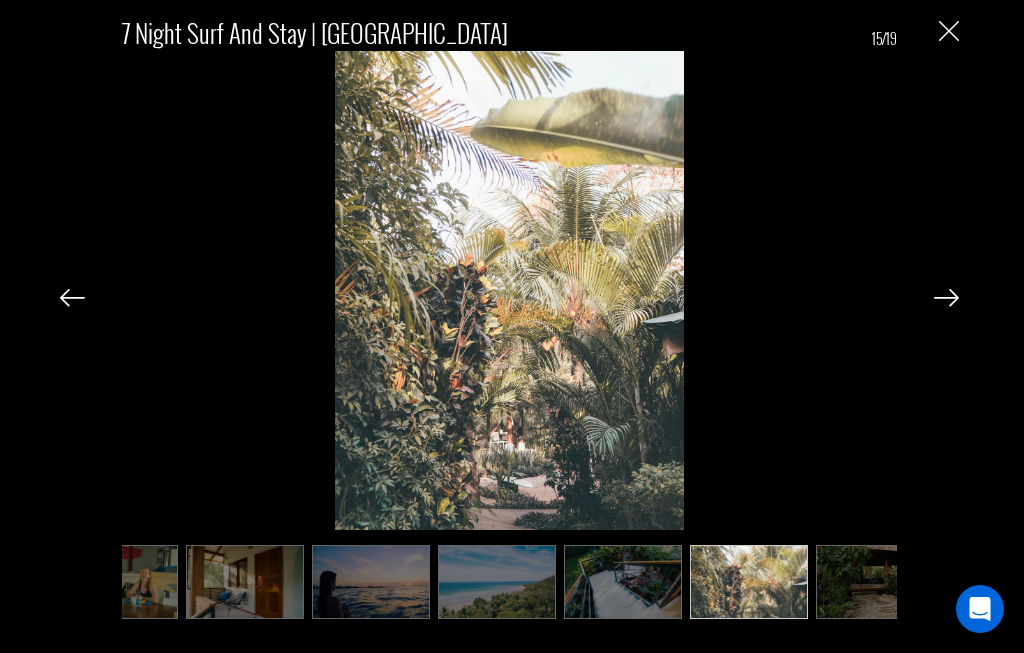 click at bounding box center [946, 298] 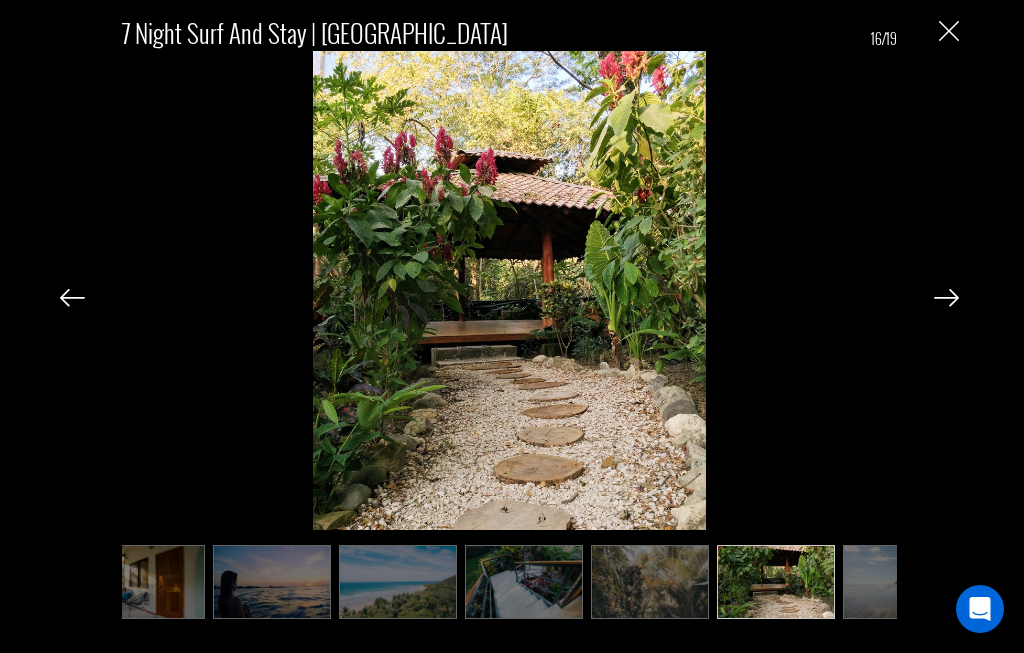 scroll, scrollTop: 0, scrollLeft: 1300, axis: horizontal 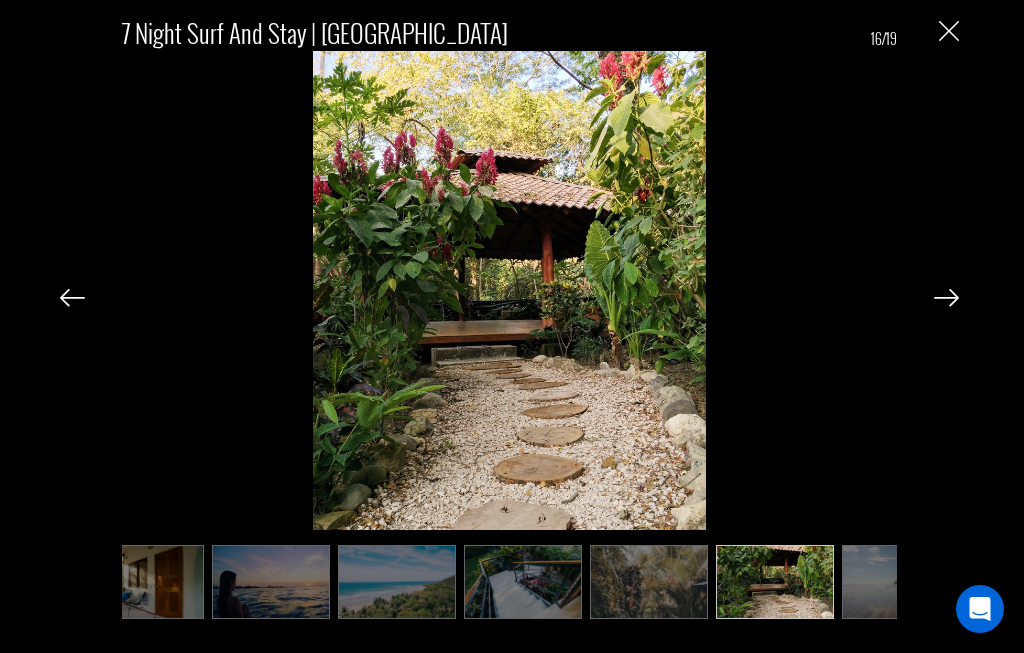 click at bounding box center (946, 298) 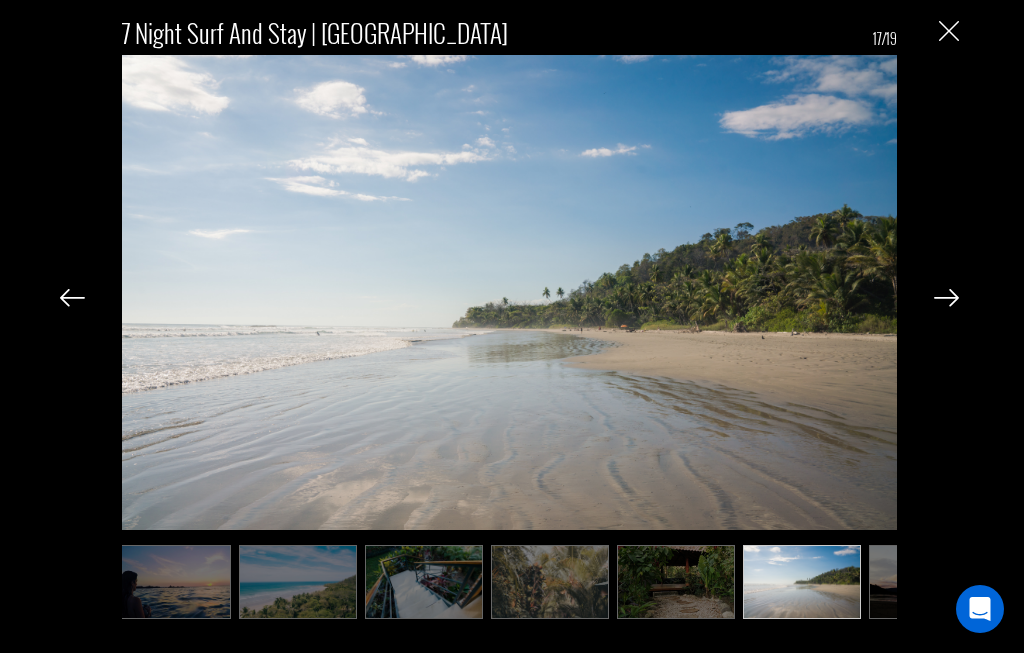 scroll, scrollTop: 0, scrollLeft: 1400, axis: horizontal 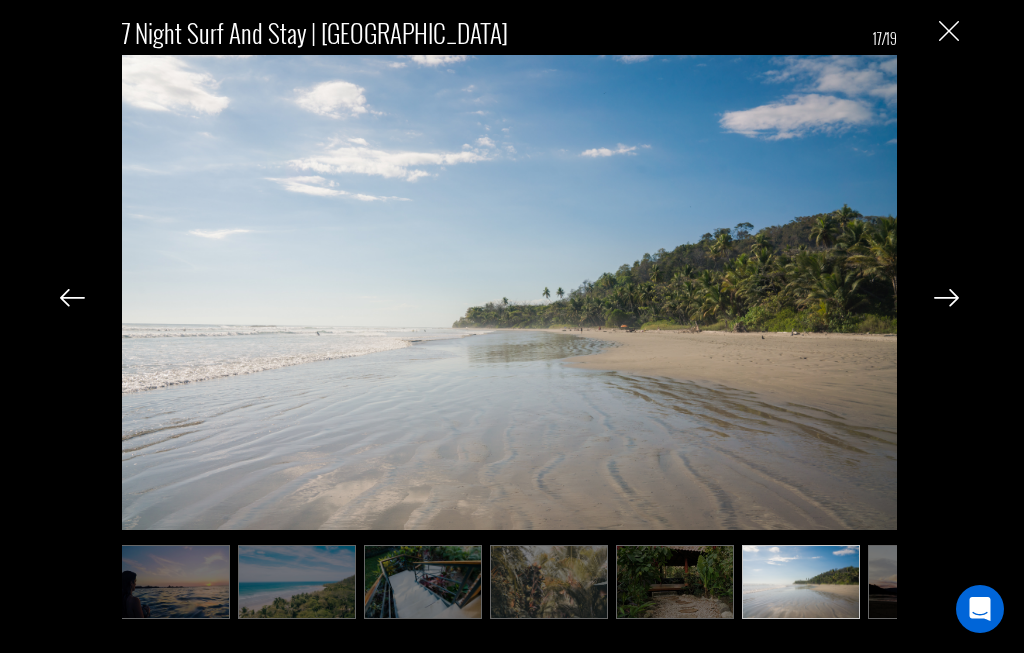 click at bounding box center (946, 298) 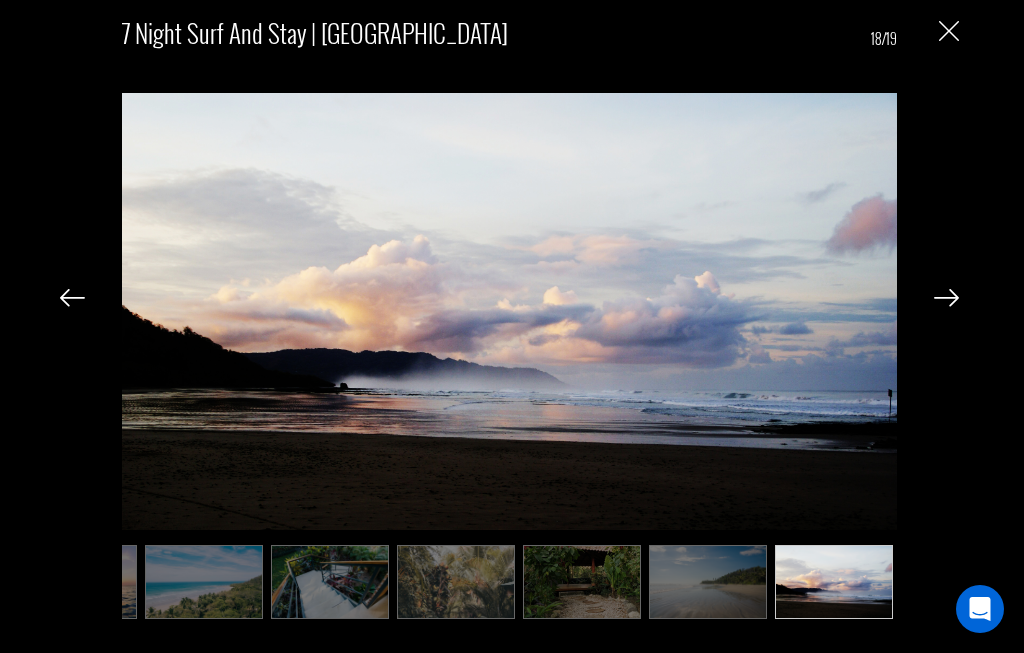 scroll, scrollTop: 0, scrollLeft: 1500, axis: horizontal 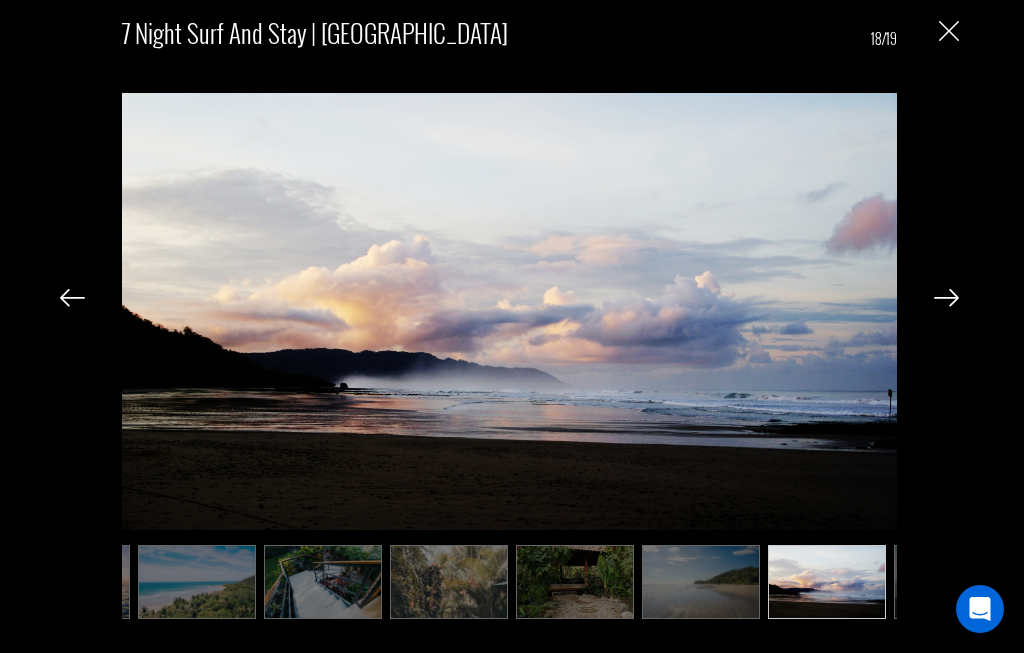 click at bounding box center [946, 298] 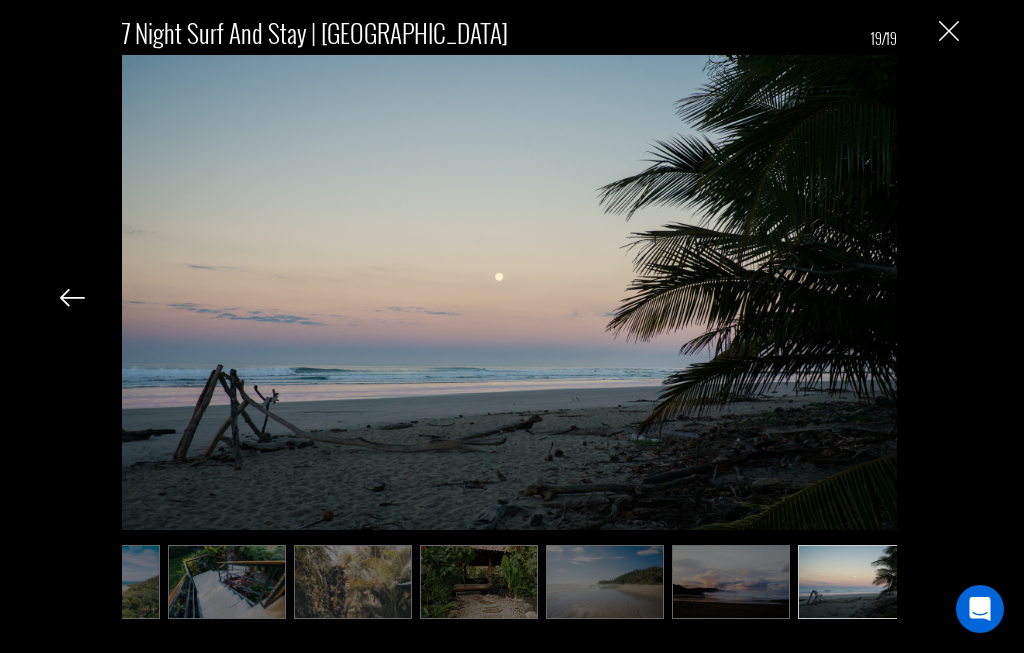 scroll, scrollTop: 0, scrollLeft: 1600, axis: horizontal 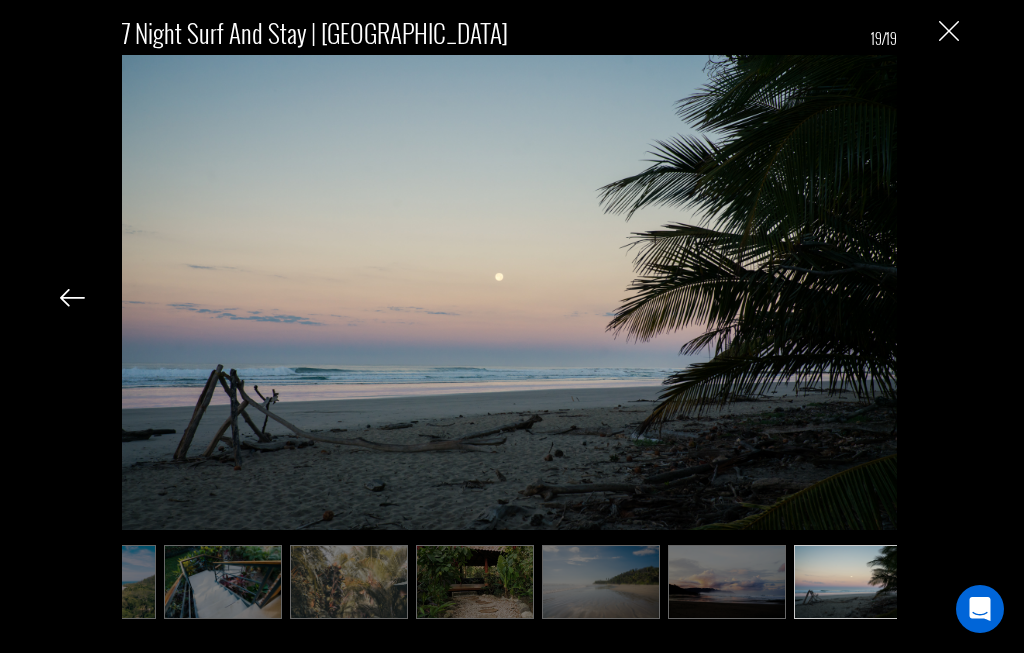 click at bounding box center [949, 31] 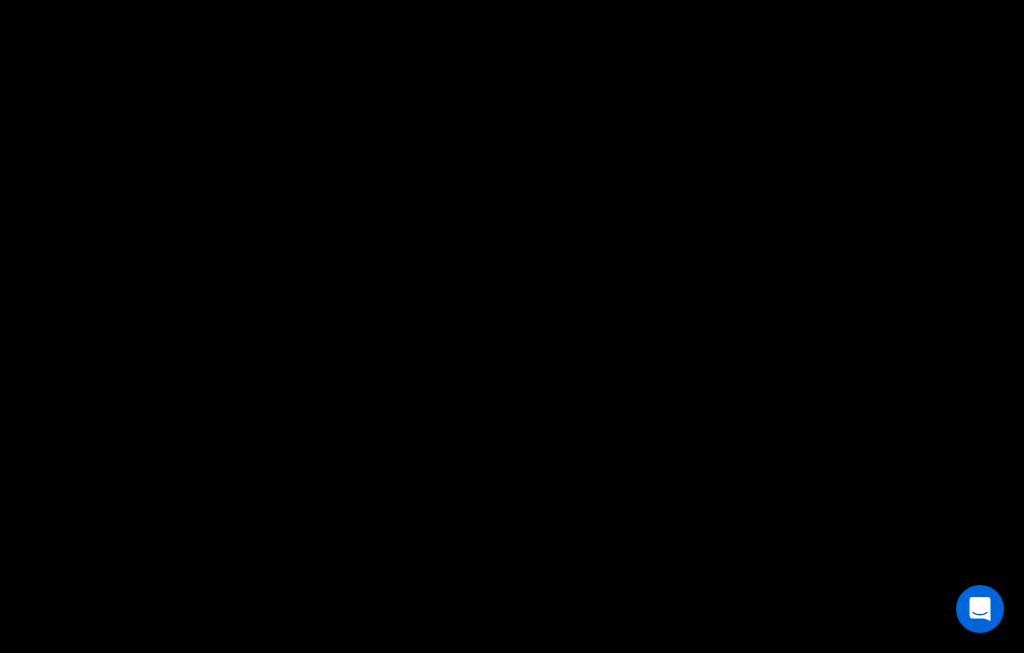 scroll, scrollTop: 0, scrollLeft: 0, axis: both 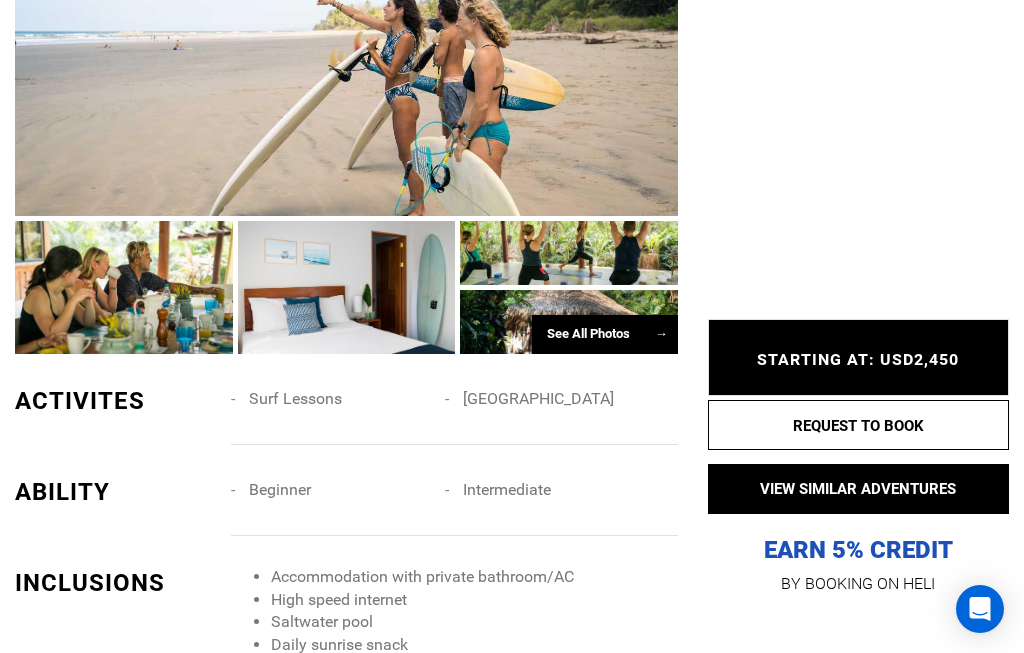 click on "[GEOGRAPHIC_DATA]" at bounding box center (552, 399) 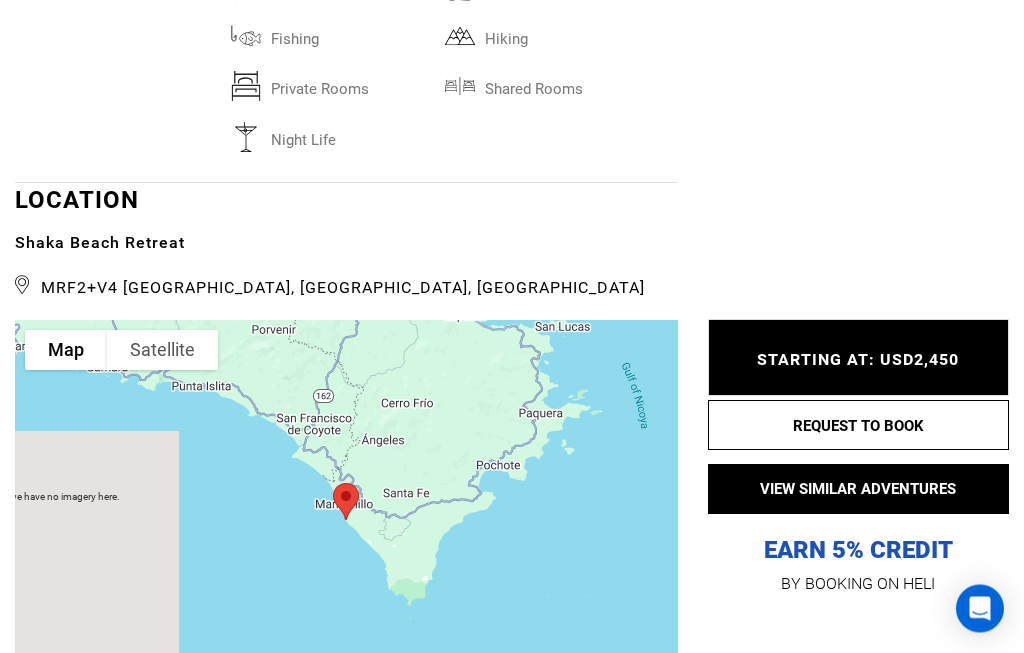 scroll, scrollTop: 4017, scrollLeft: 0, axis: vertical 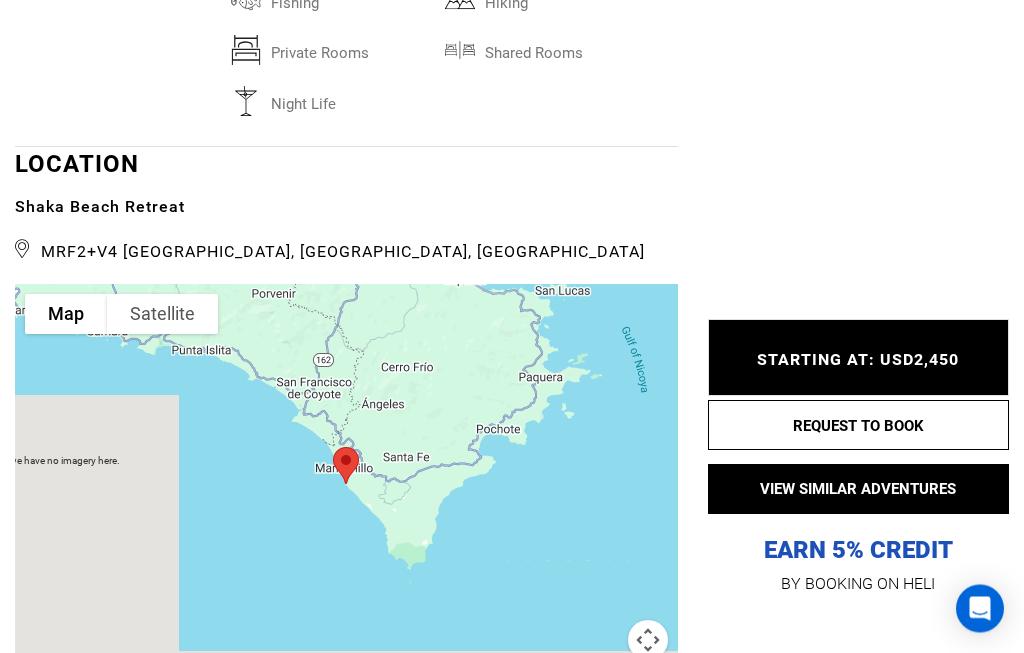 click at bounding box center (346, 485) 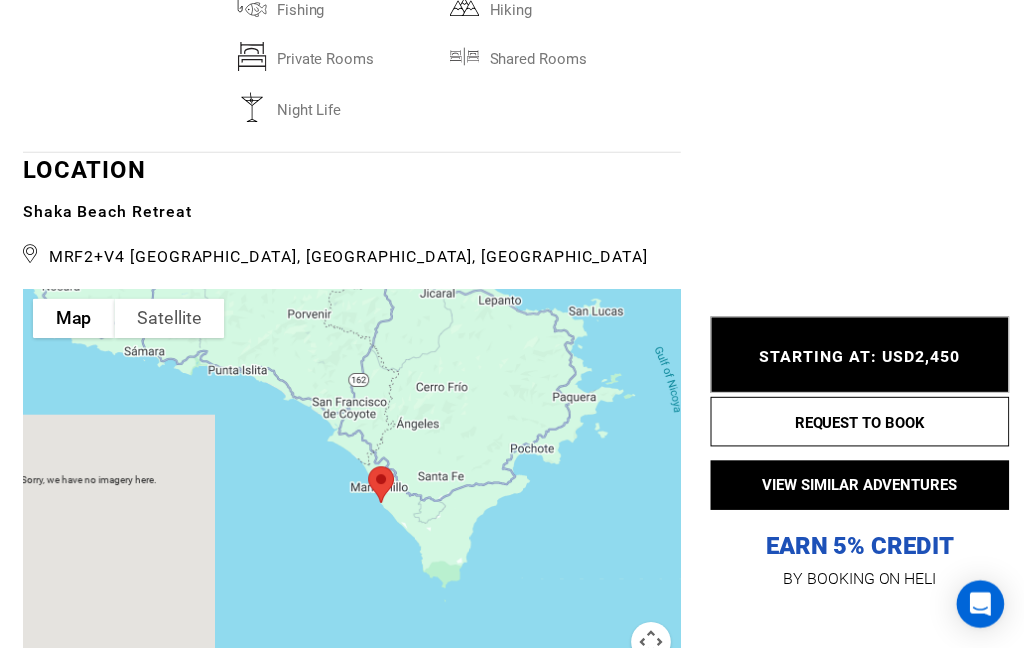 scroll, scrollTop: 4069, scrollLeft: 0, axis: vertical 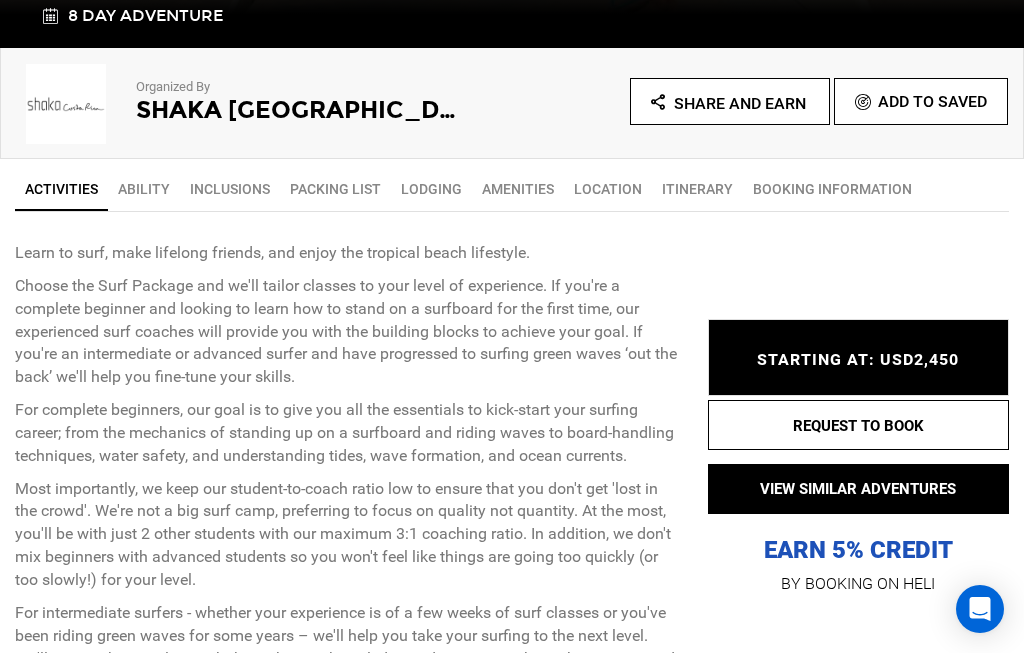 click on "Itinerary" at bounding box center (697, 189) 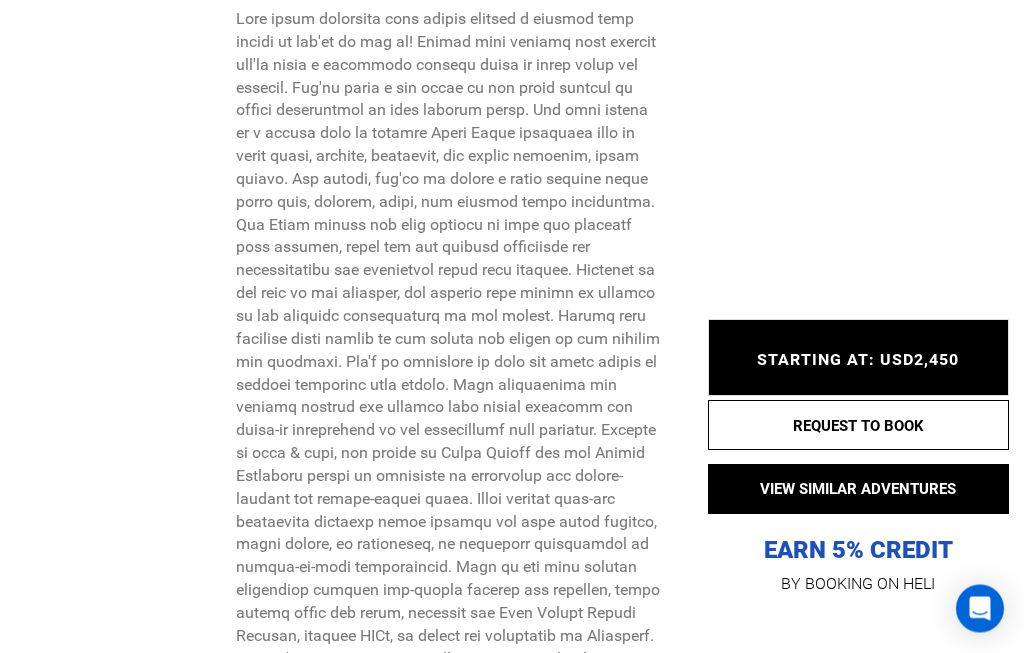 scroll, scrollTop: 6912, scrollLeft: 0, axis: vertical 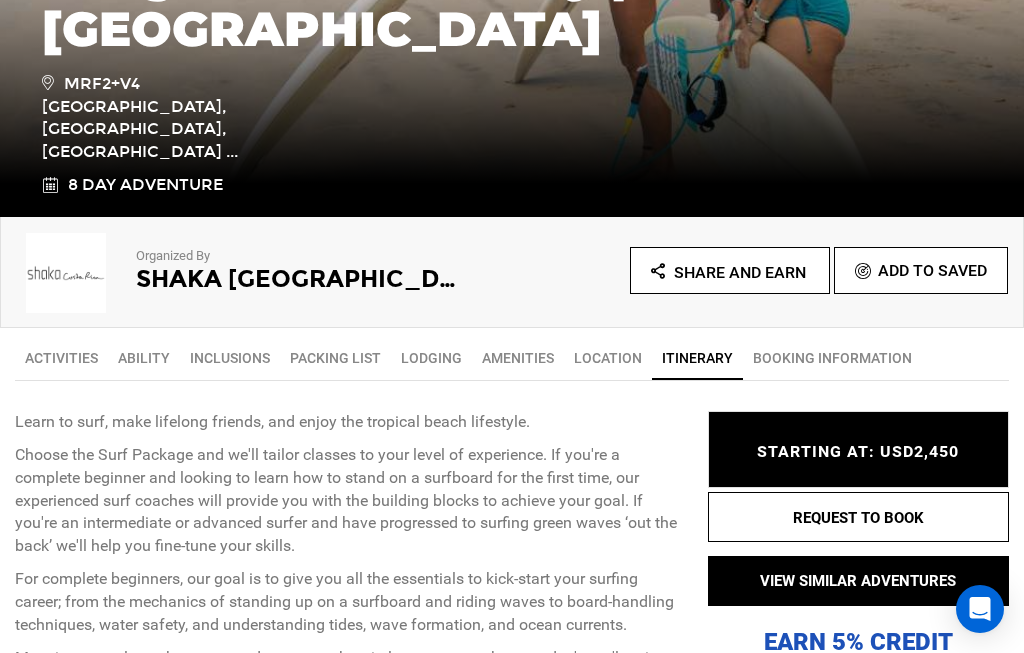 click on "Location" at bounding box center [608, 358] 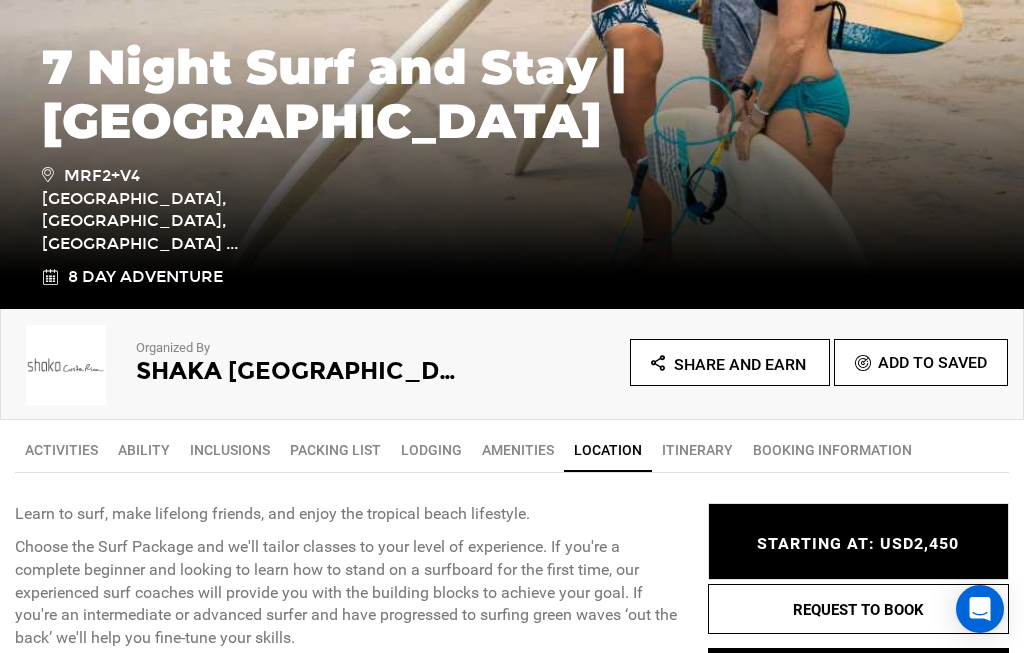 scroll, scrollTop: 385, scrollLeft: 0, axis: vertical 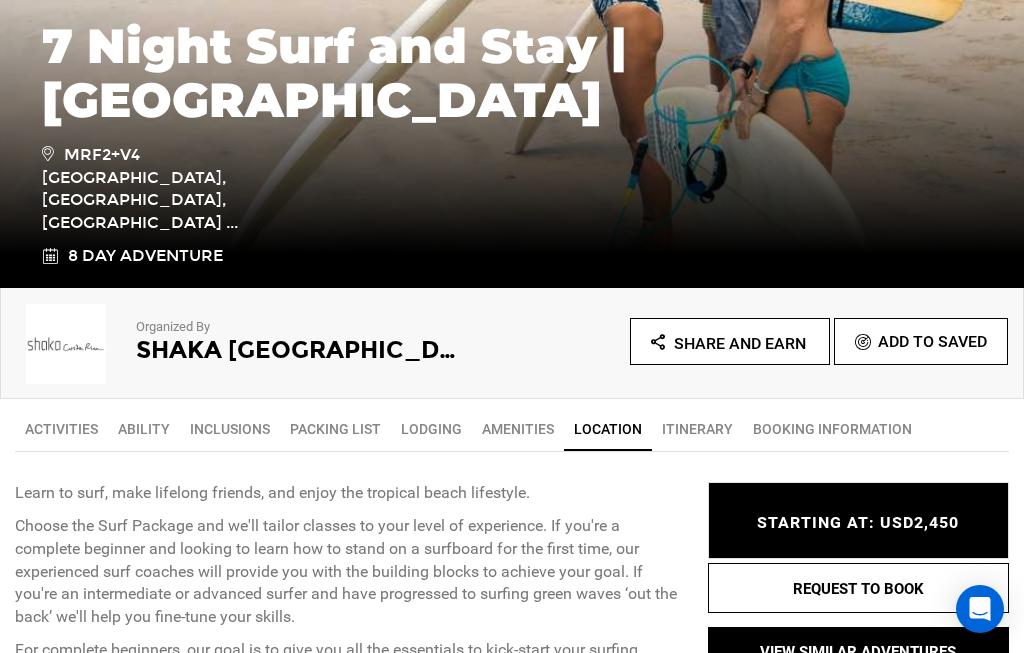 click on "Amenities" at bounding box center (518, 429) 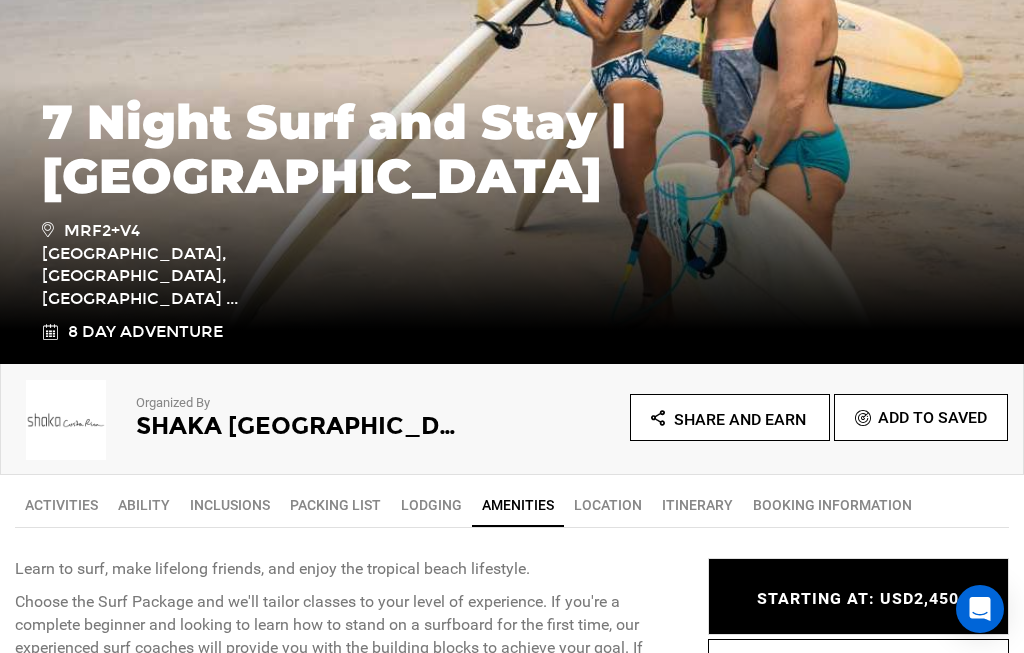 scroll, scrollTop: 310, scrollLeft: 0, axis: vertical 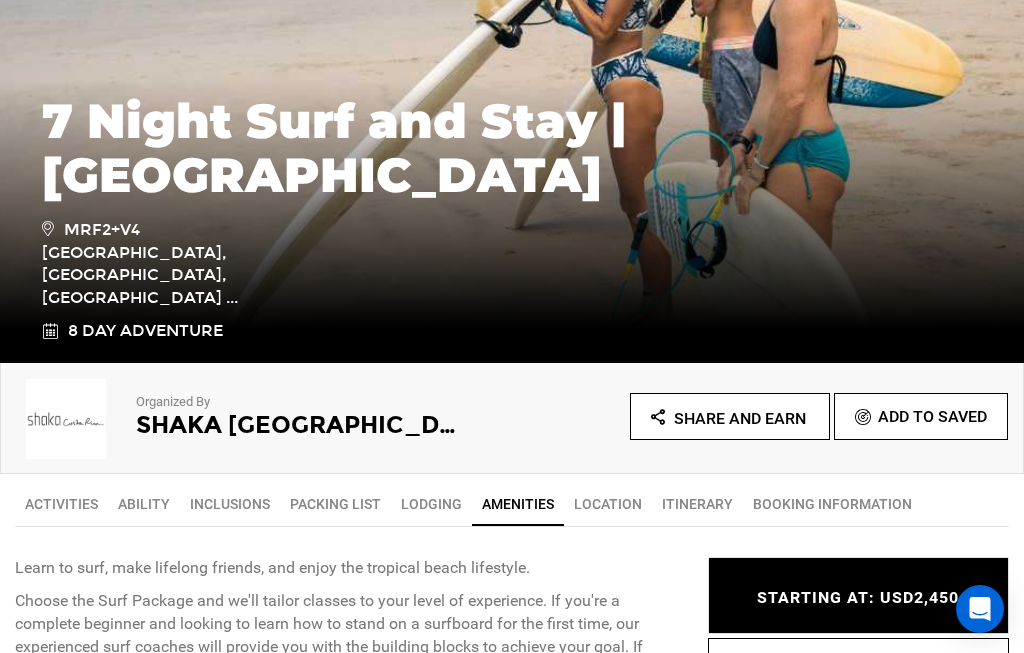 click on "Lodging" at bounding box center (431, 504) 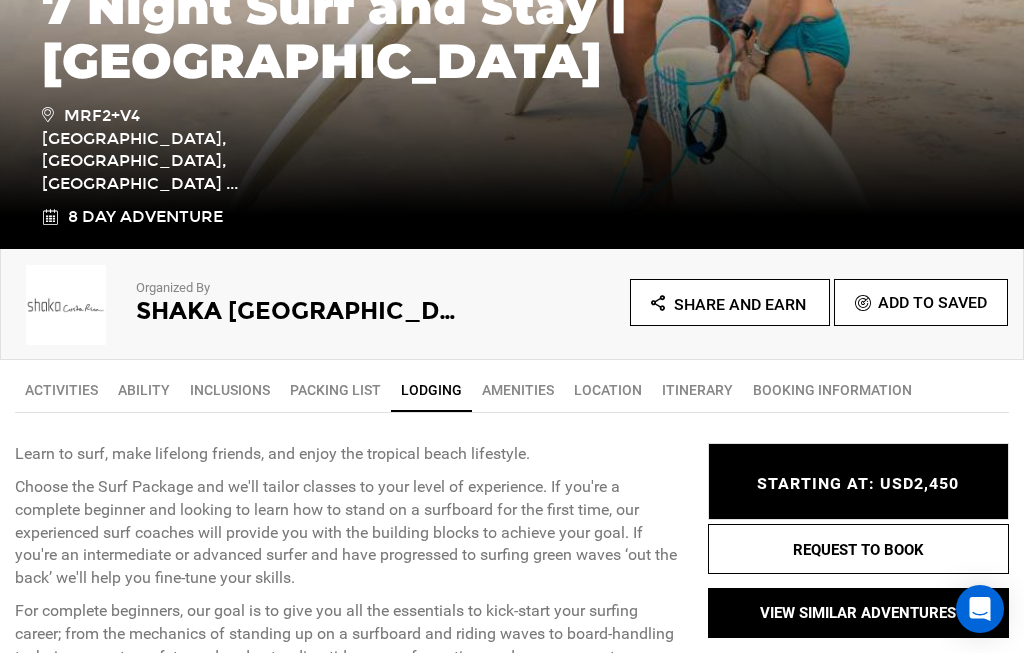 scroll, scrollTop: 410, scrollLeft: 0, axis: vertical 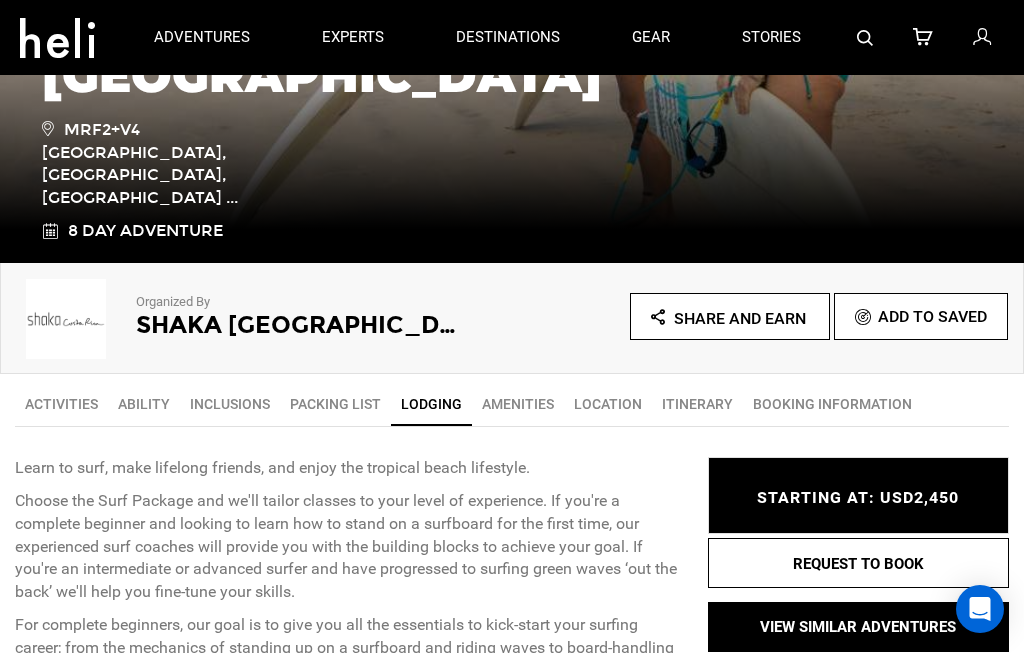 click on "Inclusions" at bounding box center [230, 404] 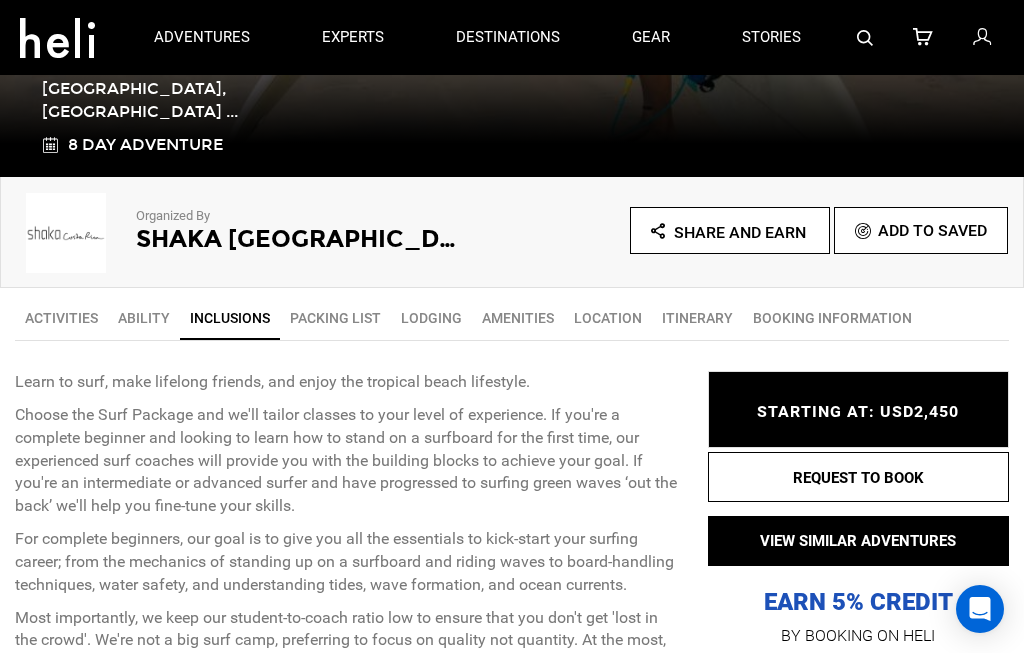 scroll, scrollTop: 482, scrollLeft: 0, axis: vertical 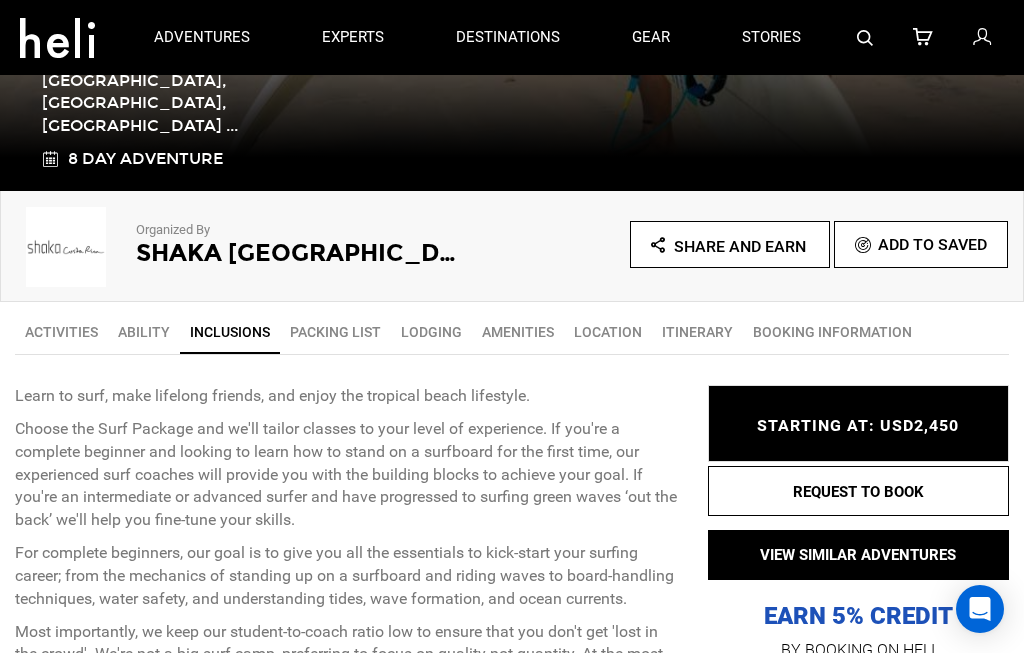 click on "Activities" at bounding box center (61, 332) 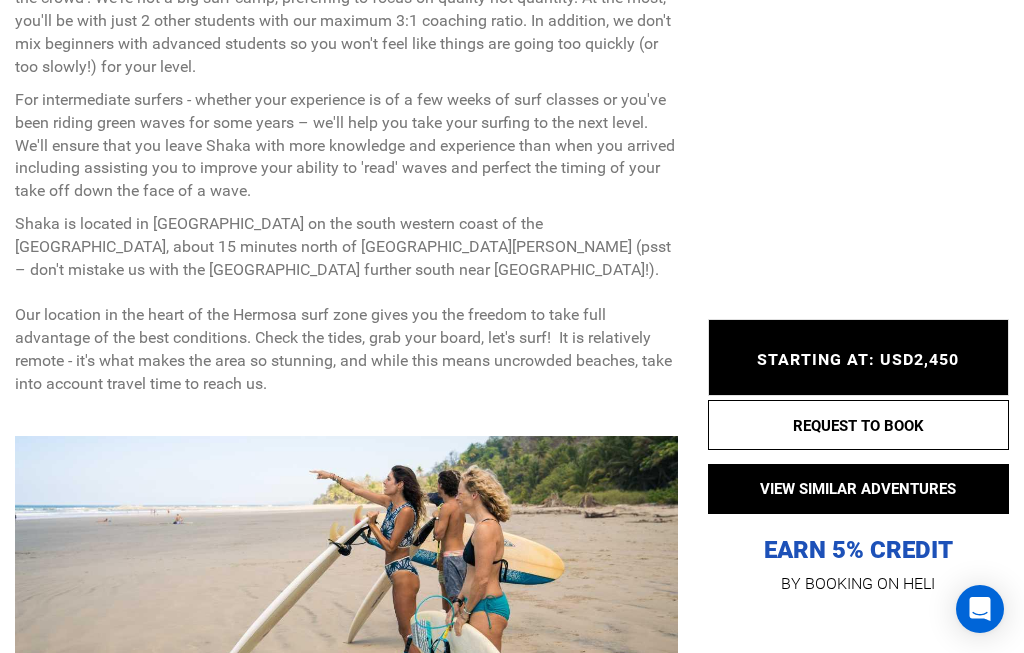 scroll, scrollTop: 1907, scrollLeft: 0, axis: vertical 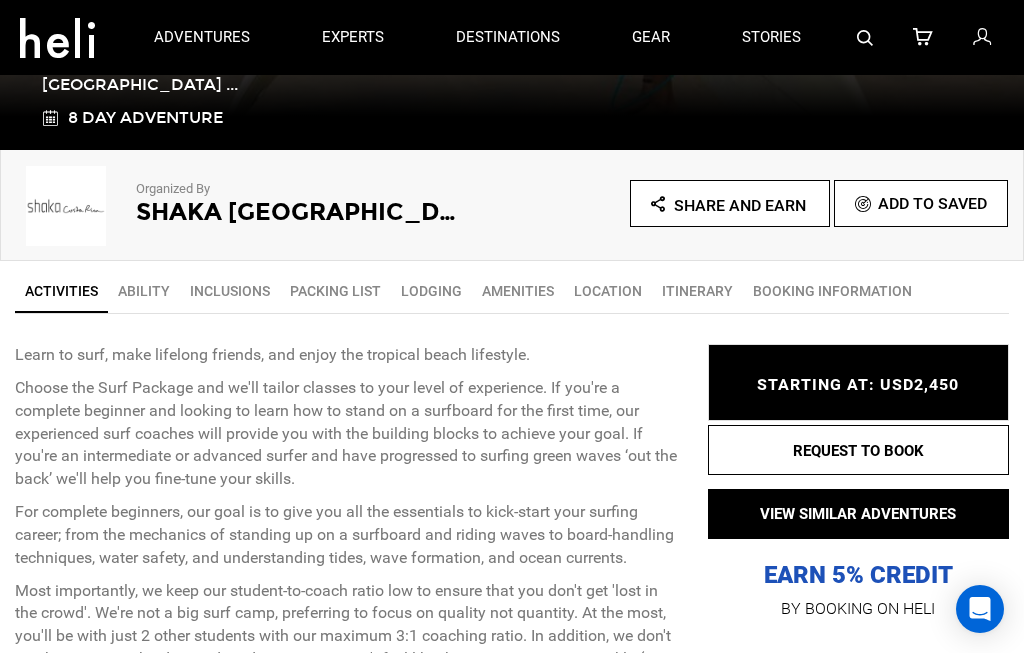 click on "Ability" at bounding box center (144, 291) 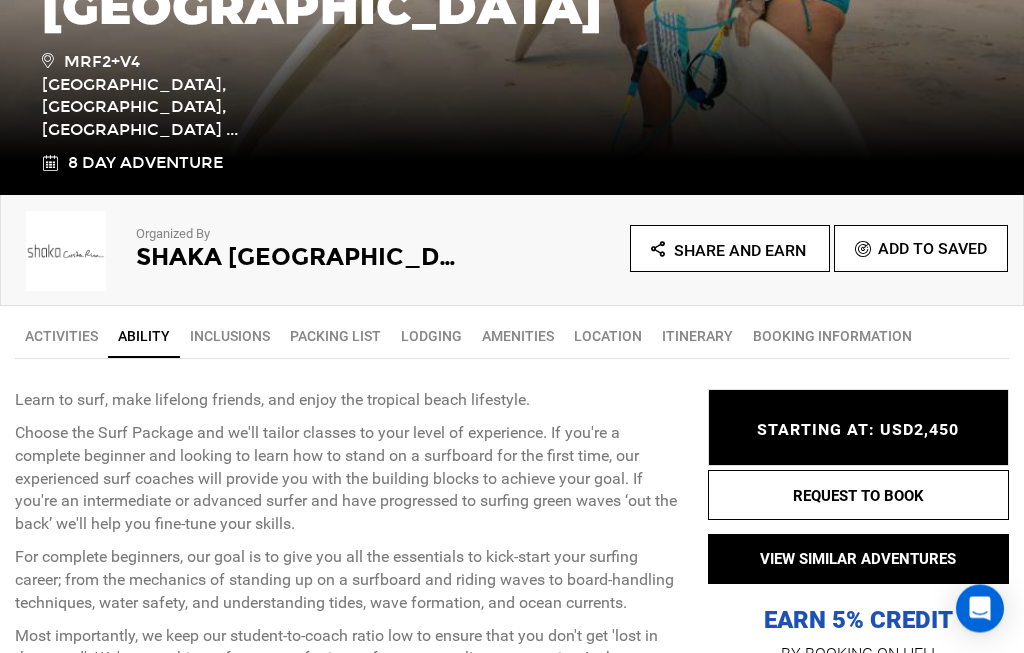 scroll, scrollTop: 512, scrollLeft: 0, axis: vertical 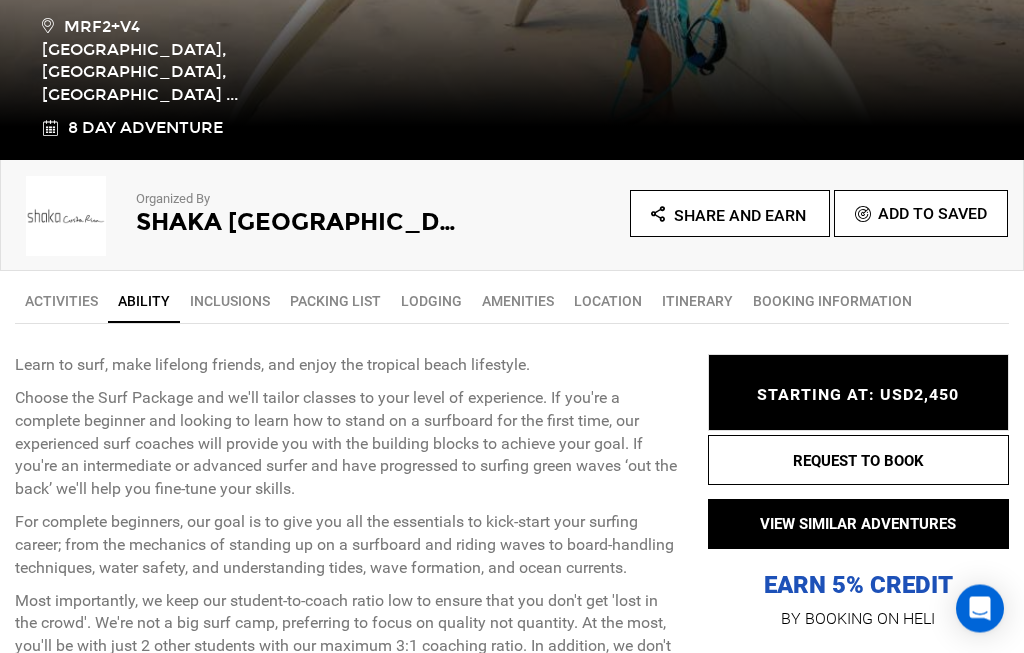 click on "BOOKING INFORMATION" at bounding box center [832, 302] 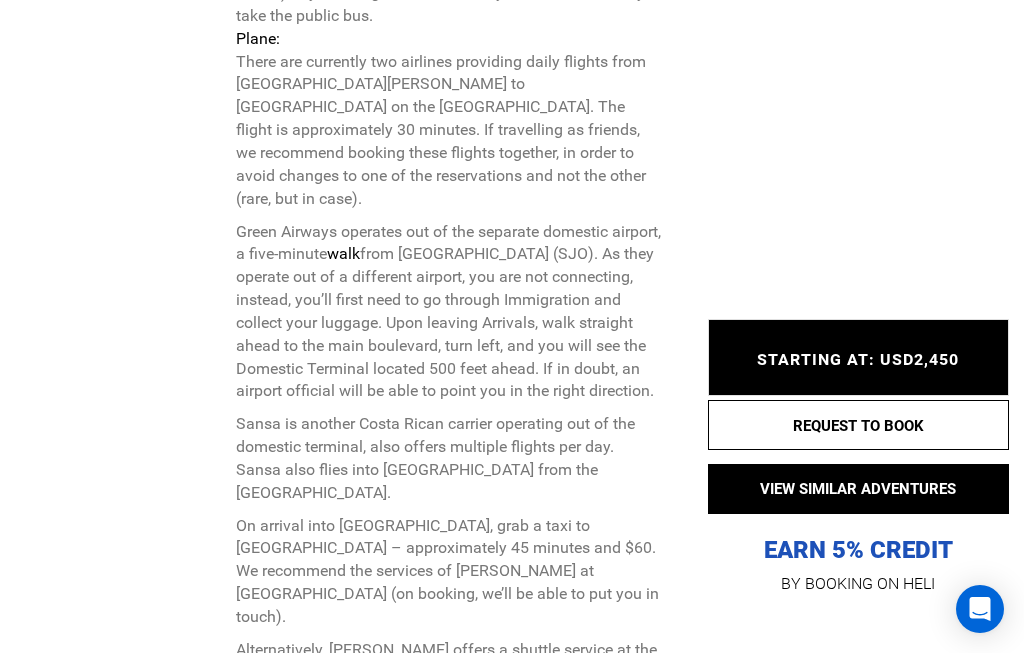 scroll, scrollTop: 7329, scrollLeft: 0, axis: vertical 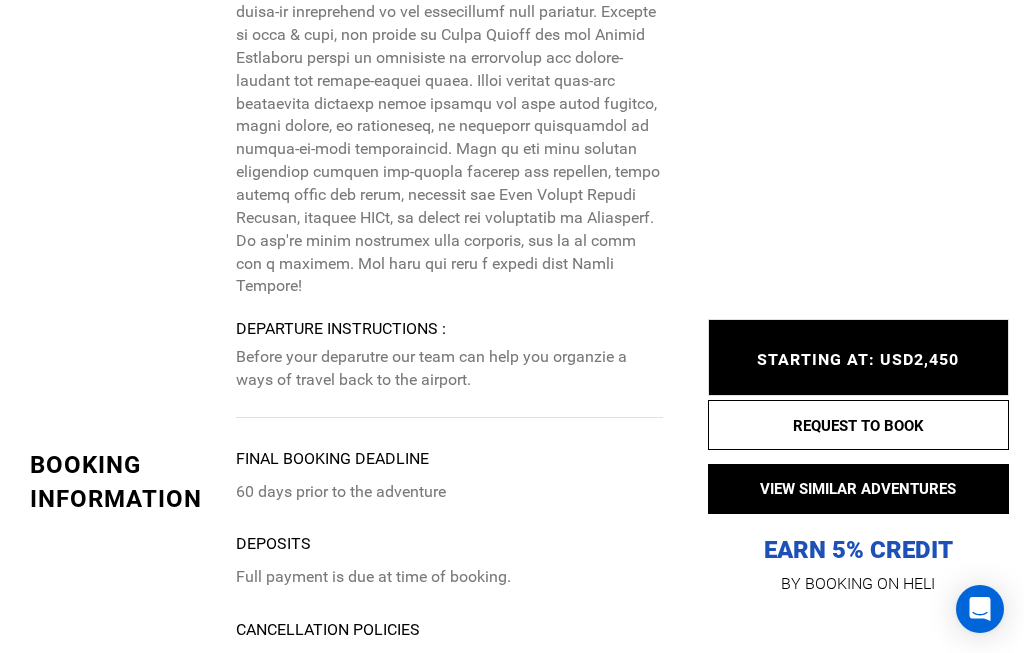 click on "STARTING AT: USD2,450
STARTING AT: USD2,450" at bounding box center [858, 358] 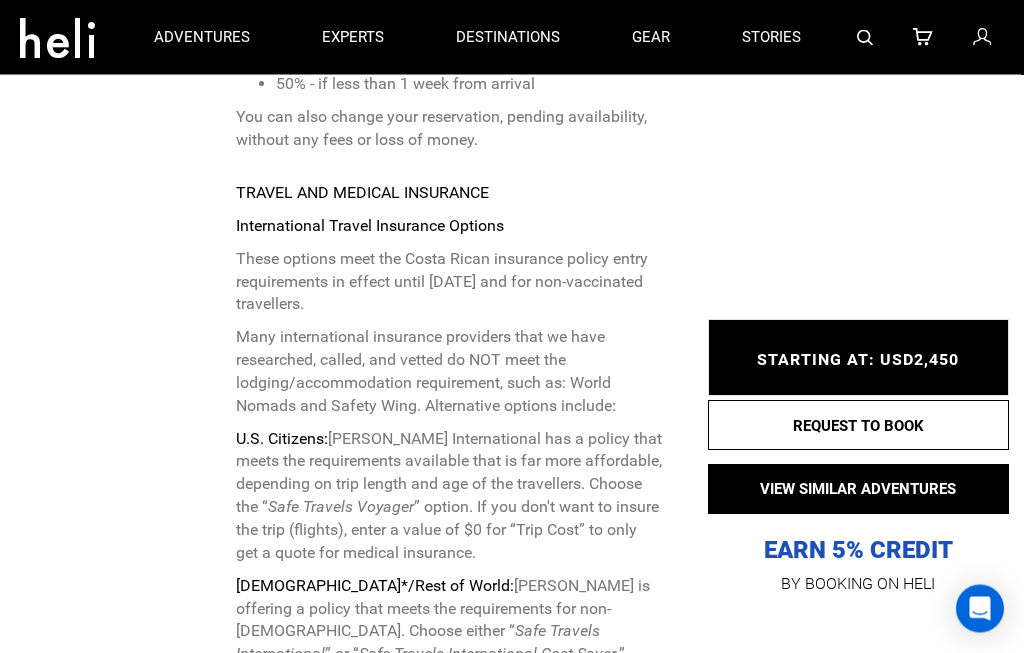 scroll, scrollTop: 7950, scrollLeft: 0, axis: vertical 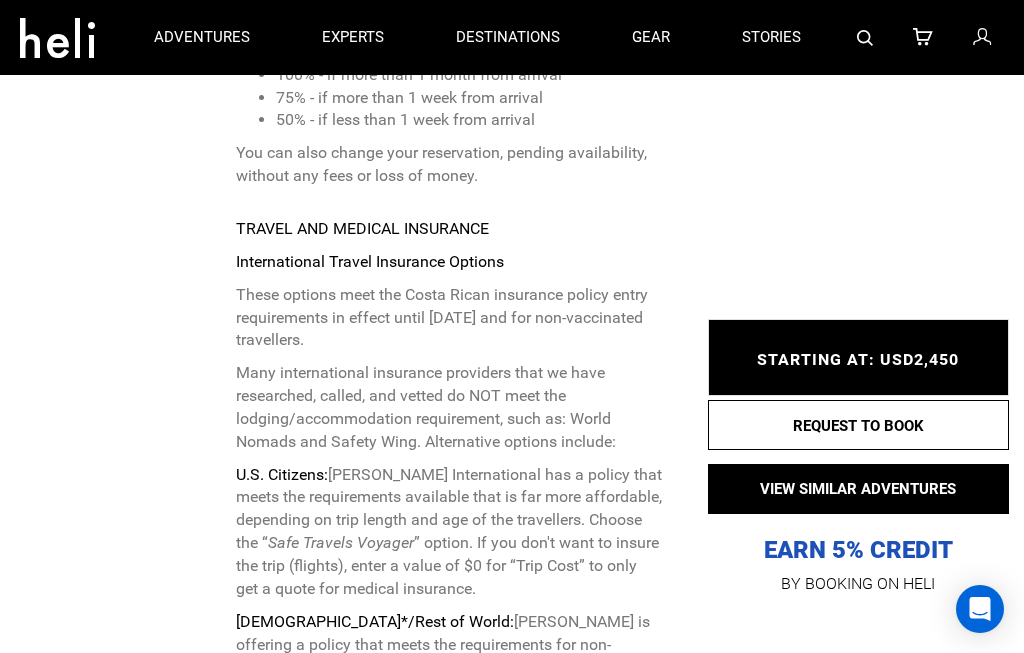 click on "REQUEST TO BOOK" at bounding box center [858, 425] 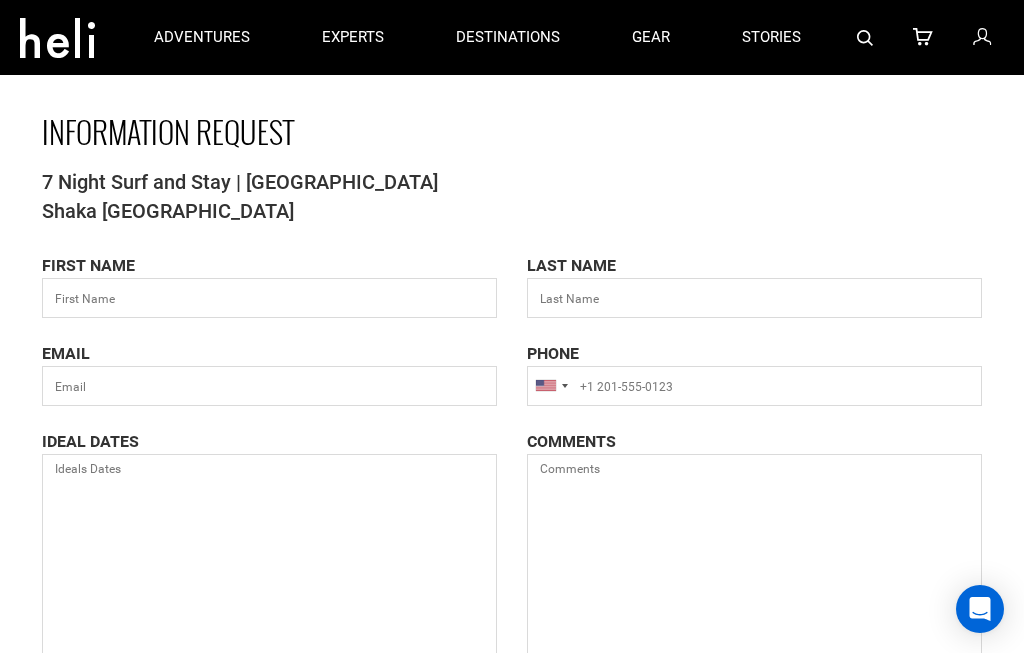 scroll, scrollTop: 0, scrollLeft: 0, axis: both 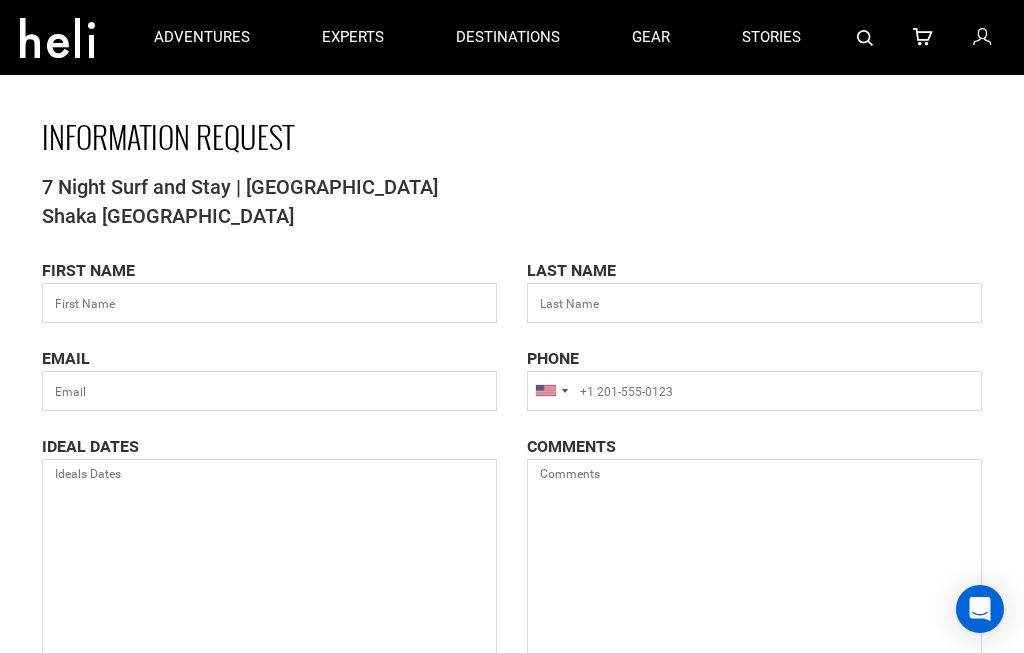 click at bounding box center (551, 391) 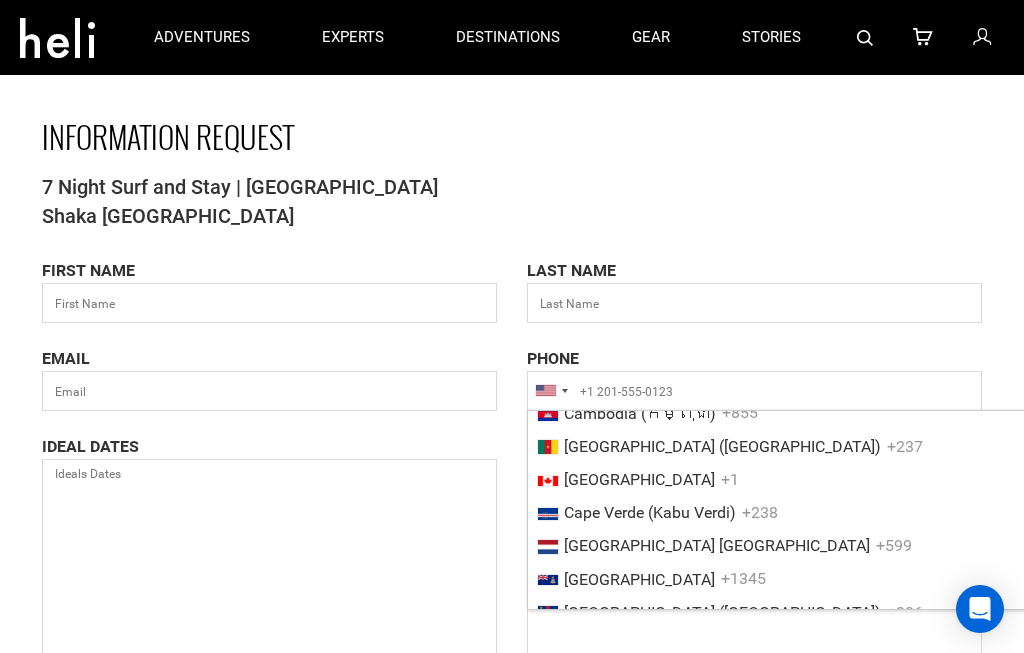 scroll, scrollTop: 1176, scrollLeft: 0, axis: vertical 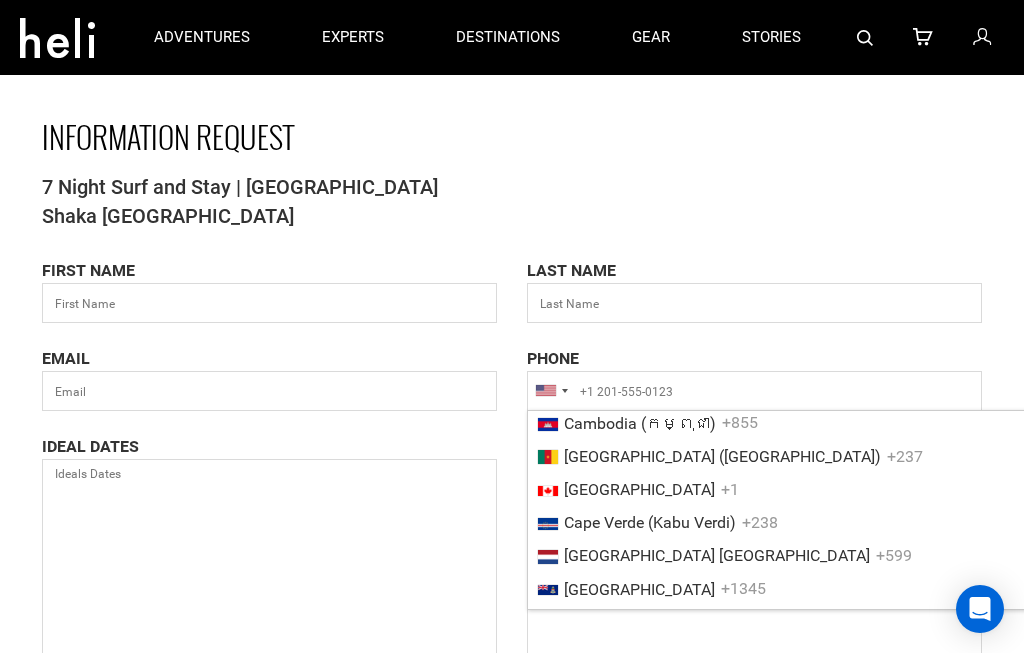 click on "[GEOGRAPHIC_DATA]" at bounding box center [639, 489] 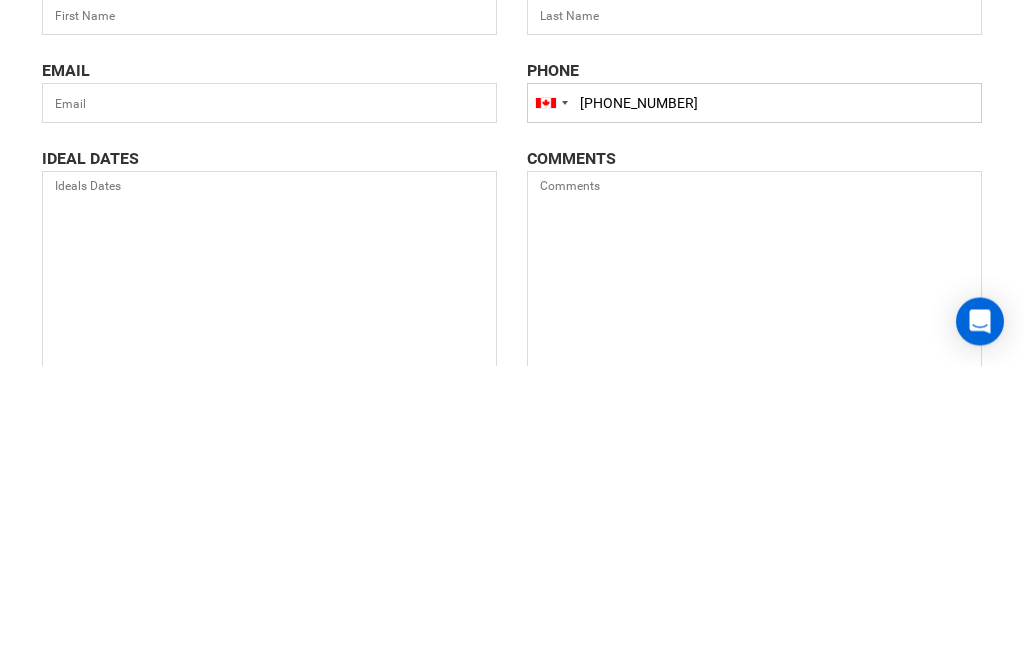 type on "[PHONE_NUMBER]" 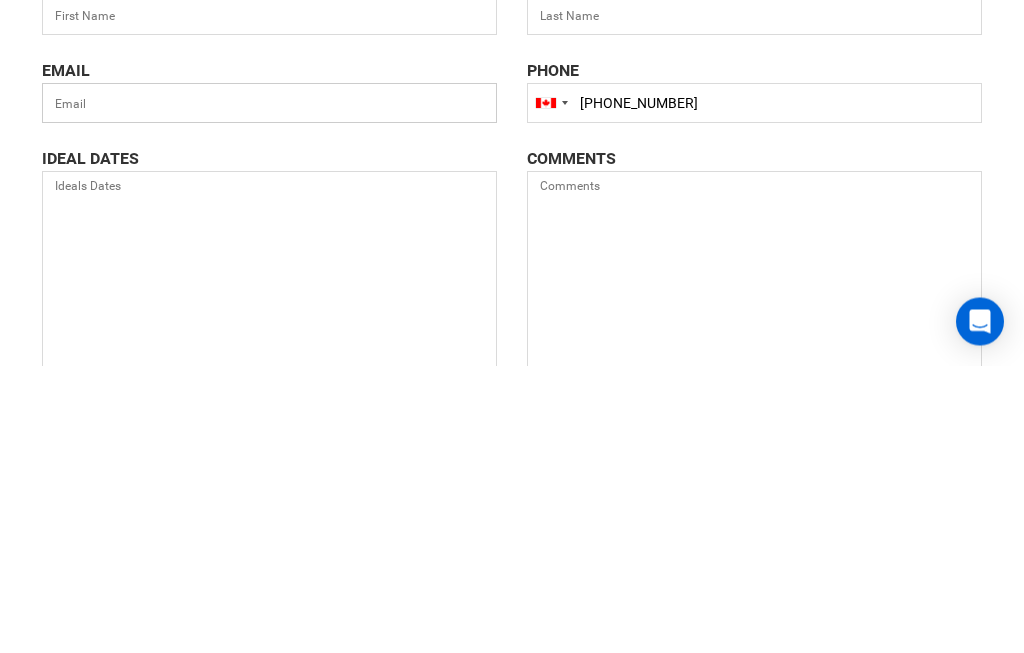 click at bounding box center [269, 391] 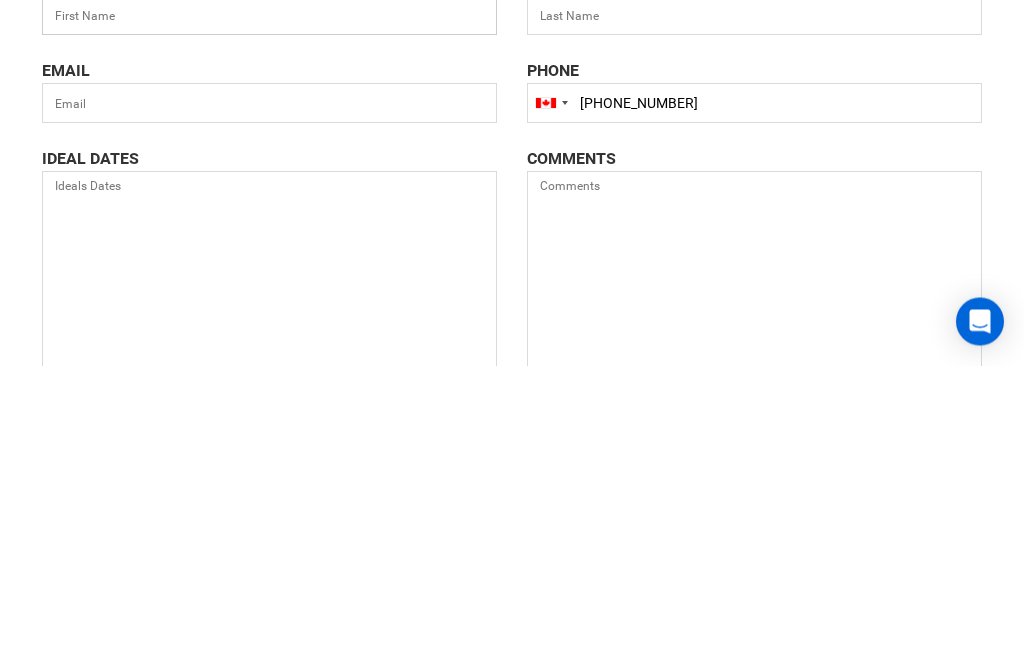 type on "[PERSON_NAME]" 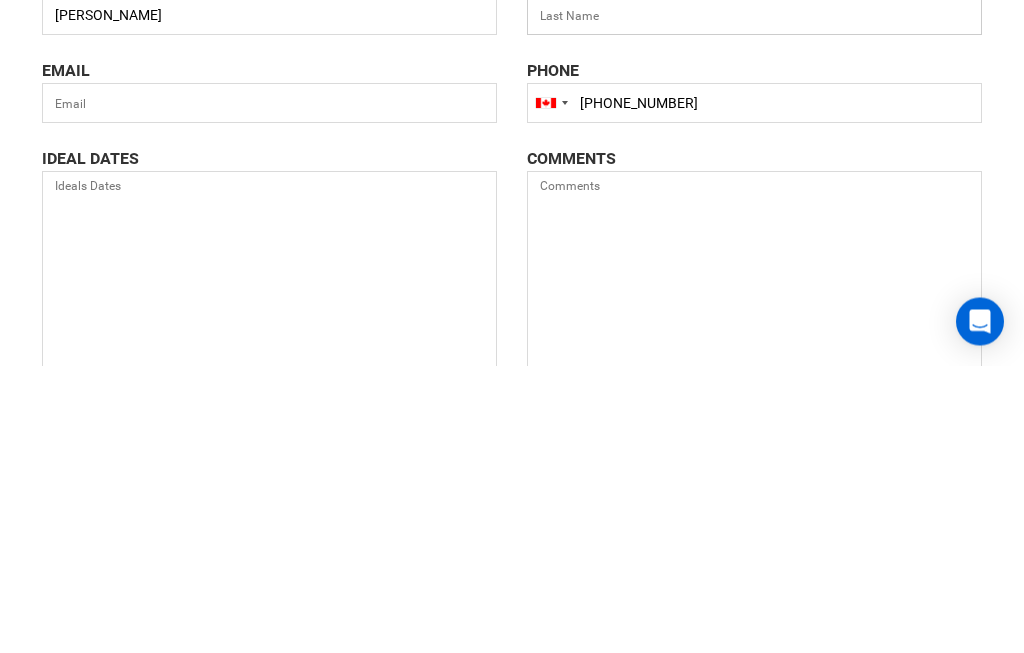 type on "[PERSON_NAME]" 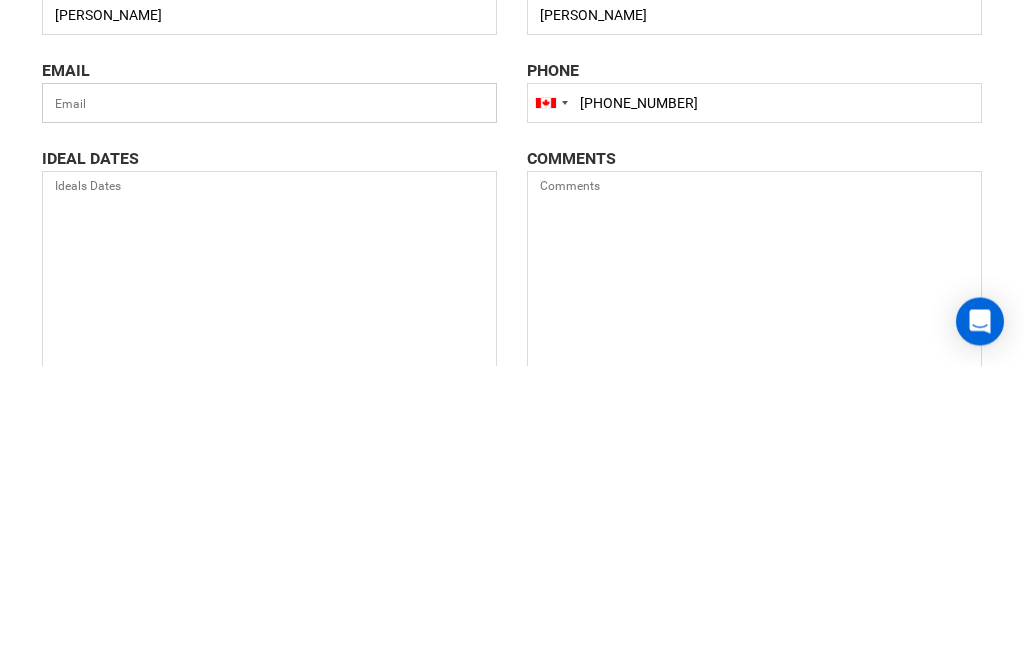 type on "[EMAIL_ADDRESS][DOMAIN_NAME]" 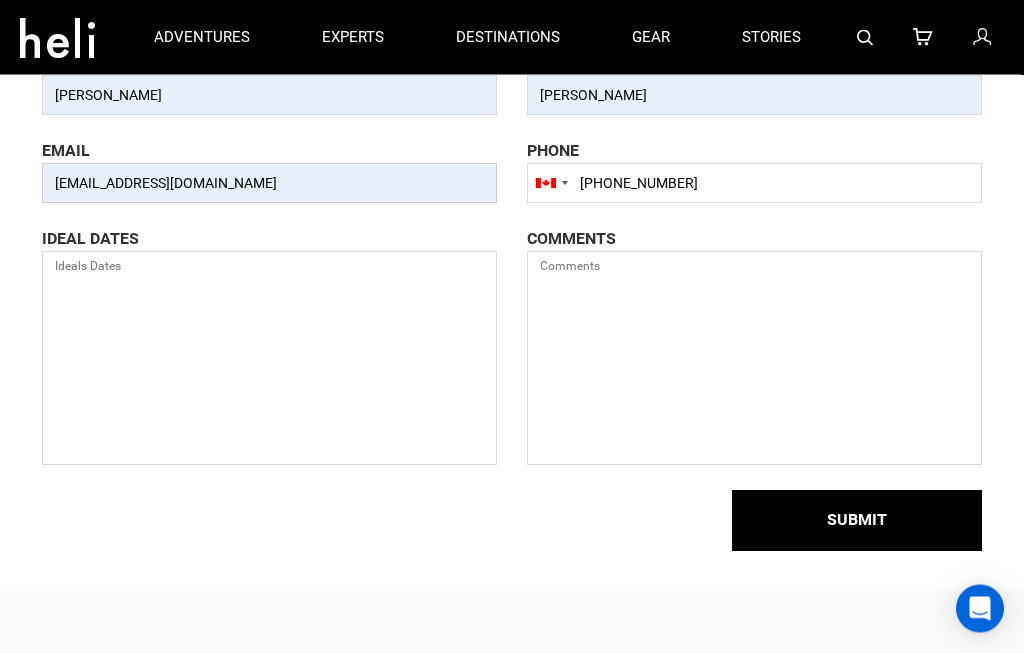 scroll, scrollTop: 256, scrollLeft: 0, axis: vertical 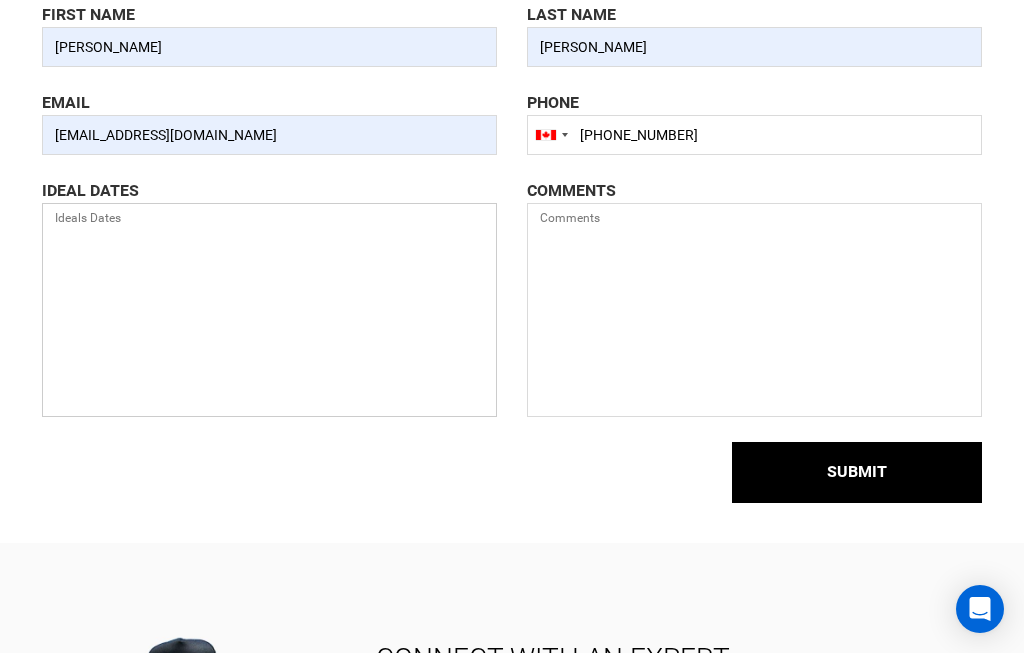 click at bounding box center (269, 310) 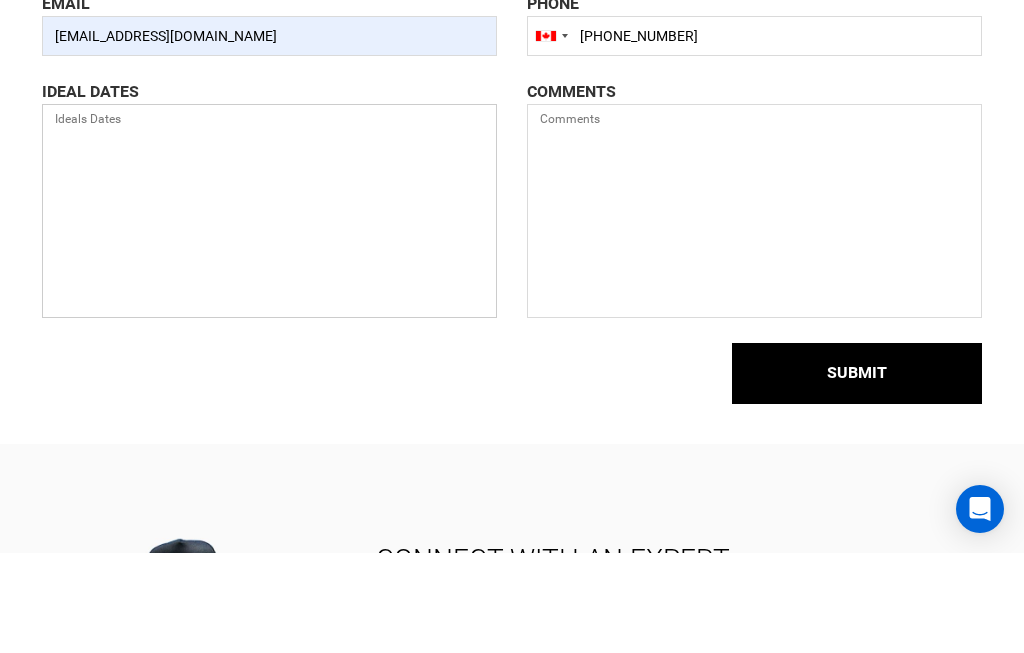 scroll, scrollTop: 355, scrollLeft: 0, axis: vertical 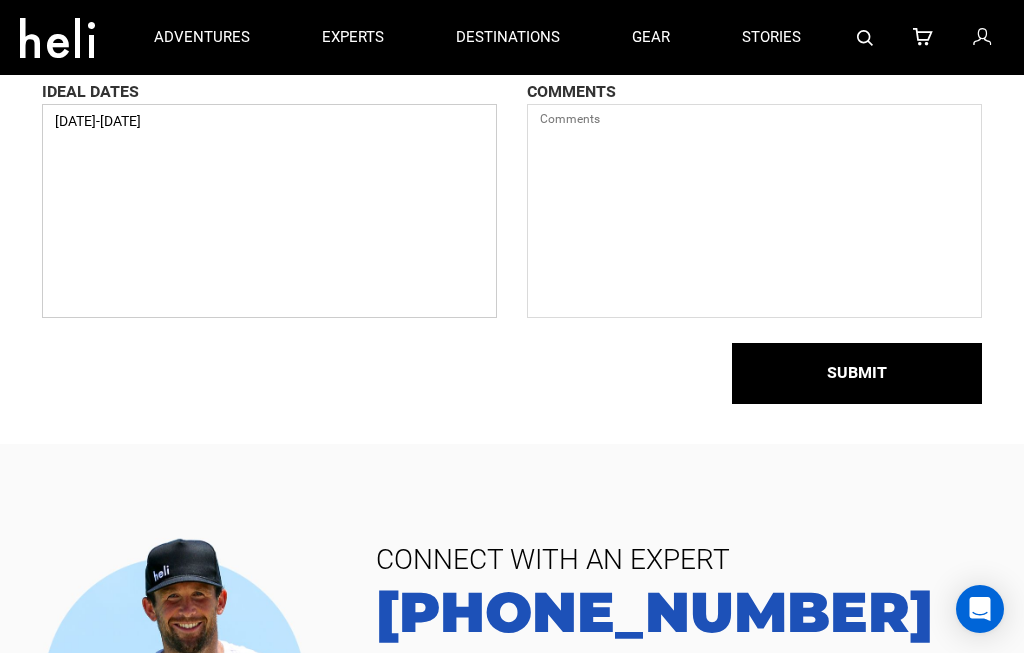 type on "[DATE]-[DATE]" 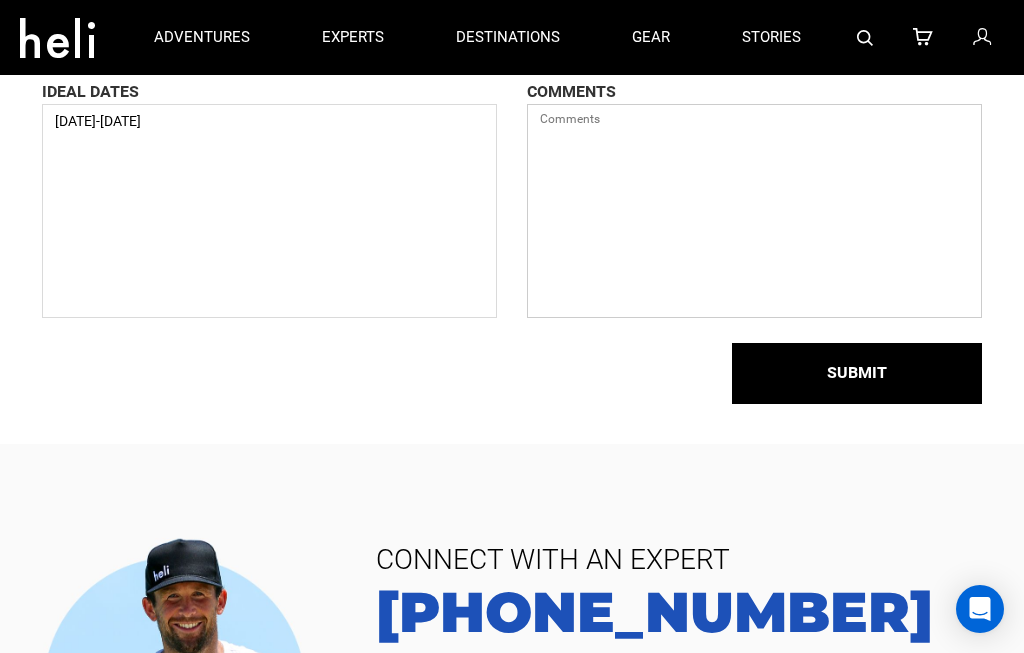 click at bounding box center [754, 211] 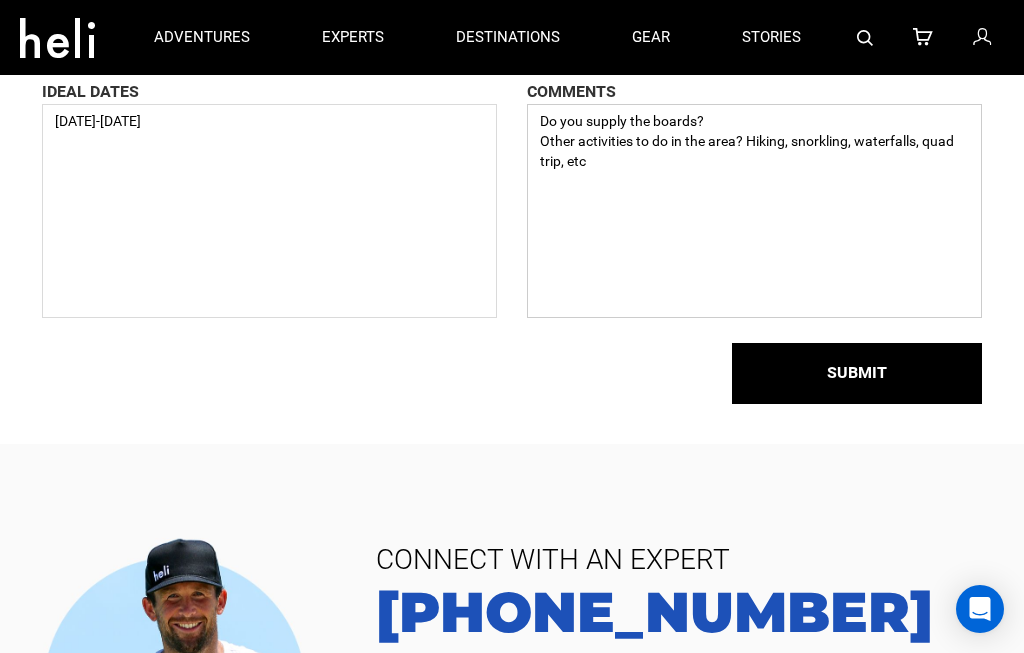 click on "Do you supply the boards?
Other activities to do in the area? Hiking, snorkling, waterfalls, quad trip, etc" at bounding box center (754, 211) 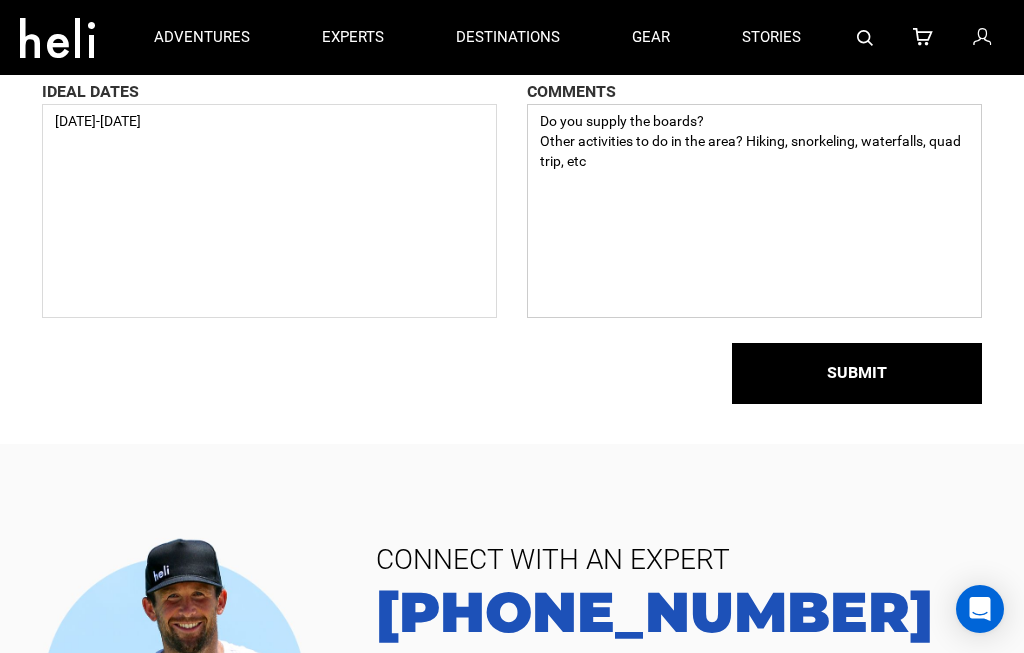 click on "Do you supply the boards?
Other activities to do in the area? Hiking, snorkeling, waterfalls, quad trip, etc" at bounding box center (754, 211) 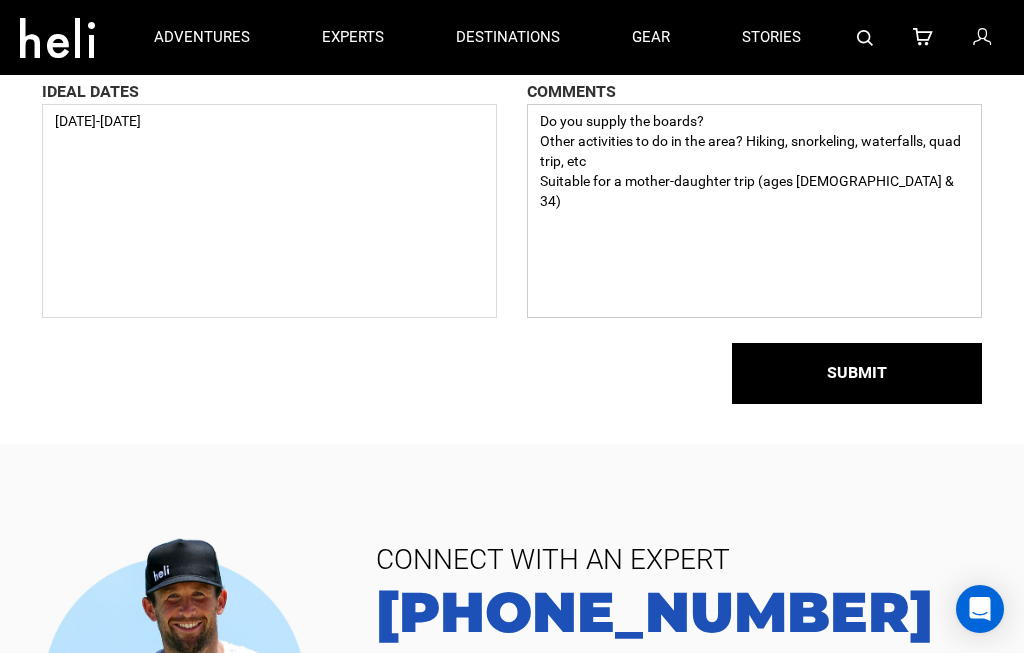 click on "Do you supply the boards?
Other activities to do in the area? Hiking, snorkeling, waterfalls, quad trip, etc
Suitable for a mother-daughter trip (ages [DEMOGRAPHIC_DATA] & 34)" at bounding box center (754, 211) 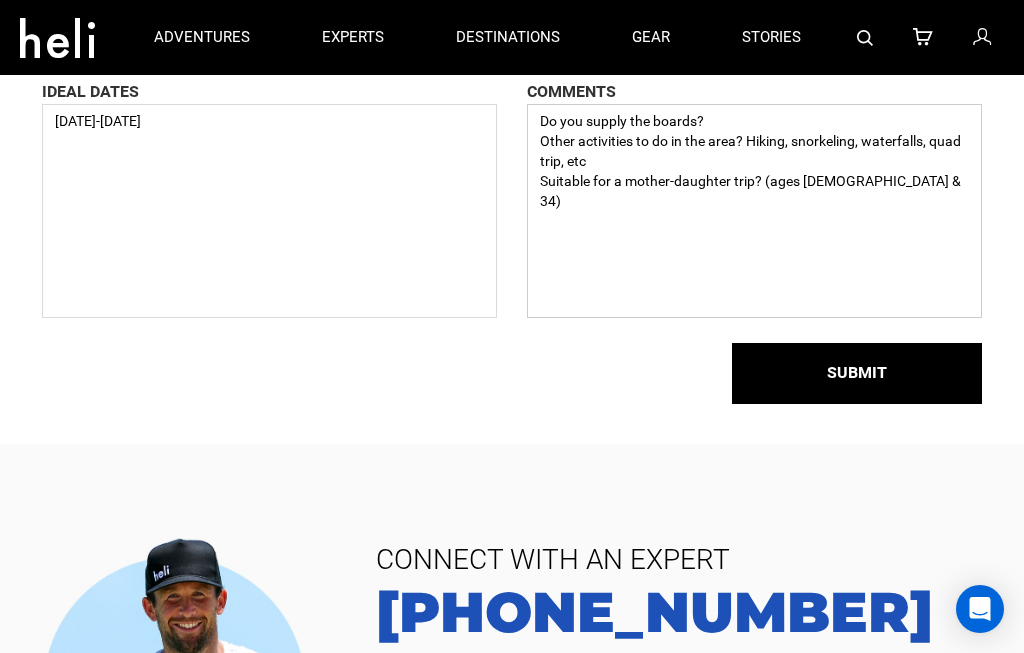 click on "Do you supply the boards?
Other activities to do in the area? Hiking, snorkeling, waterfalls, quad trip, etc
Suitable for a mother-daughter trip? (ages [DEMOGRAPHIC_DATA] & 34)" at bounding box center (754, 211) 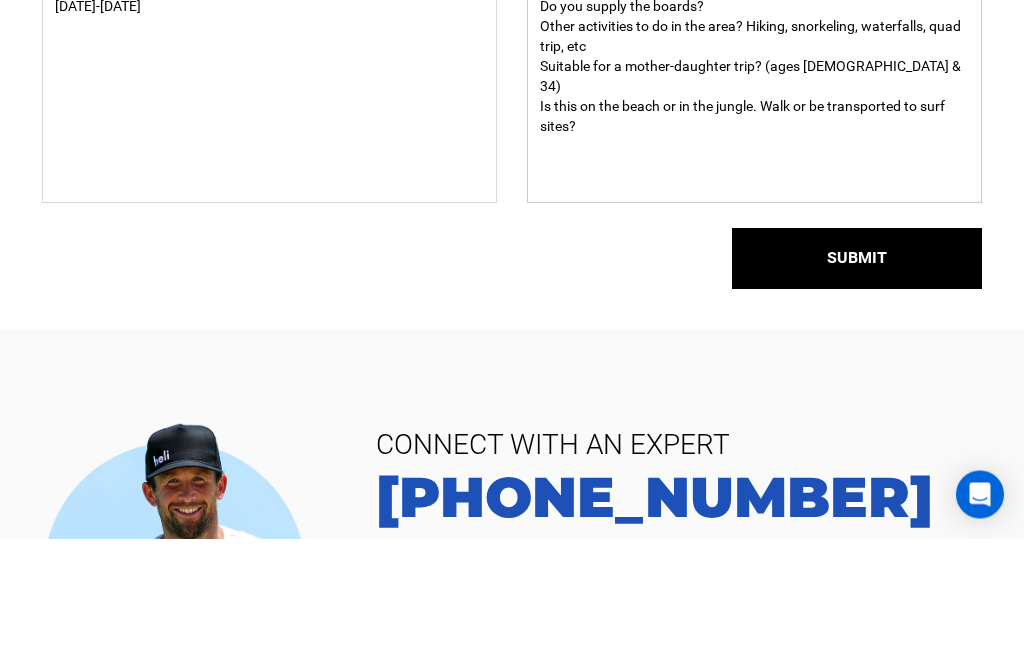 click on "Do you supply the boards?
Other activities to do in the area? Hiking, snorkeling, waterfalls, quad trip, etc
Suitable for a mother-daughter trip? (ages [DEMOGRAPHIC_DATA] & 34)
Is this on the beach or in the jungle. Walk or be transported to surf sites?" at bounding box center [754, 211] 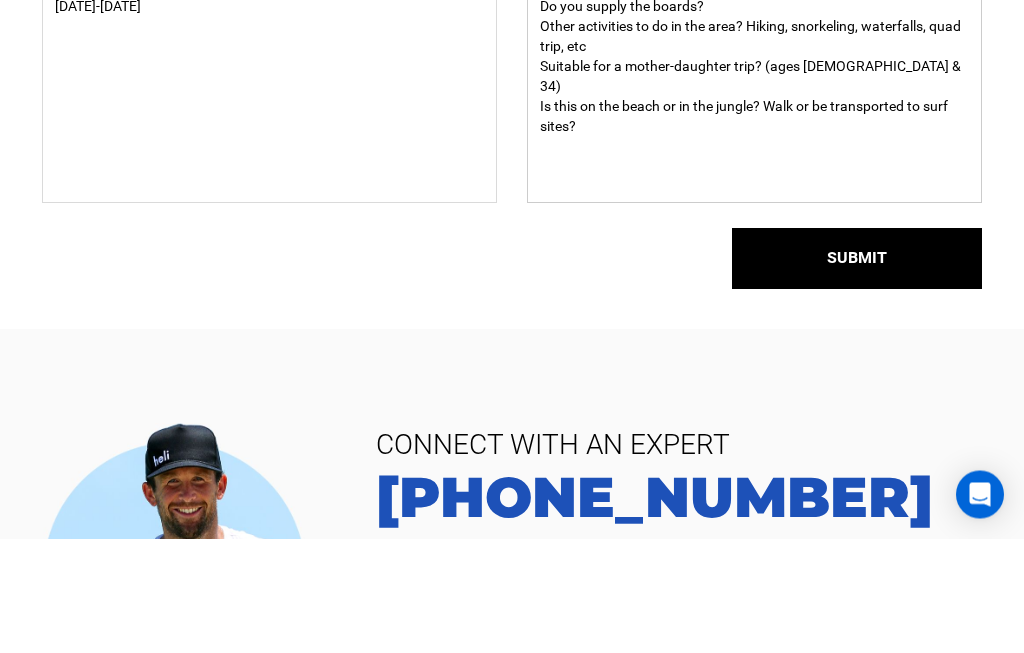 click on "Do you supply the boards?
Other activities to do in the area? Hiking, snorkeling, waterfalls, quad trip, etc
Suitable for a mother-daughter trip? (ages [DEMOGRAPHIC_DATA] & 34)
Is this on the beach or in the jungle? Walk or be transported to surf sites?" at bounding box center (754, 211) 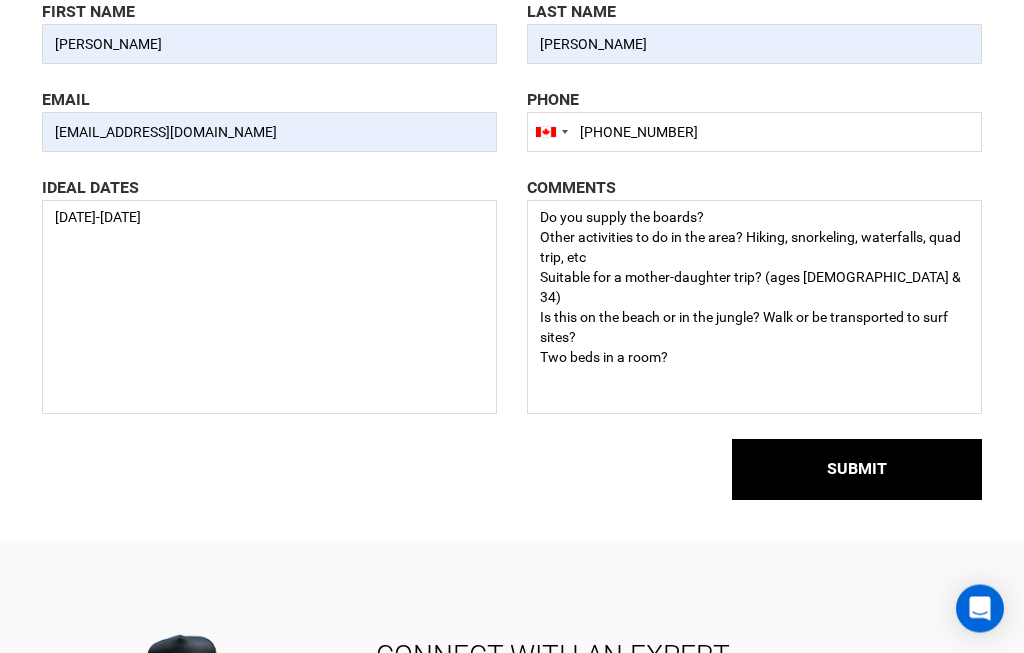 scroll, scrollTop: 260, scrollLeft: 0, axis: vertical 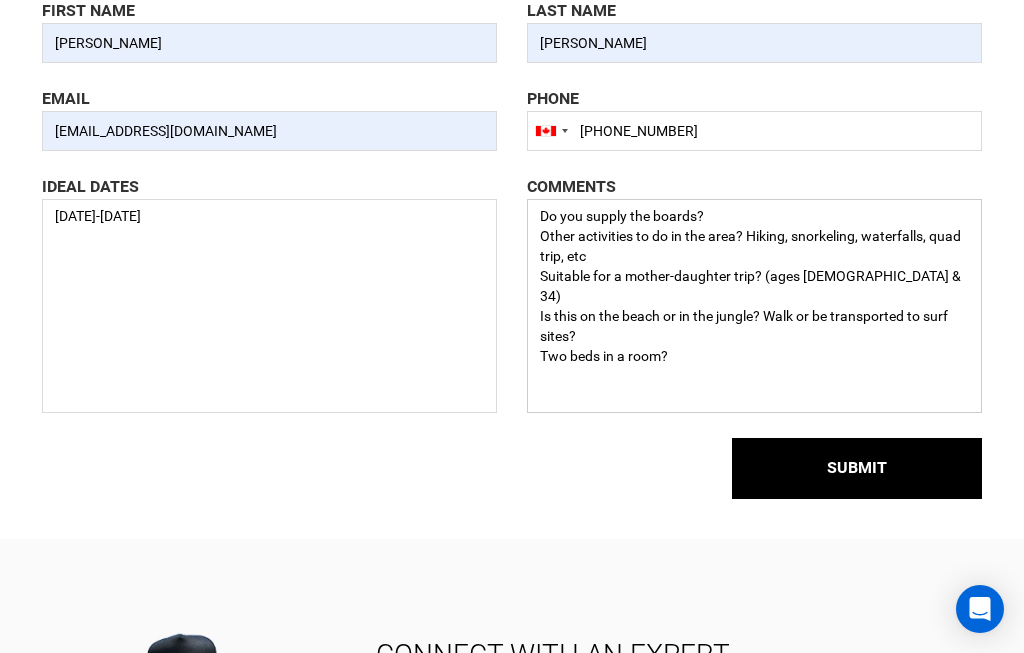 click on "Do you supply the boards?
Other activities to do in the area? Hiking, snorkeling, waterfalls, quad trip, etc
Suitable for a mother-daughter trip? (ages [DEMOGRAPHIC_DATA] & 34)
Is this on the beach or in the jungle? Walk or be transported to surf sites?
Two beds in a room?" at bounding box center (754, 306) 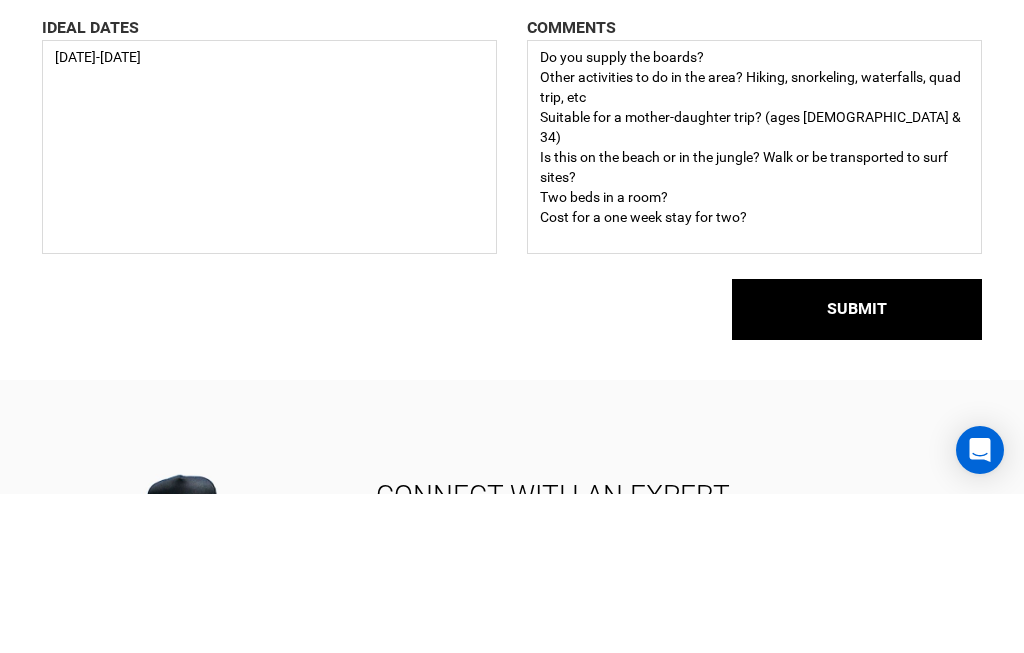 scroll, scrollTop: 419, scrollLeft: 0, axis: vertical 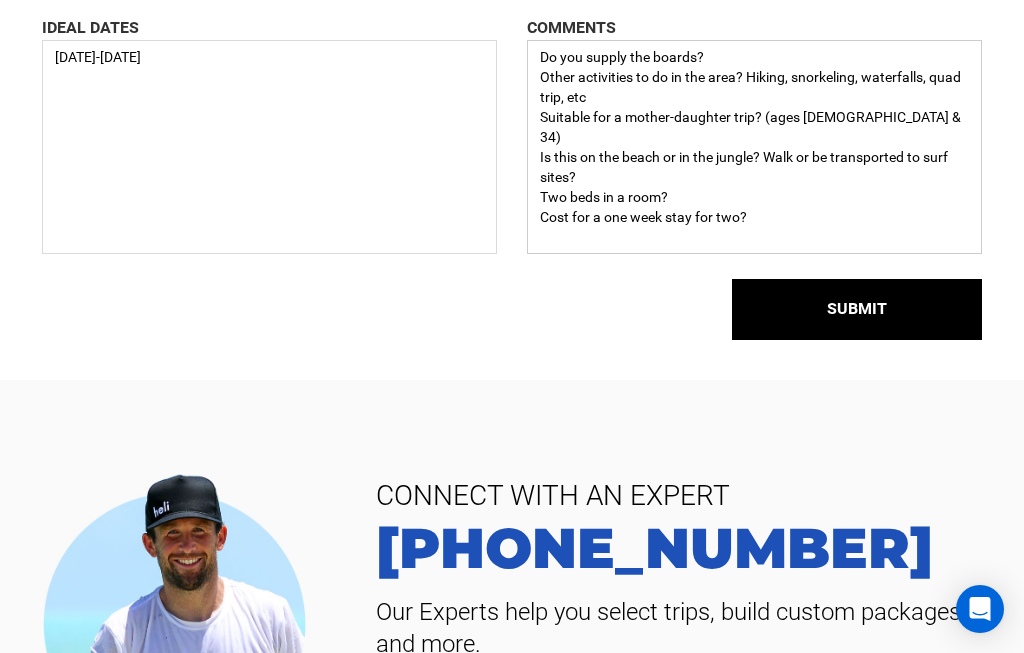 type on "Do you supply the boards?
Other activities to do in the area? Hiking, snorkeling, waterfalls, quad trip, etc
Suitable for a mother-daughter trip? (ages [DEMOGRAPHIC_DATA] & 34)
Is this on the beach or in the jungle? Walk or be transported to surf sites?
Two beds in a room?
Cost for a one week stay for two?" 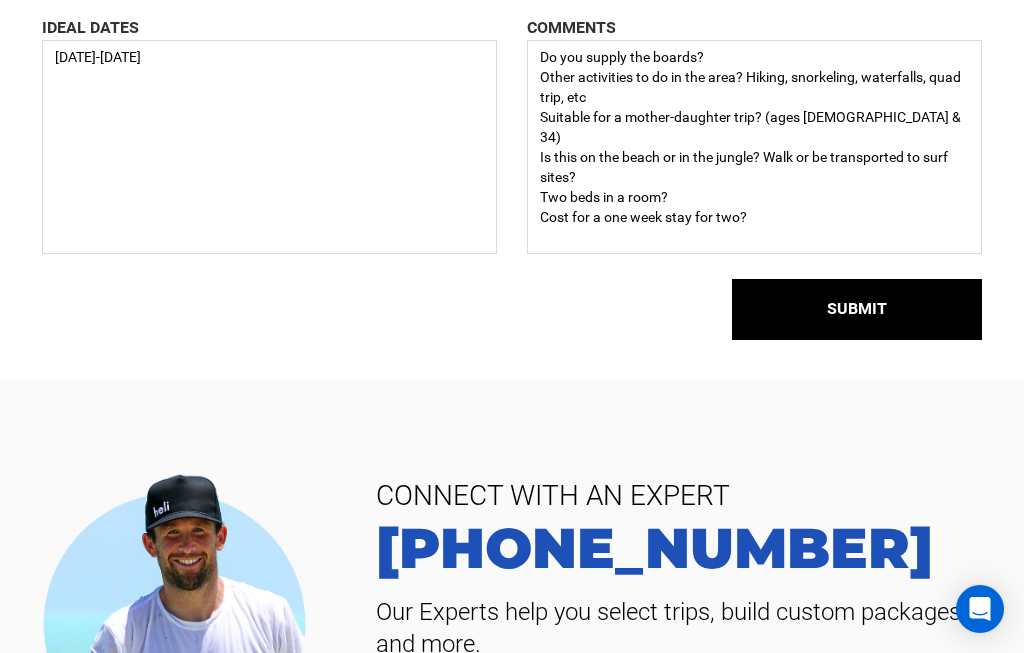 click on "SUBMIT" at bounding box center [857, 309] 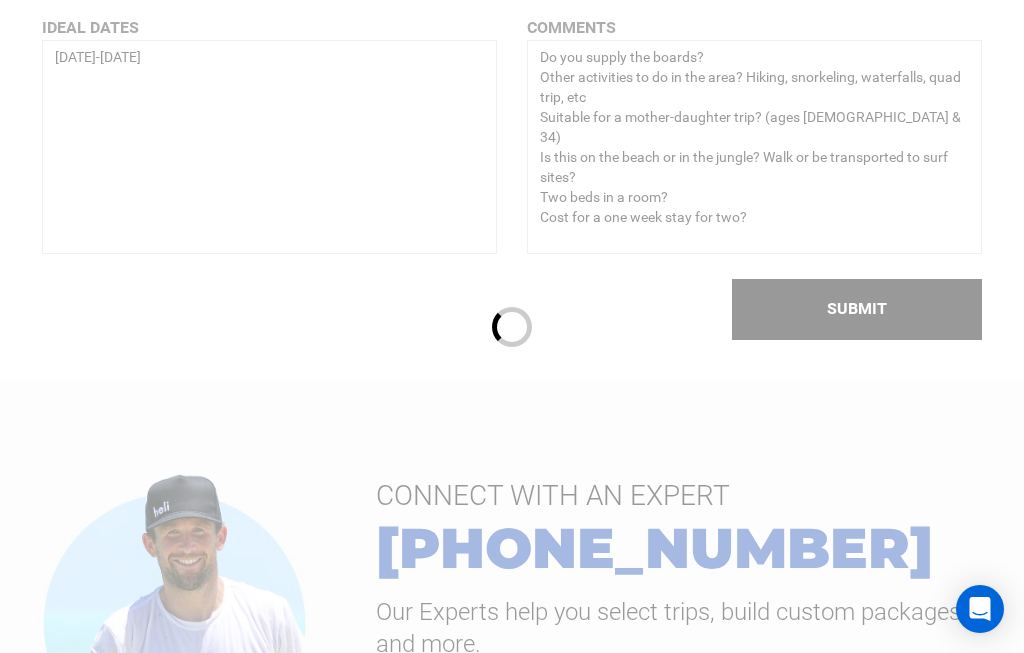 type 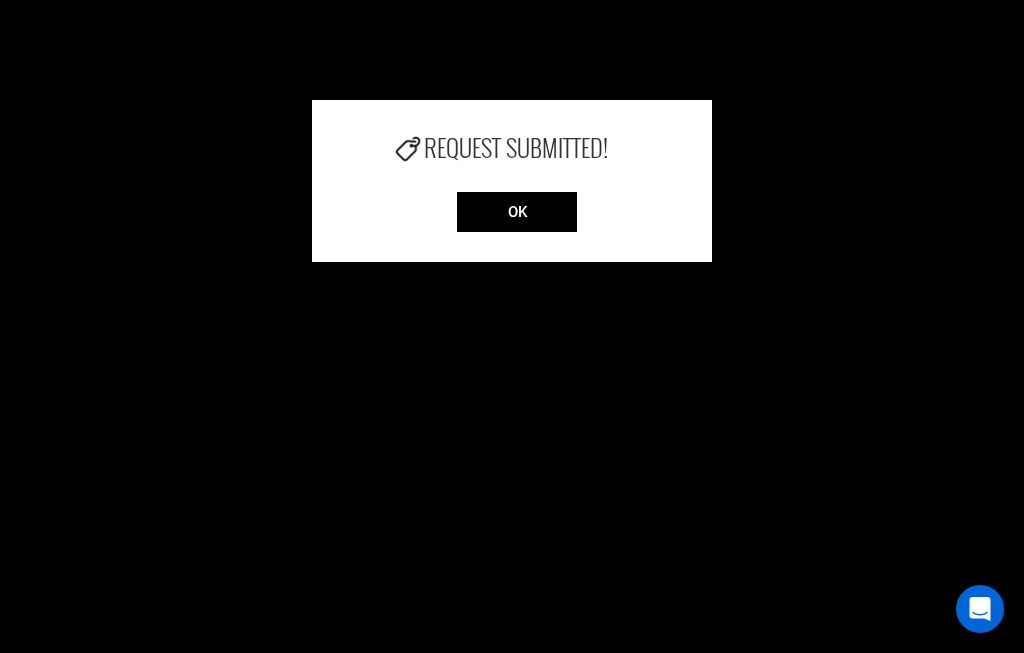 scroll, scrollTop: 0, scrollLeft: 0, axis: both 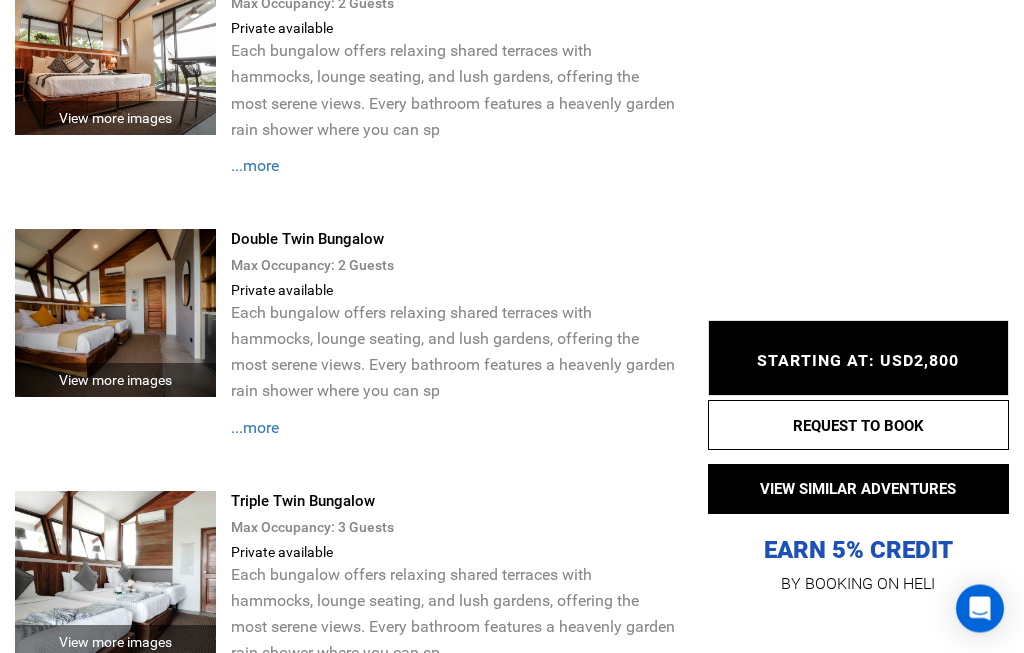click on "...more" at bounding box center [255, 428] 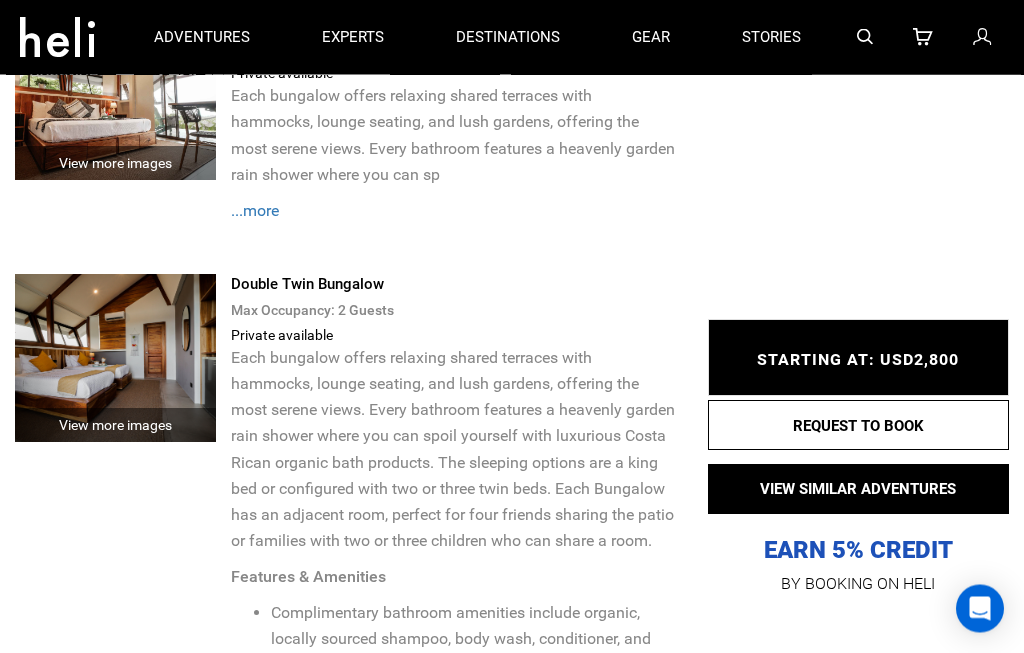 scroll, scrollTop: 2750, scrollLeft: 0, axis: vertical 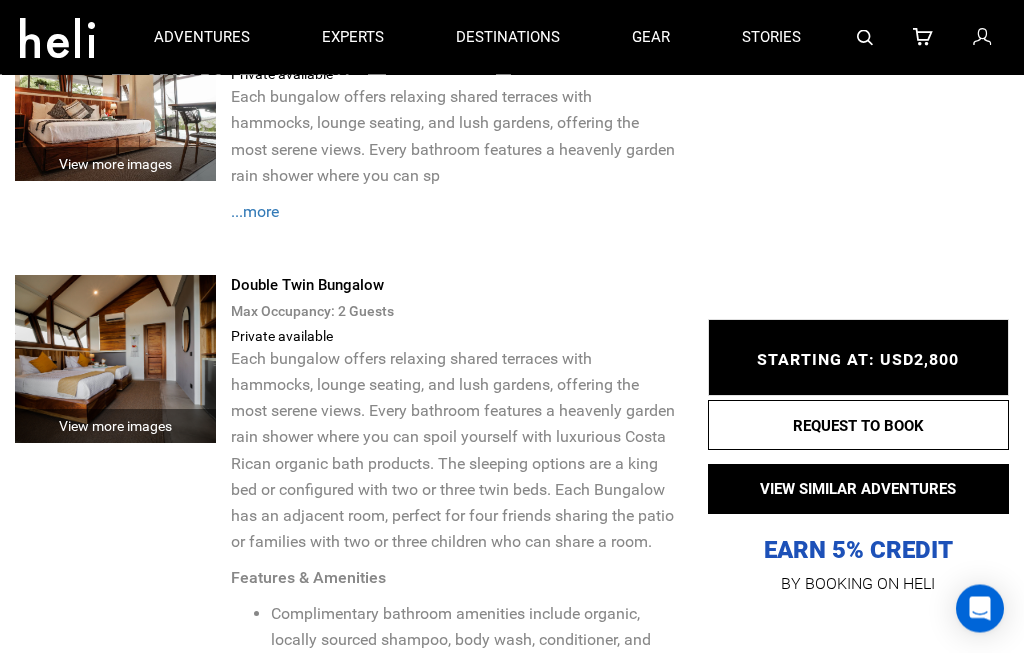 click on "View more images" at bounding box center (115, 427) 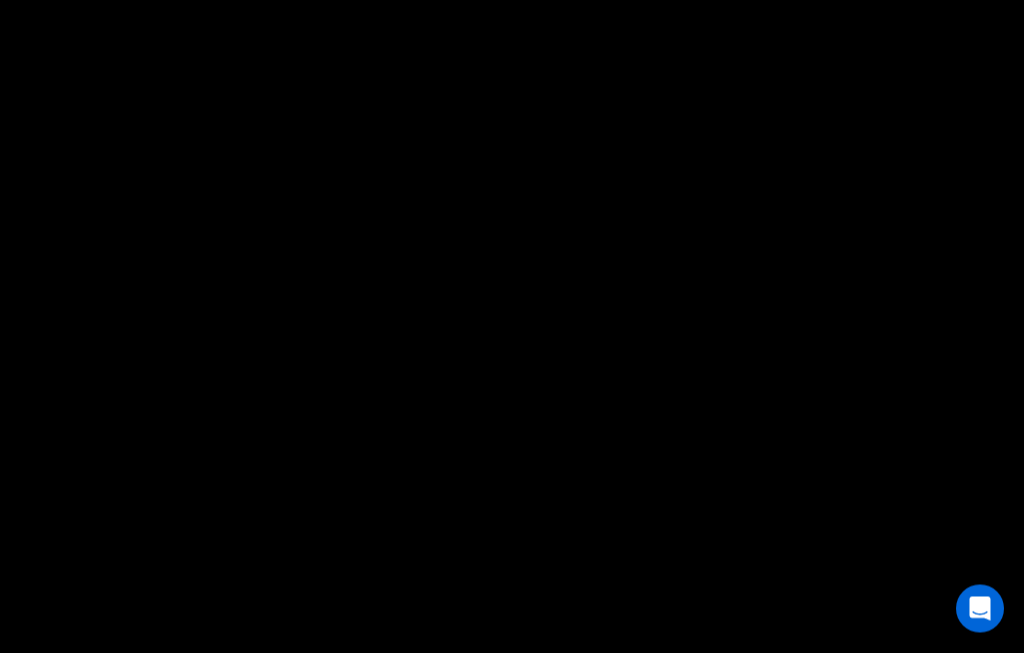 scroll, scrollTop: 2751, scrollLeft: 0, axis: vertical 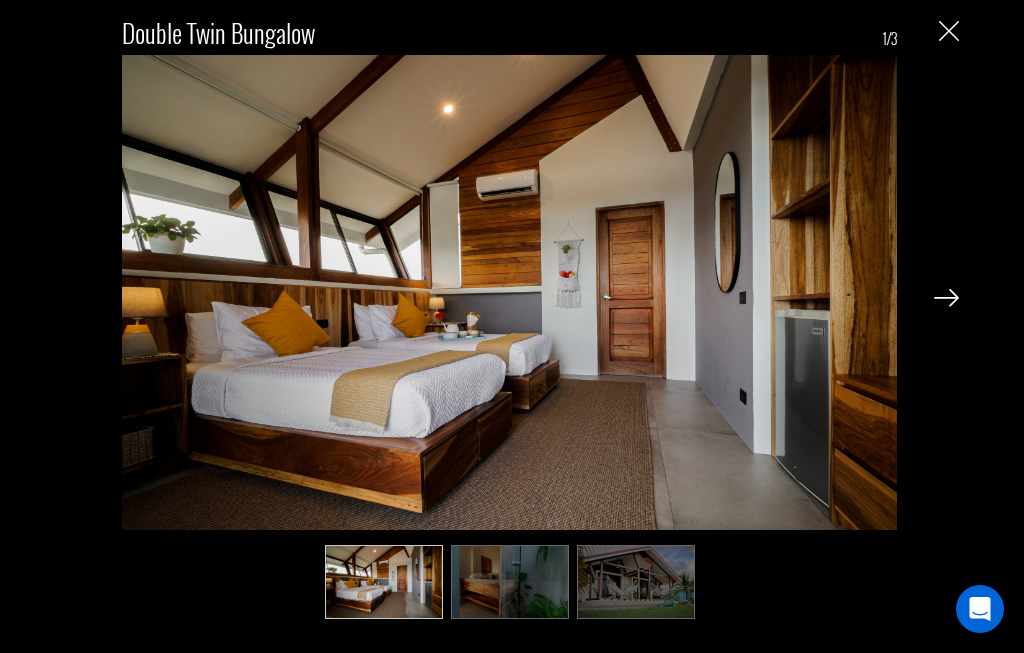click at bounding box center [946, 298] 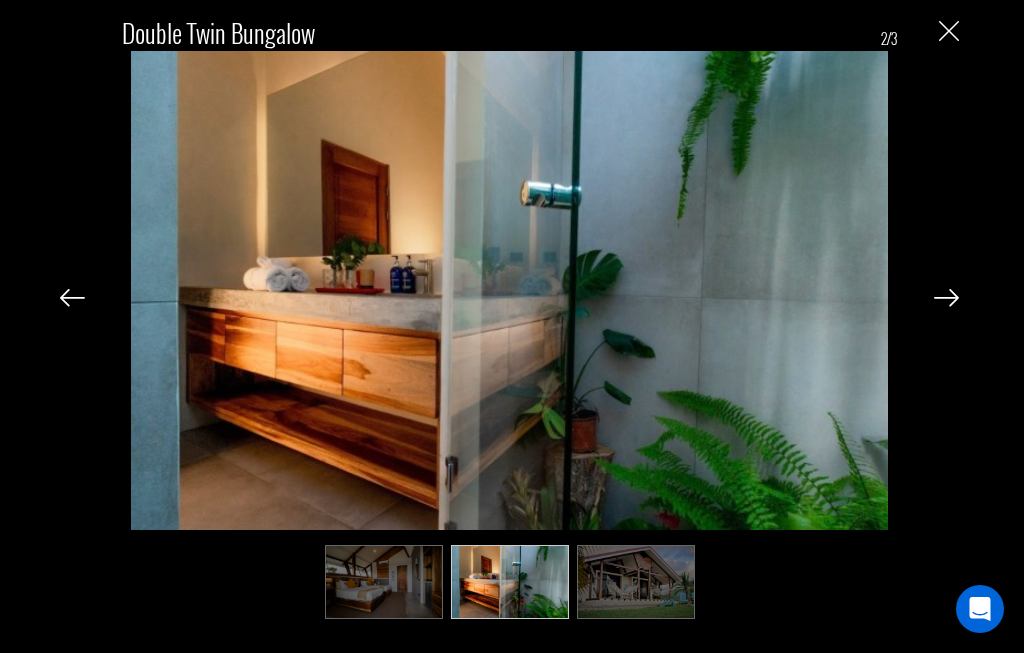 click at bounding box center [946, 298] 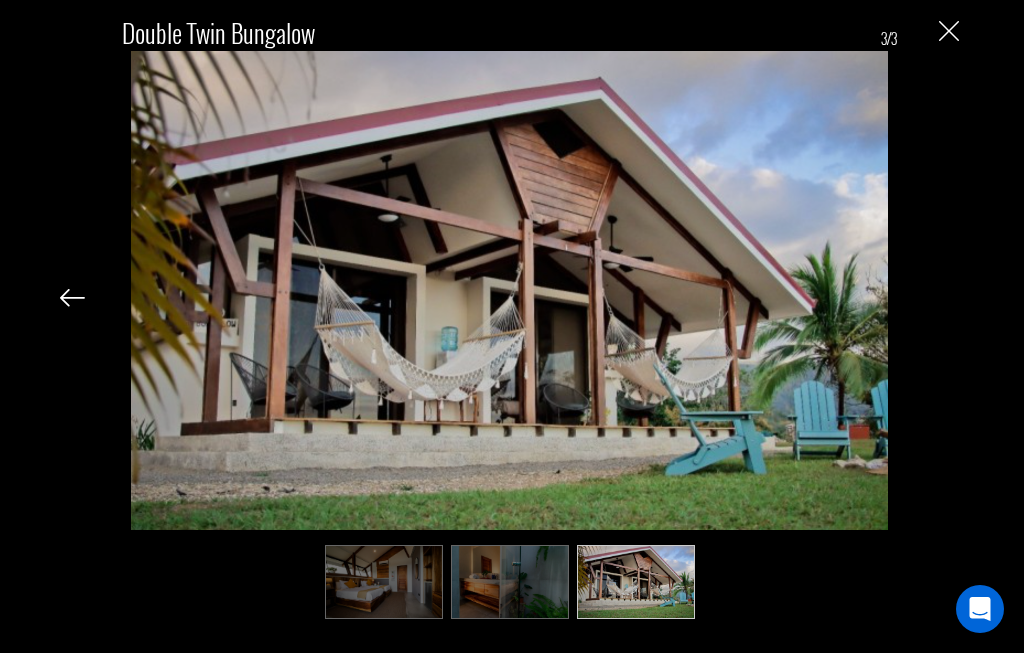 click at bounding box center (72, 298) 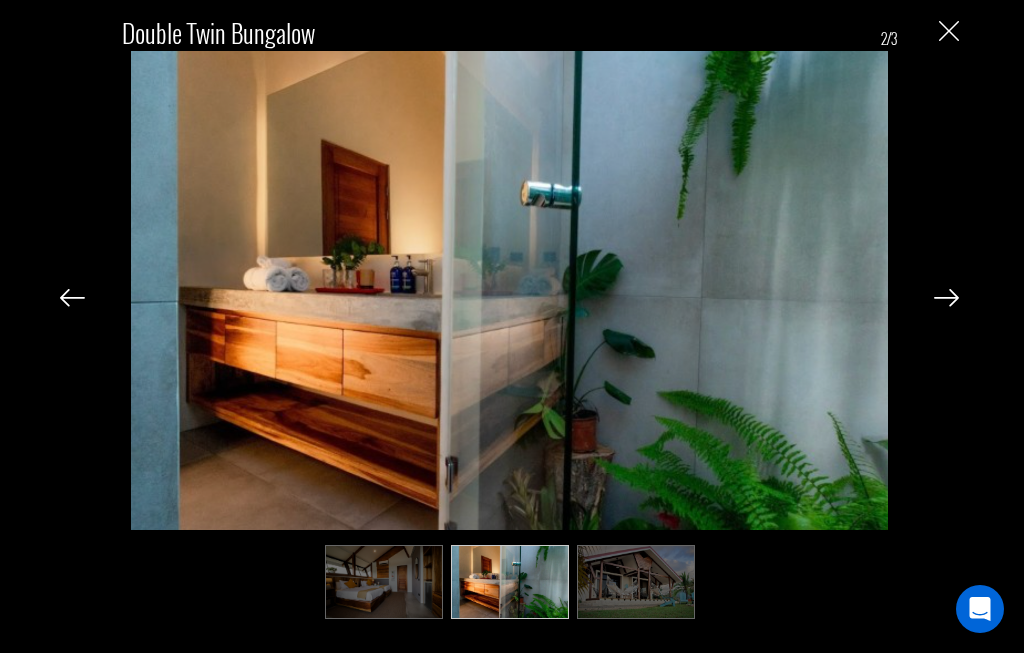 click on "Double Twin Bungalow
2/3" at bounding box center (509, 310) 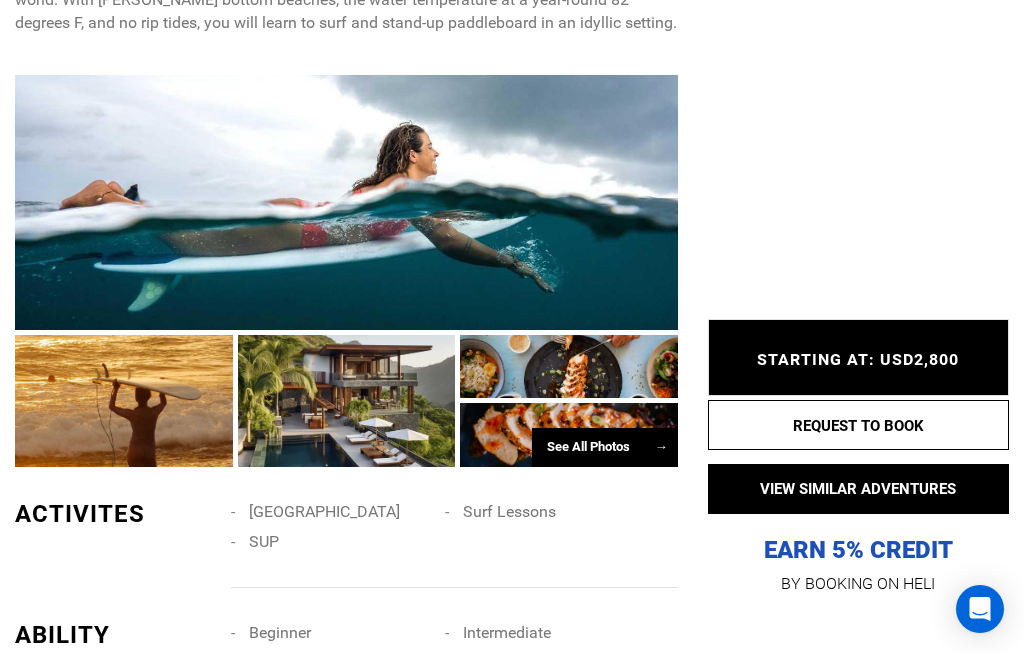 scroll, scrollTop: 1151, scrollLeft: 0, axis: vertical 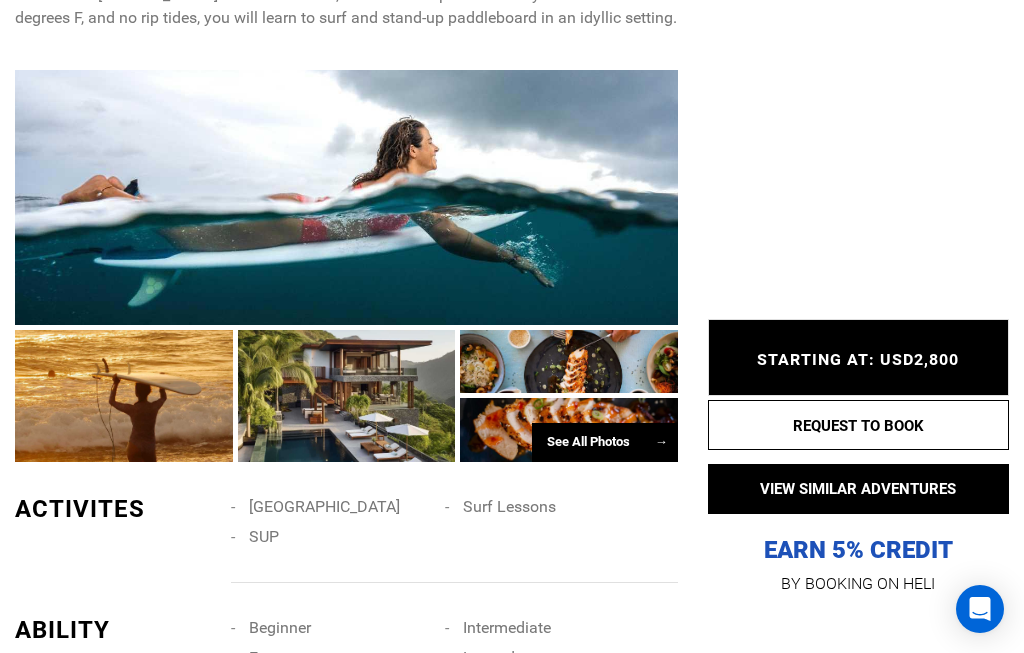 click on "→" at bounding box center (661, 441) 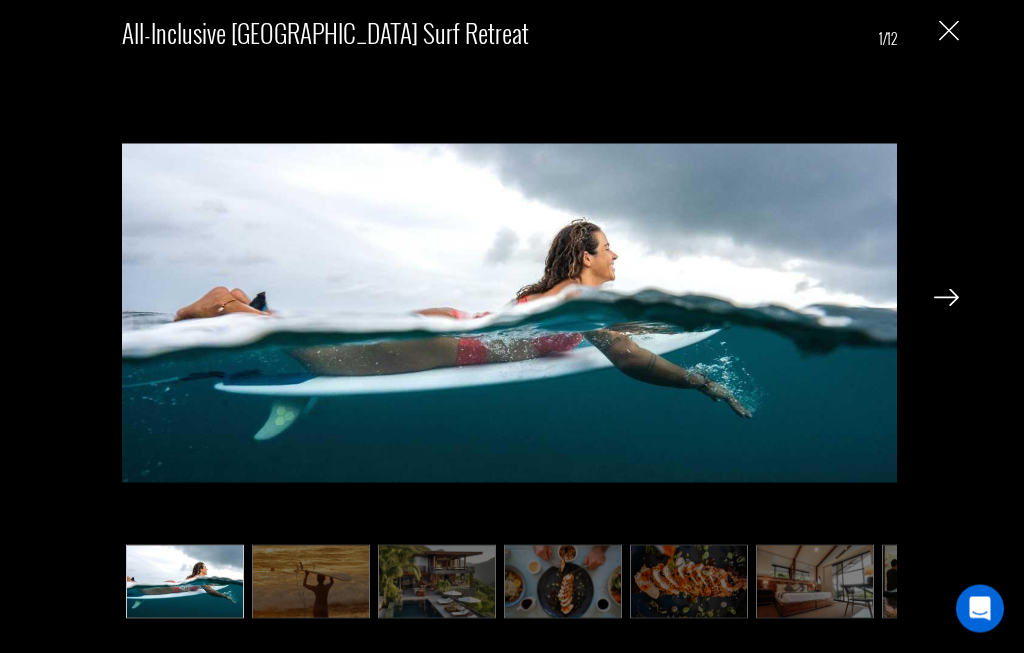 scroll, scrollTop: 1194, scrollLeft: 0, axis: vertical 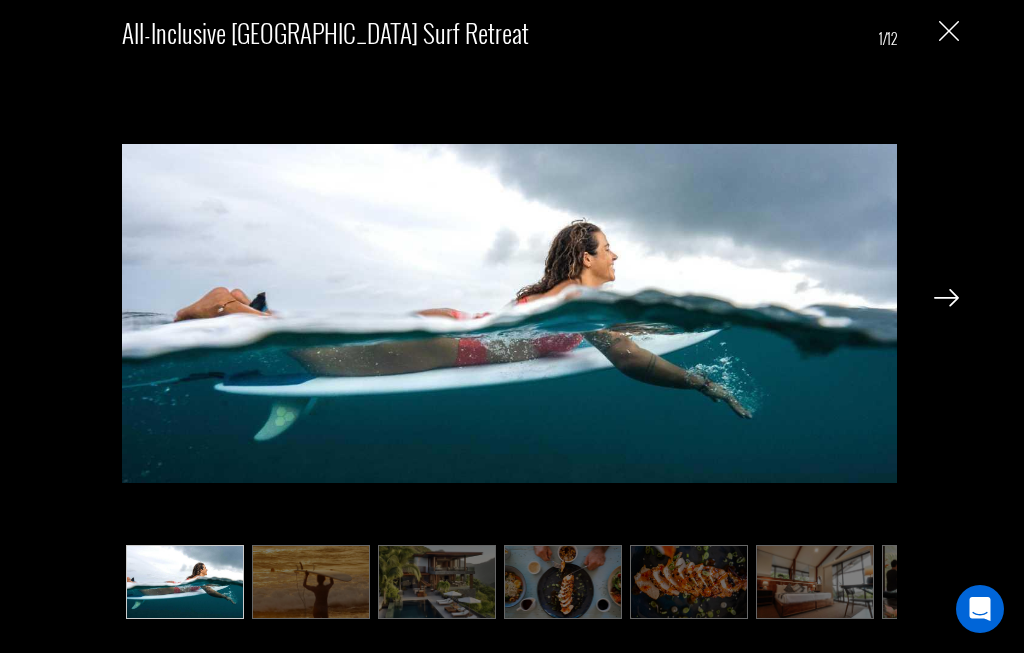 click at bounding box center (946, 298) 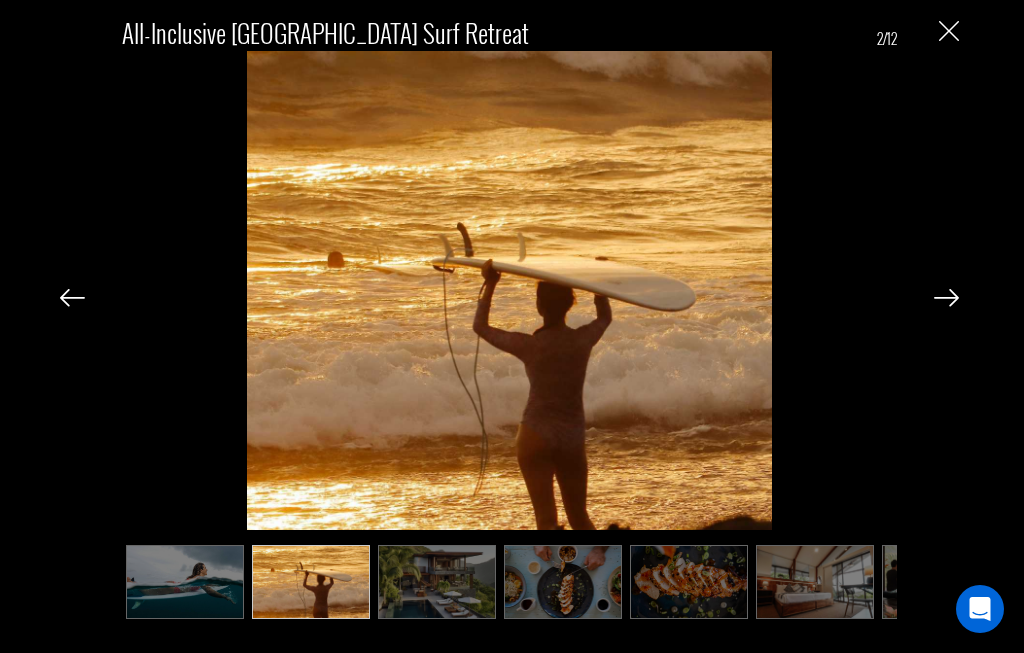 click at bounding box center [946, 298] 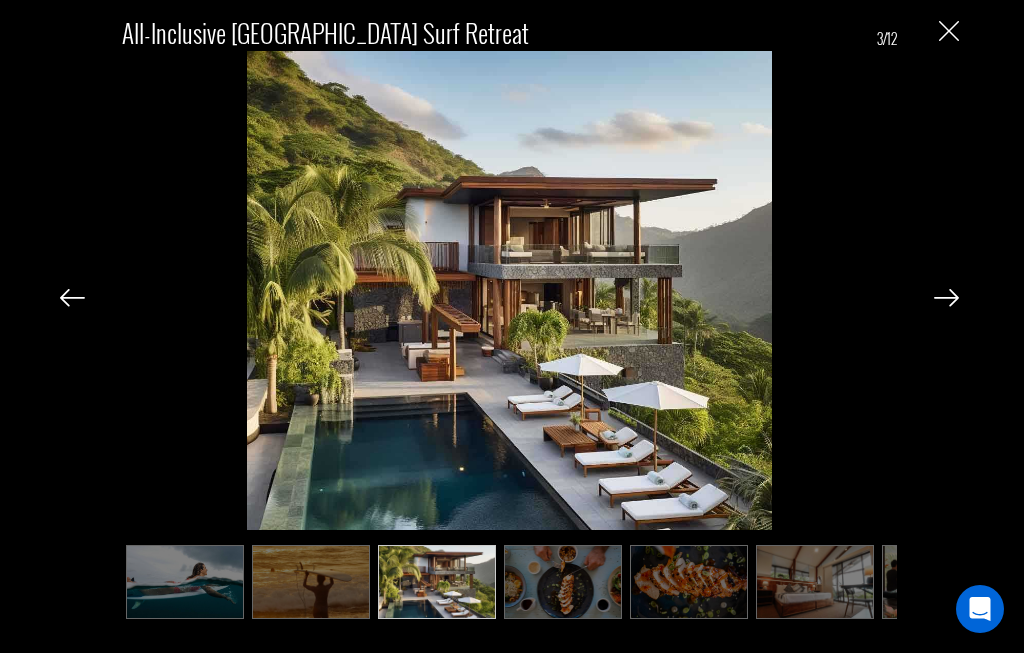 click at bounding box center (946, 298) 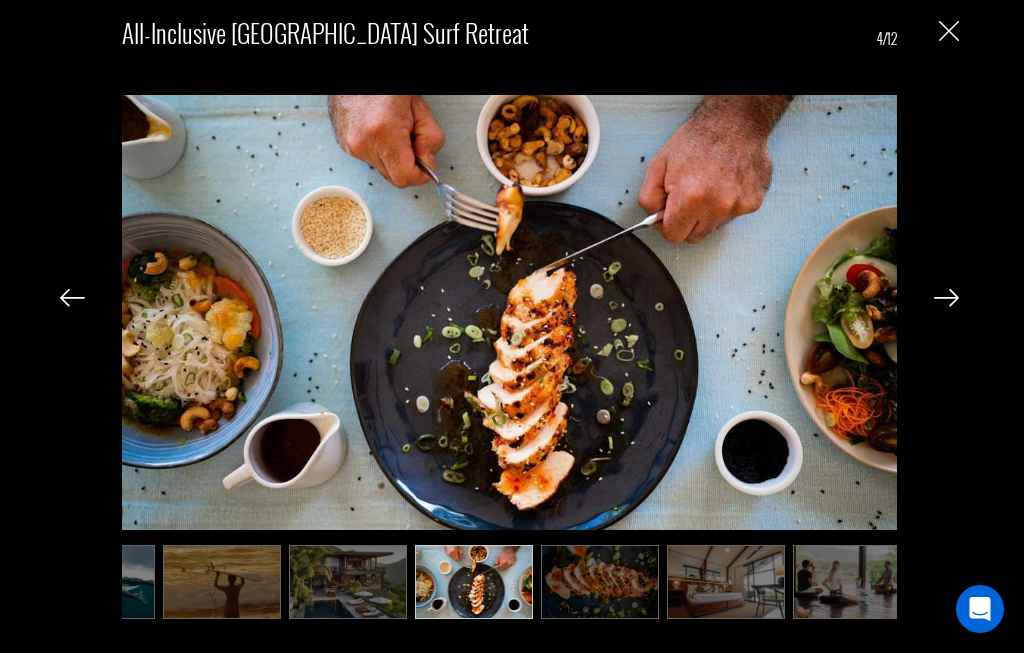 scroll, scrollTop: 0, scrollLeft: 100, axis: horizontal 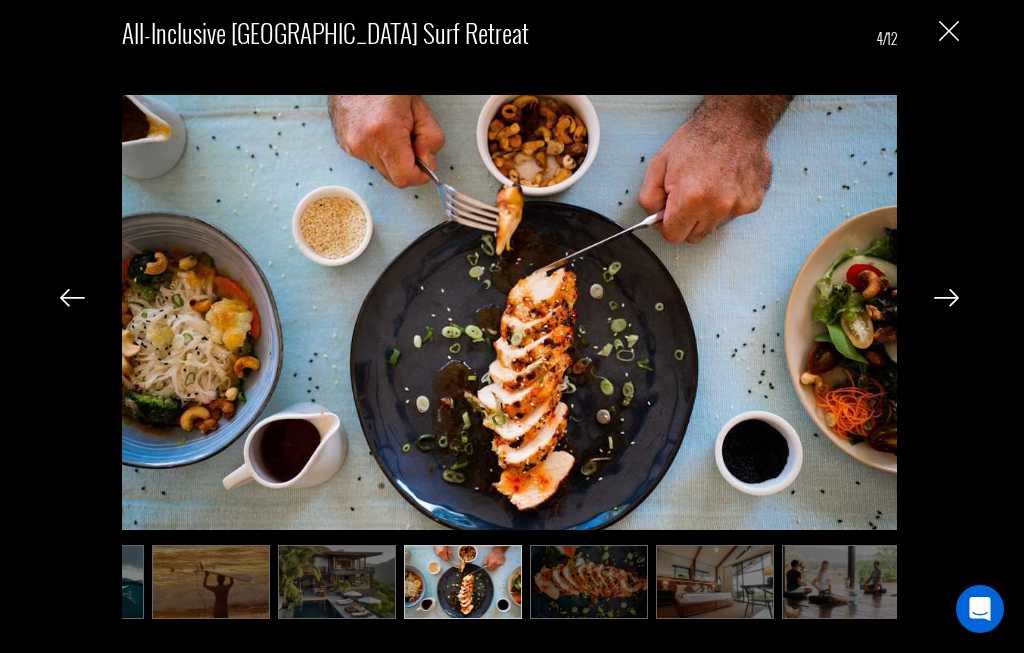 click at bounding box center [946, 298] 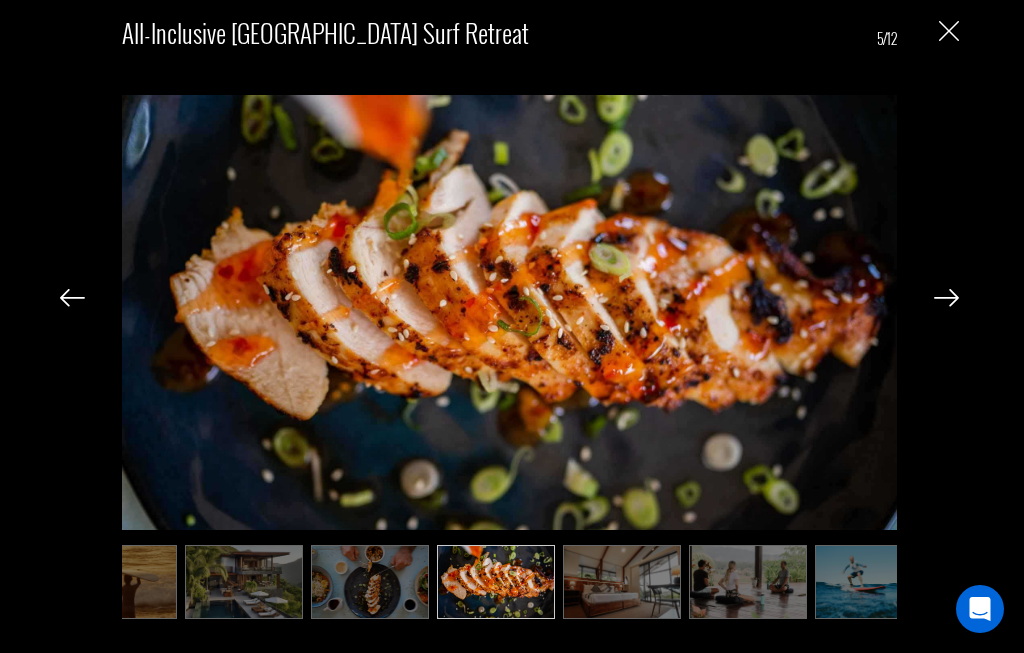 scroll, scrollTop: 0, scrollLeft: 200, axis: horizontal 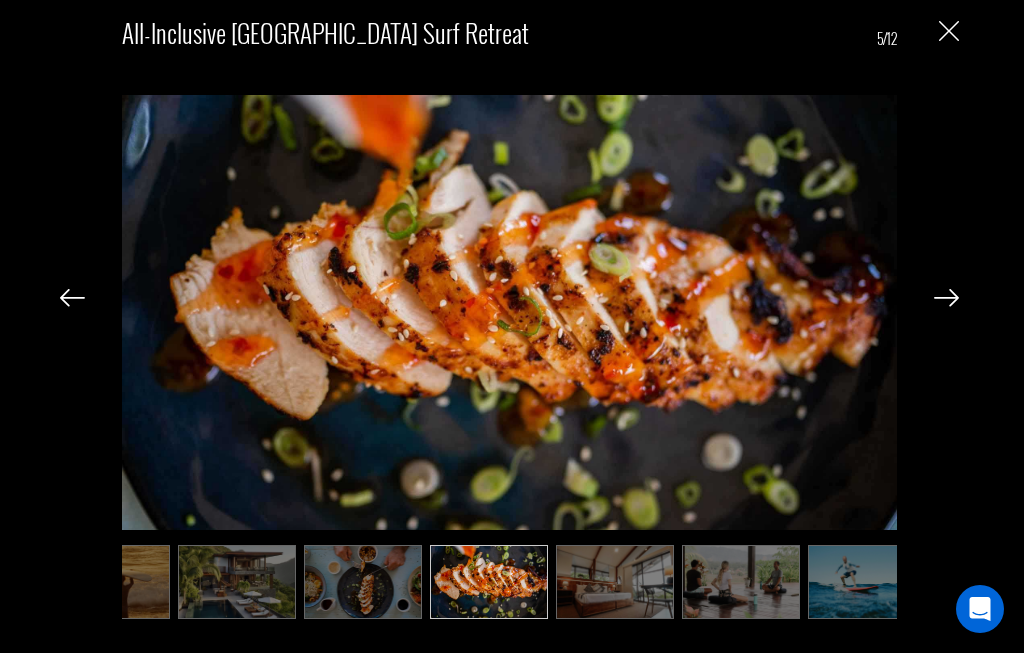 click at bounding box center [946, 298] 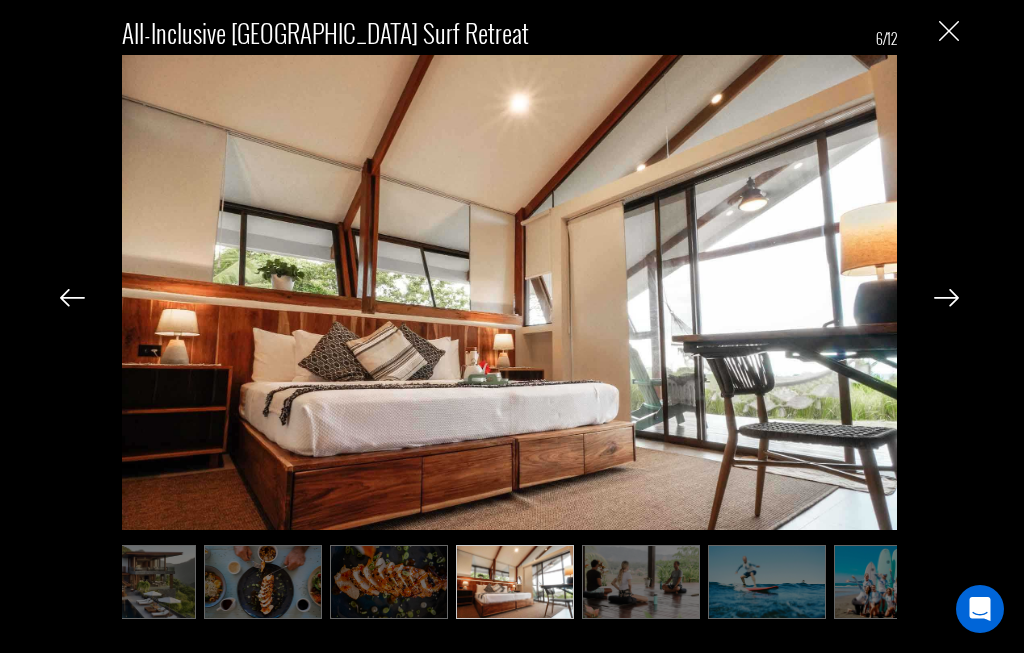 scroll, scrollTop: 0, scrollLeft: 300, axis: horizontal 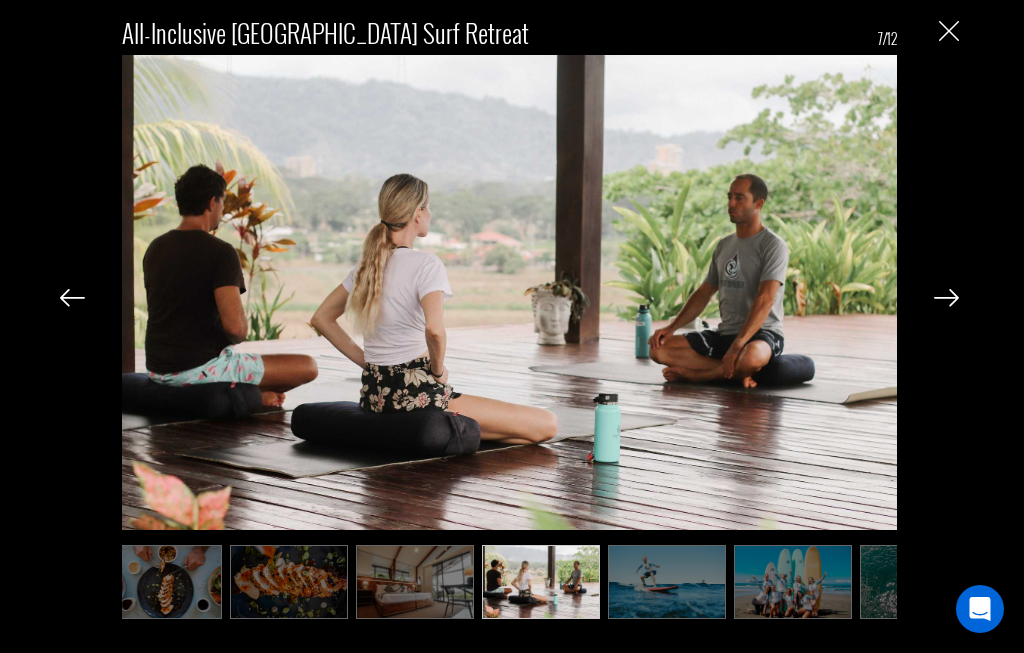 click at bounding box center [946, 298] 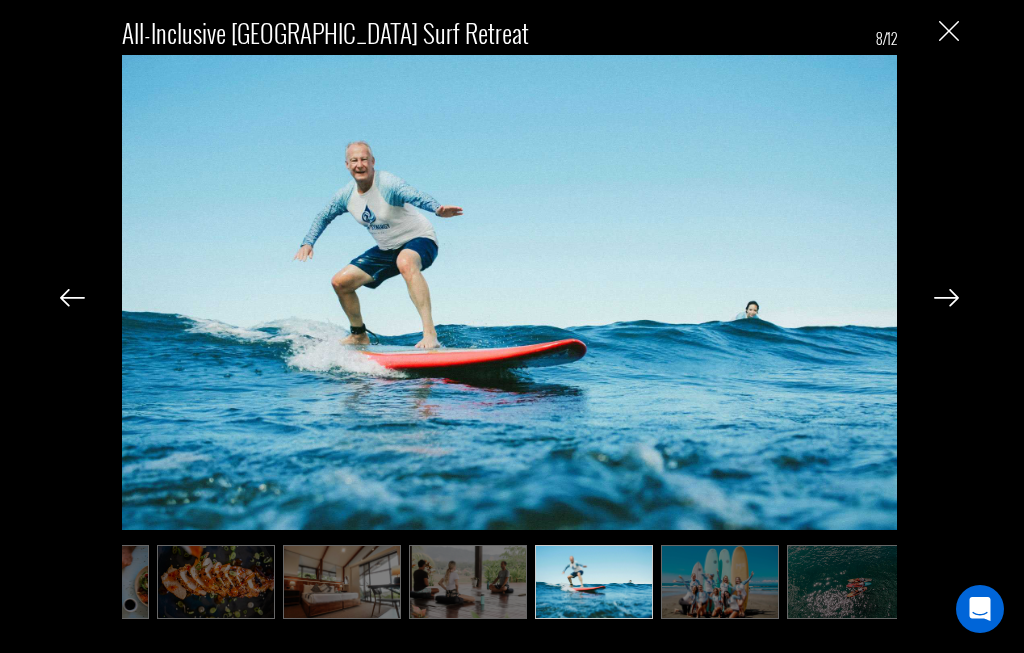 scroll, scrollTop: 0, scrollLeft: 500, axis: horizontal 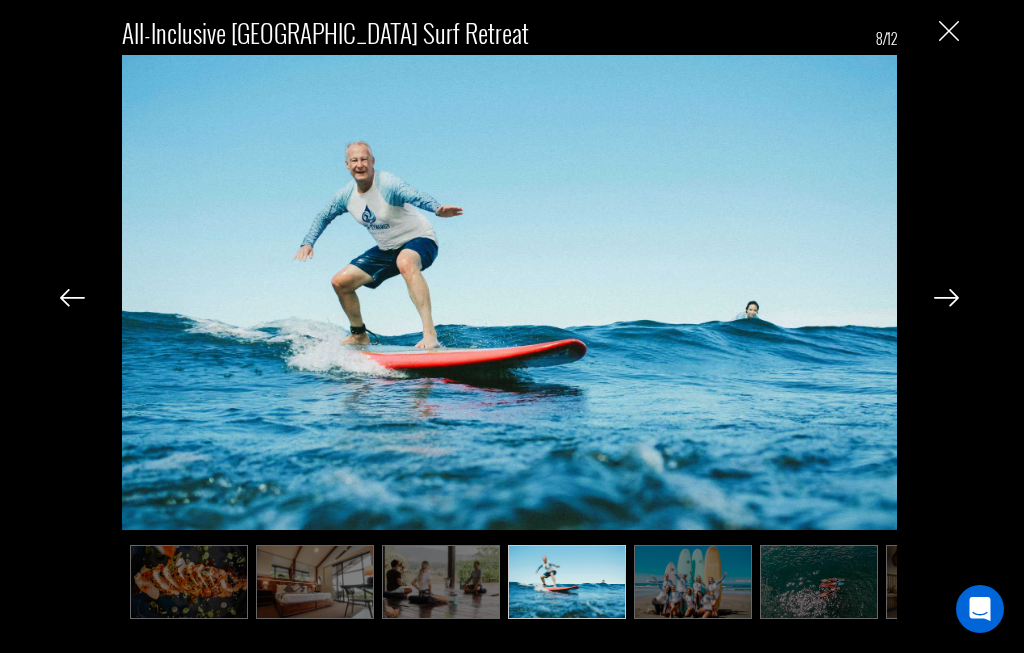 click at bounding box center [946, 298] 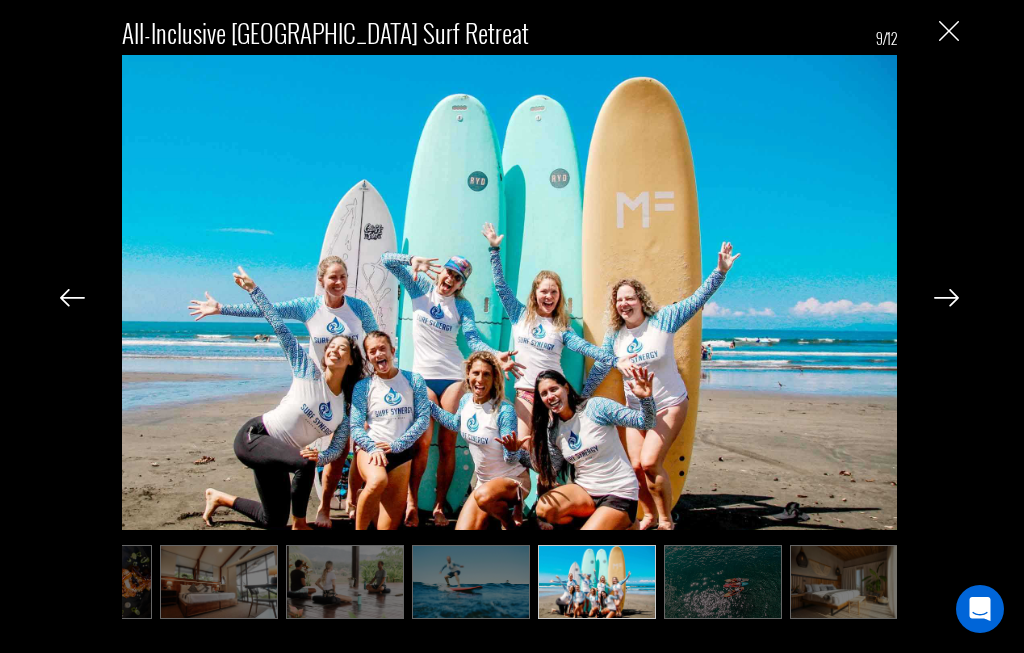 scroll, scrollTop: 0, scrollLeft: 600, axis: horizontal 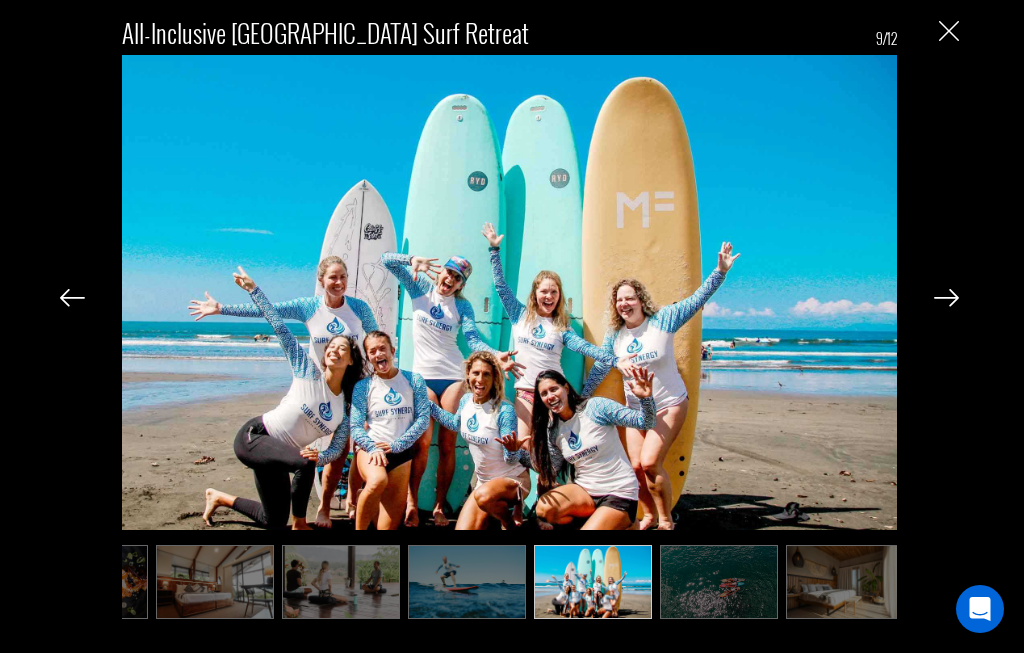 click at bounding box center (946, 298) 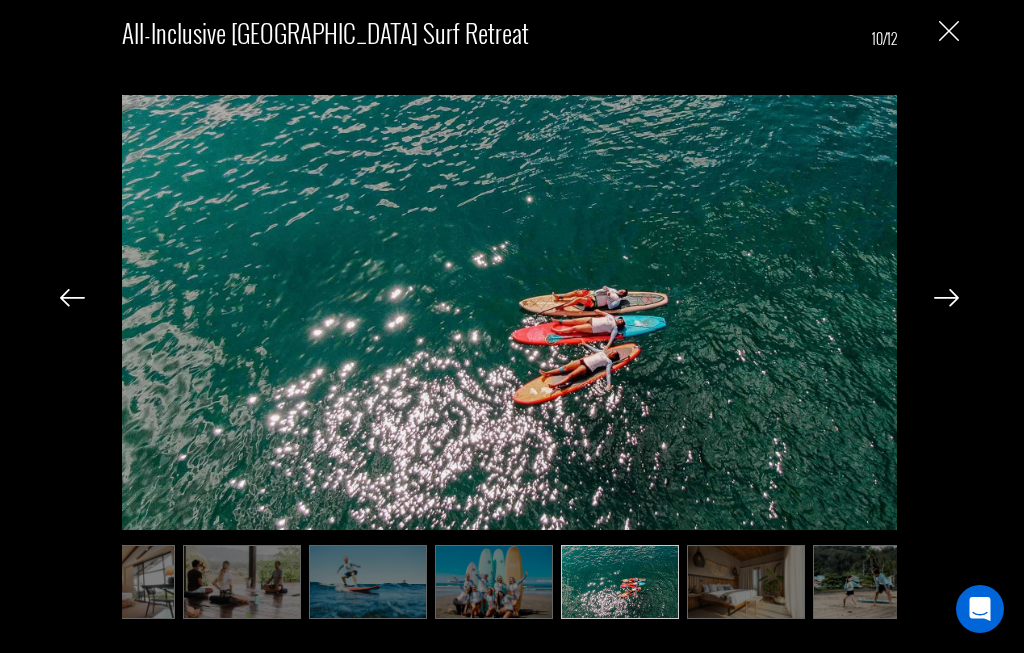 scroll, scrollTop: 0, scrollLeft: 700, axis: horizontal 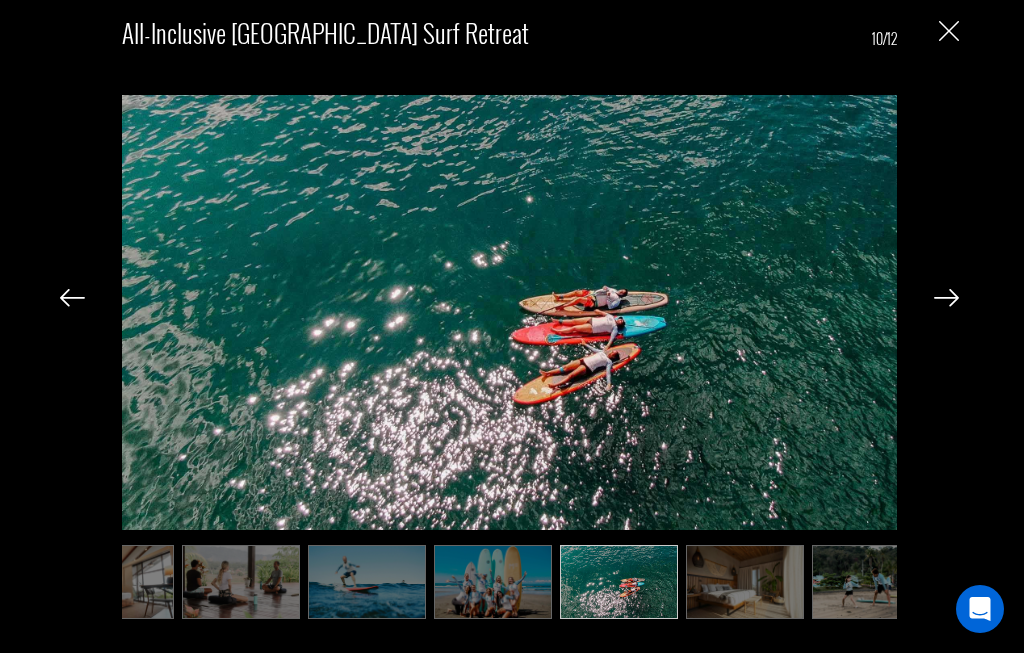 click at bounding box center [946, 298] 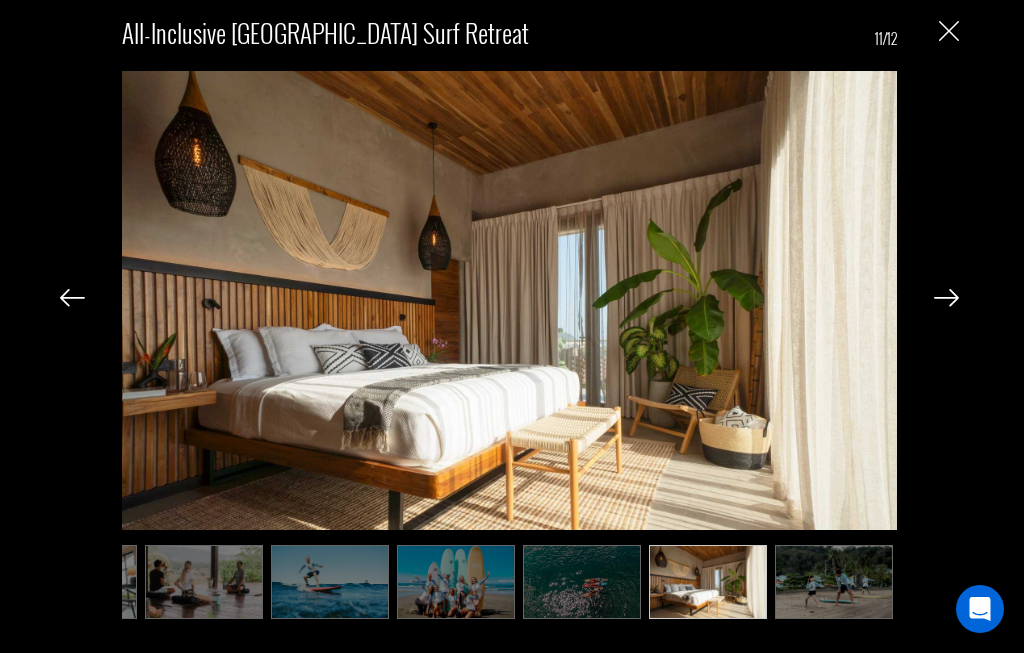 scroll, scrollTop: 0, scrollLeft: 737, axis: horizontal 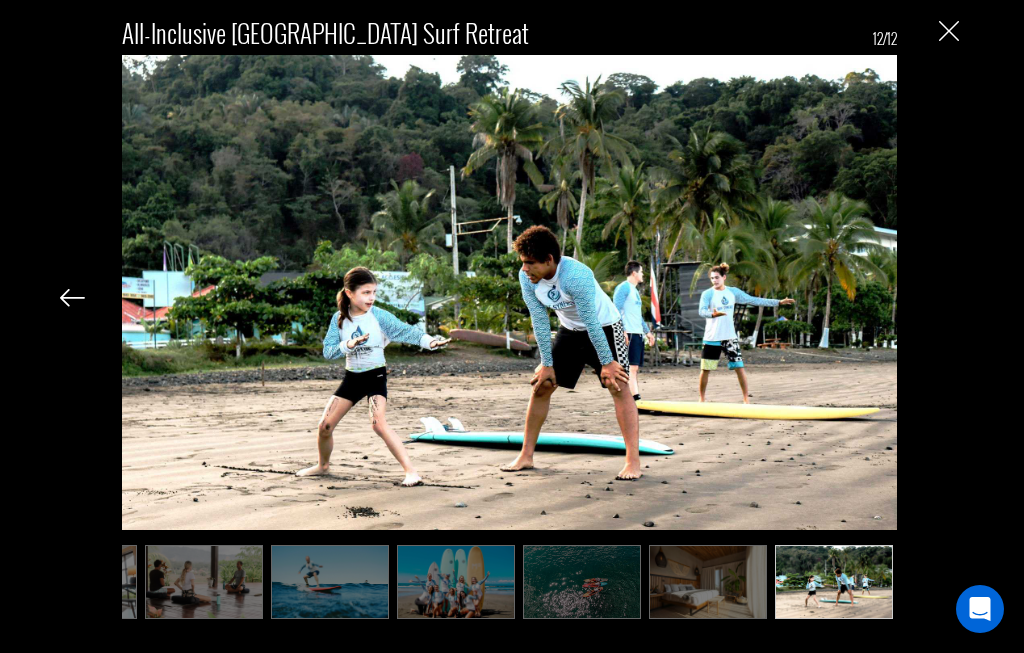 click at bounding box center (949, 31) 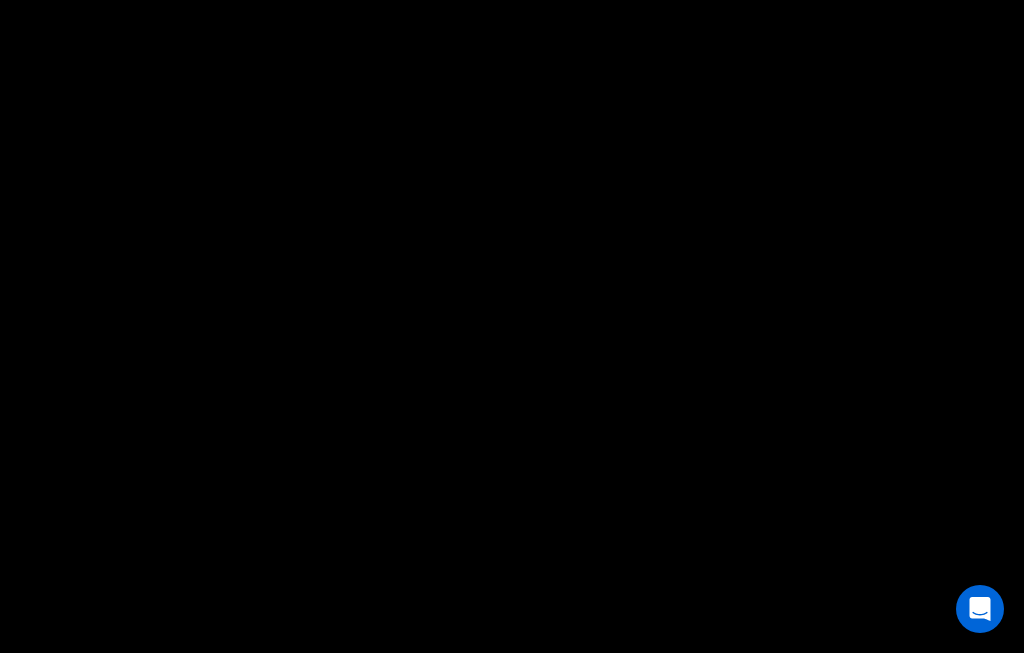 scroll, scrollTop: 0, scrollLeft: 0, axis: both 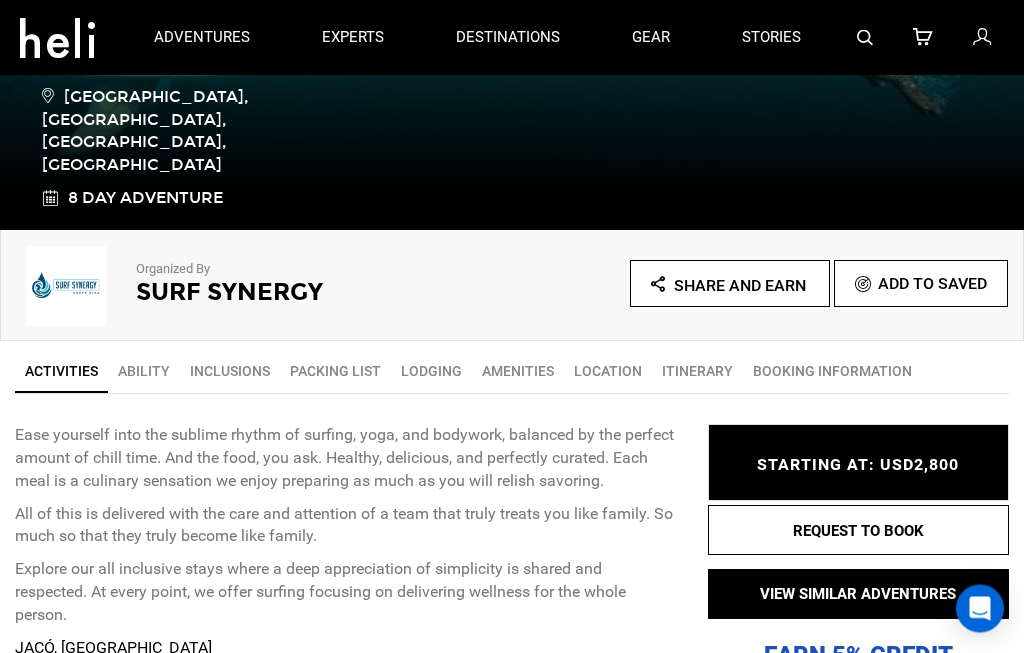 click on "Itinerary" at bounding box center (697, 372) 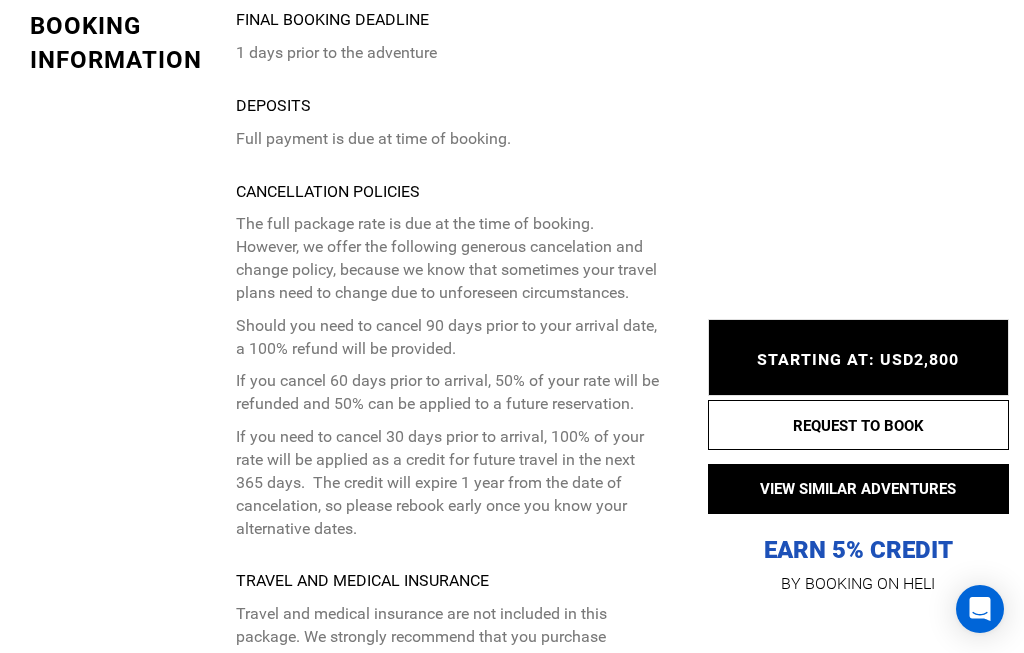 scroll, scrollTop: 7785, scrollLeft: 0, axis: vertical 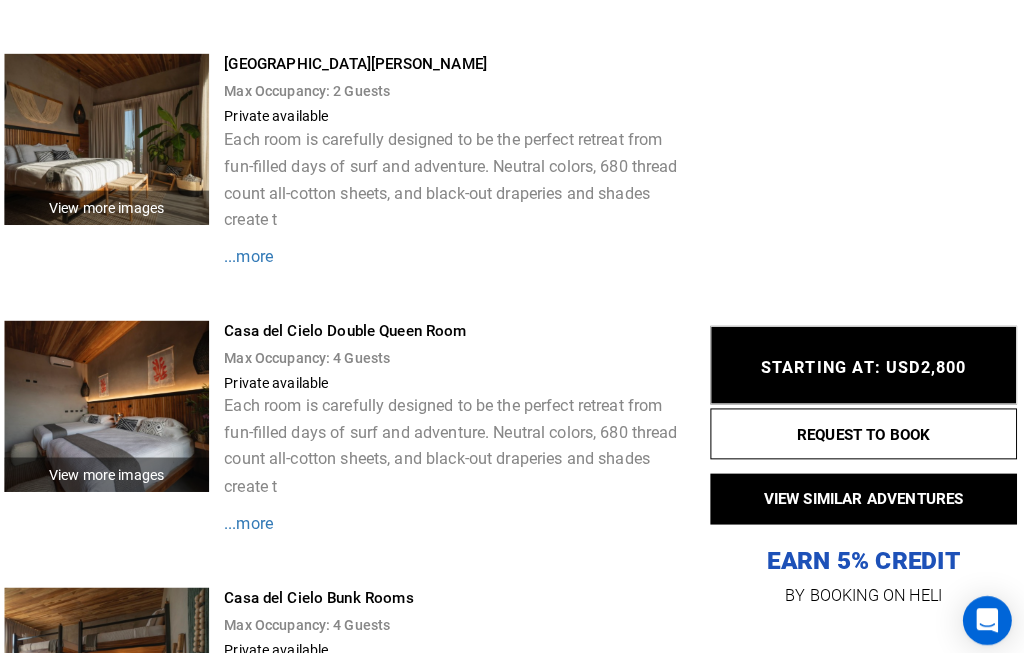 click on "...more" at bounding box center [255, 513] 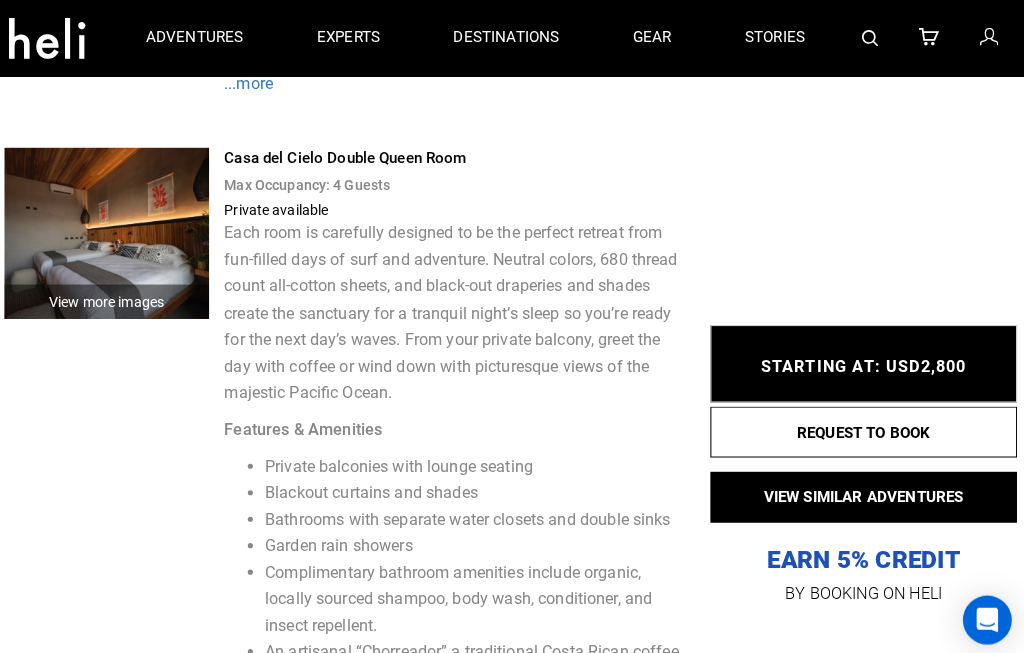 scroll, scrollTop: 4220, scrollLeft: 0, axis: vertical 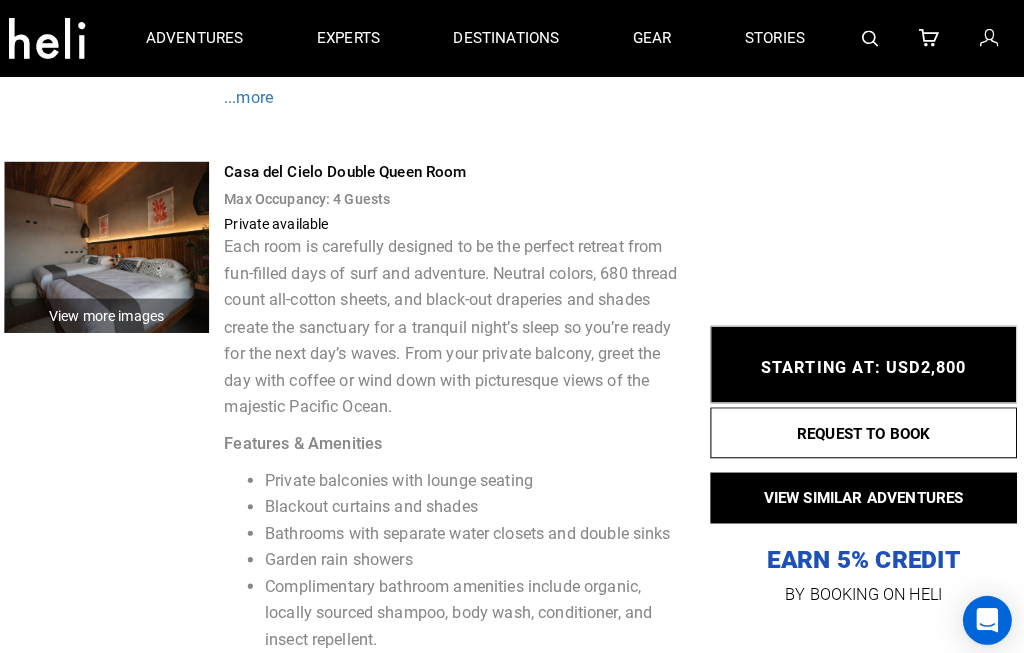 click on "View more images" at bounding box center (115, 310) 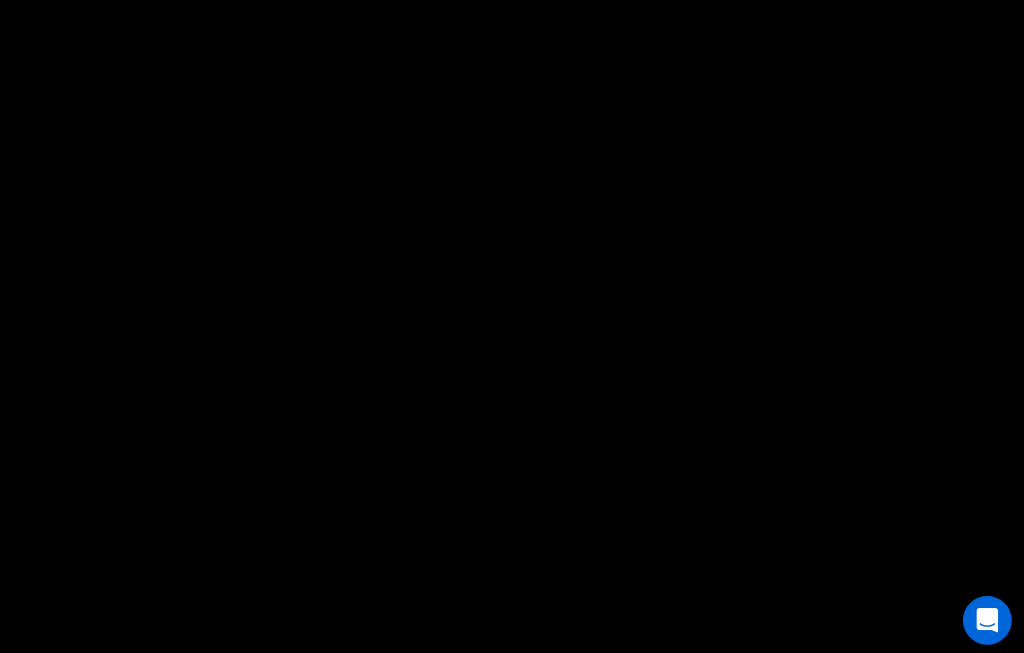 scroll, scrollTop: 0, scrollLeft: 0, axis: both 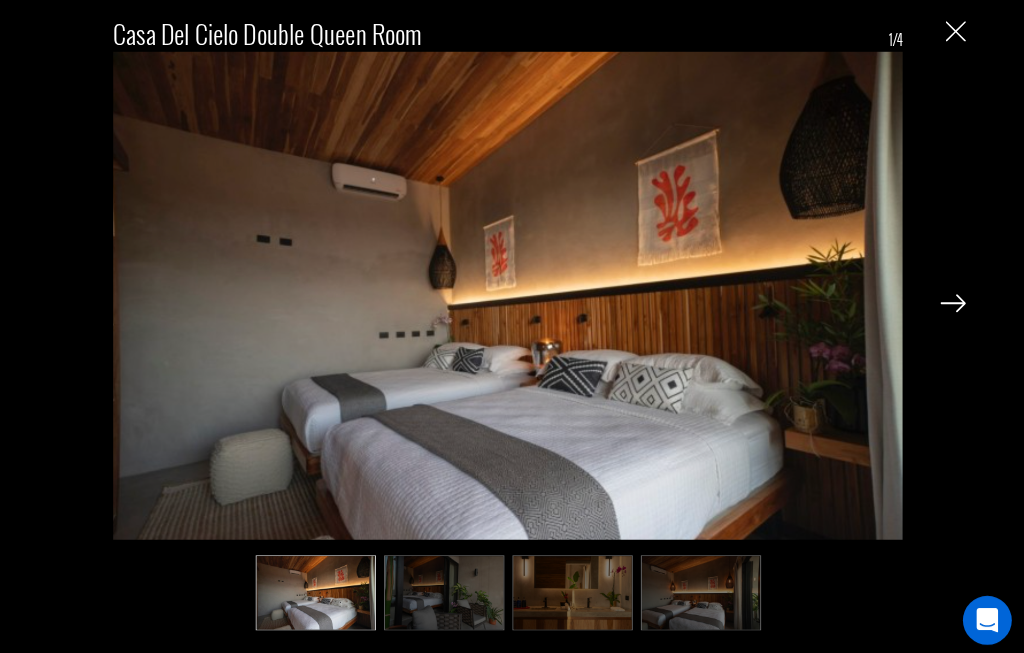 click at bounding box center (946, 298) 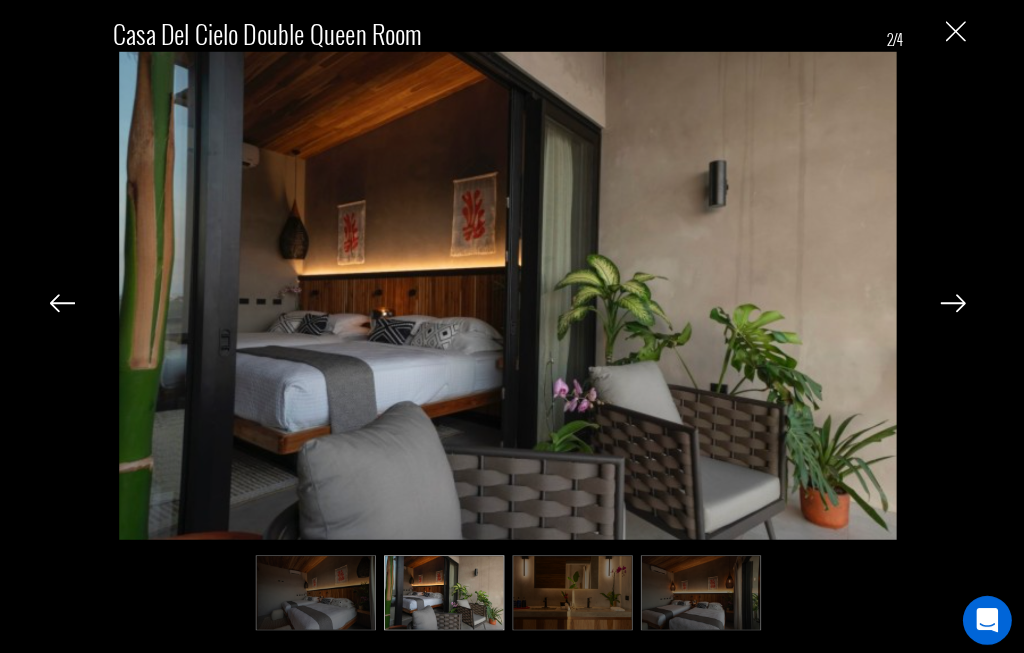 click at bounding box center [946, 296] 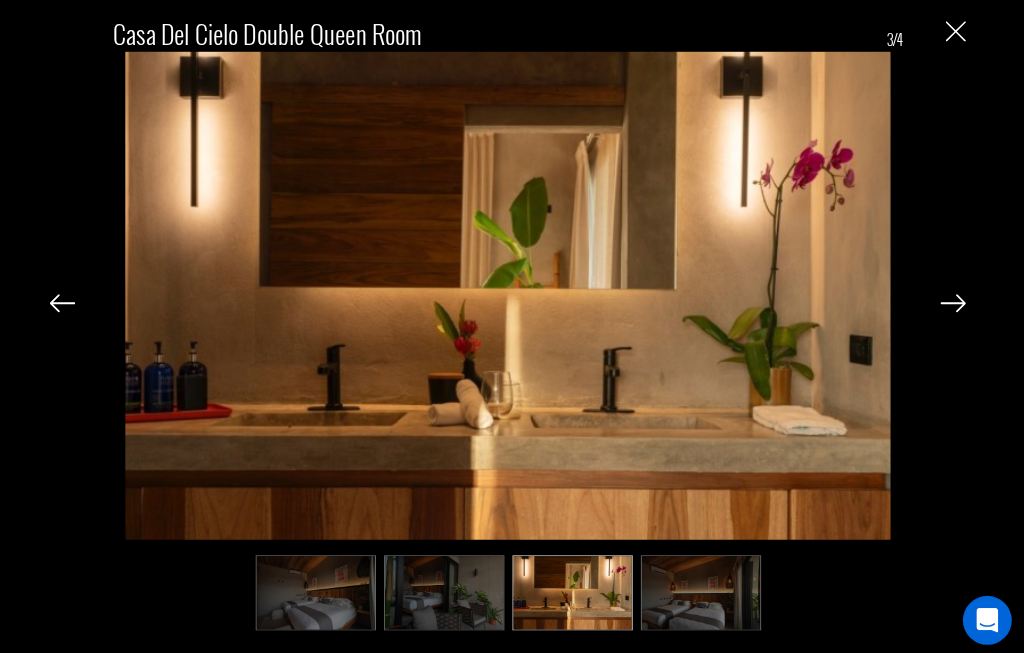 click at bounding box center (946, 298) 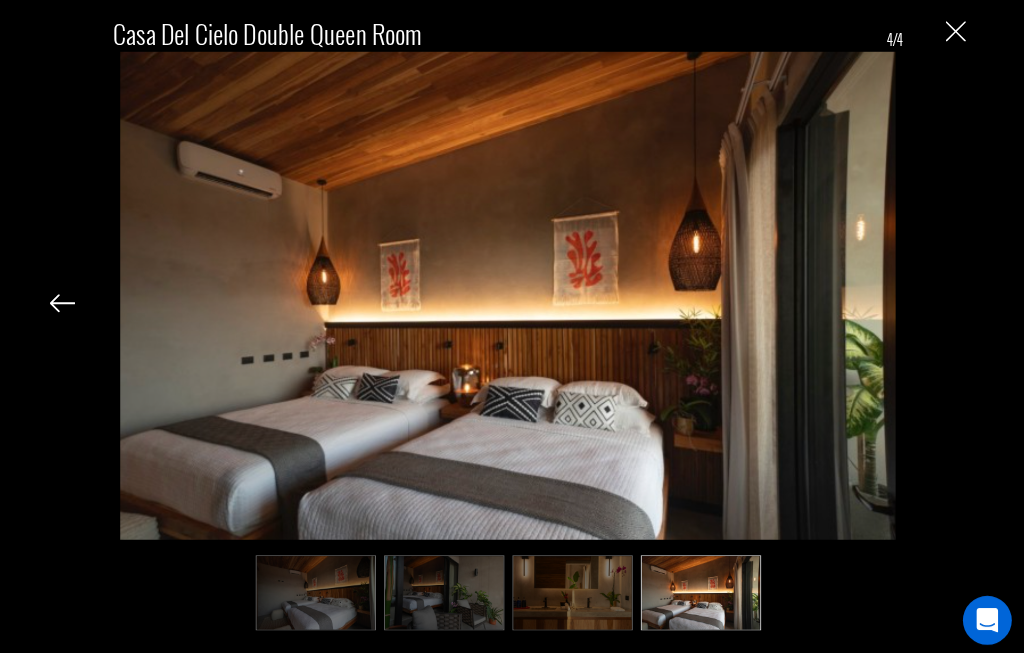 click on "Casa del Cielo Double Queen Room
4/4" at bounding box center (509, 310) 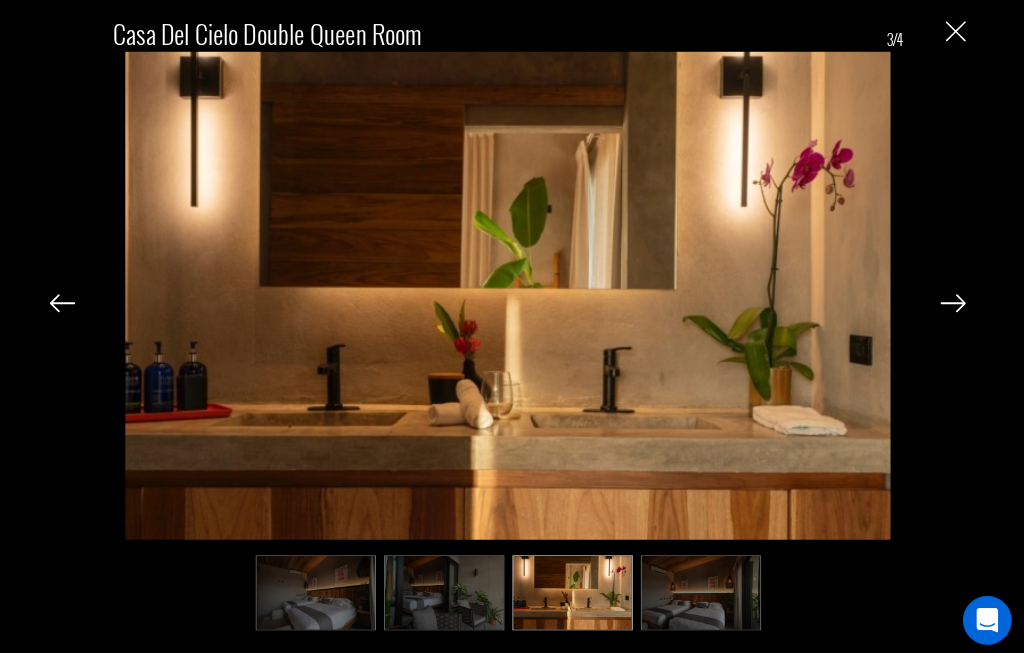 click on "Casa del Cielo Double Queen Room
3/4" at bounding box center (509, 310) 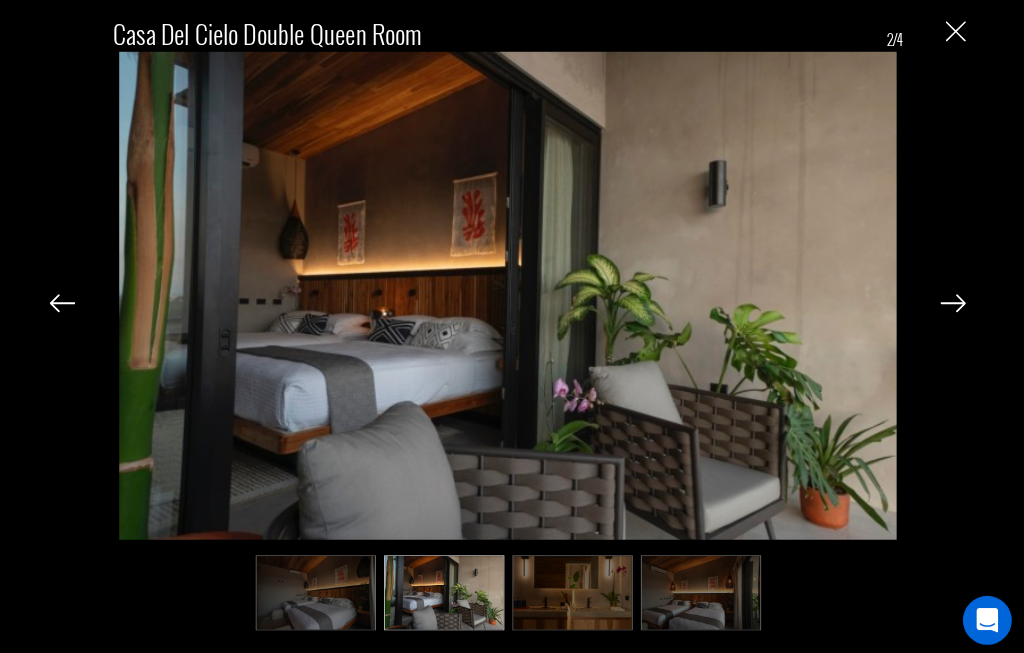 click on "Casa del Cielo Double Queen Room
2/4" at bounding box center [509, 310] 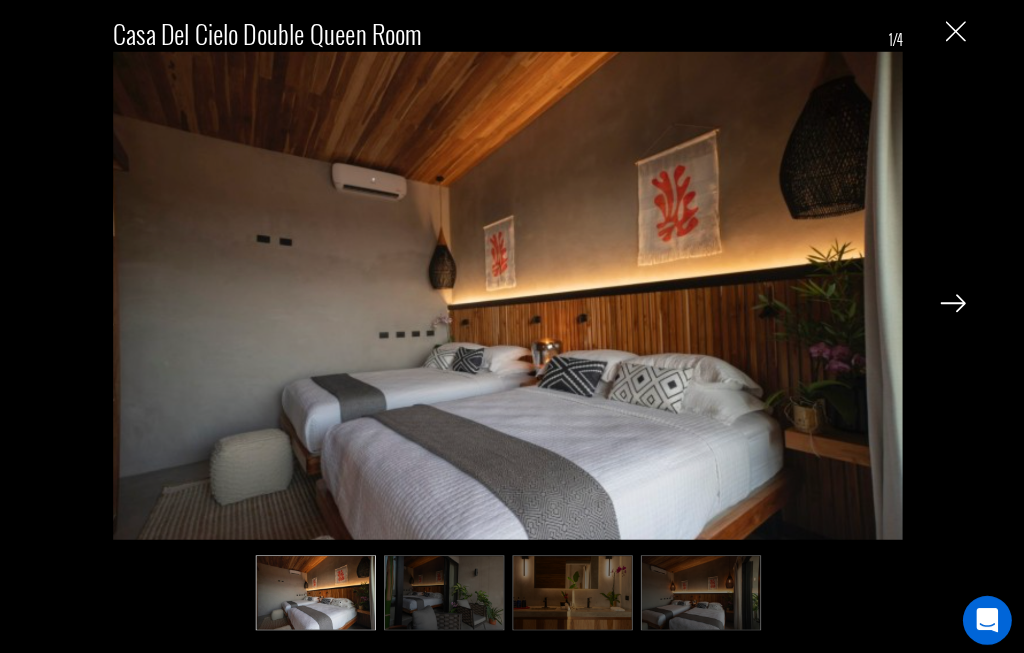 click on "Casa del Cielo Double Queen Room
1/4" at bounding box center [509, 310] 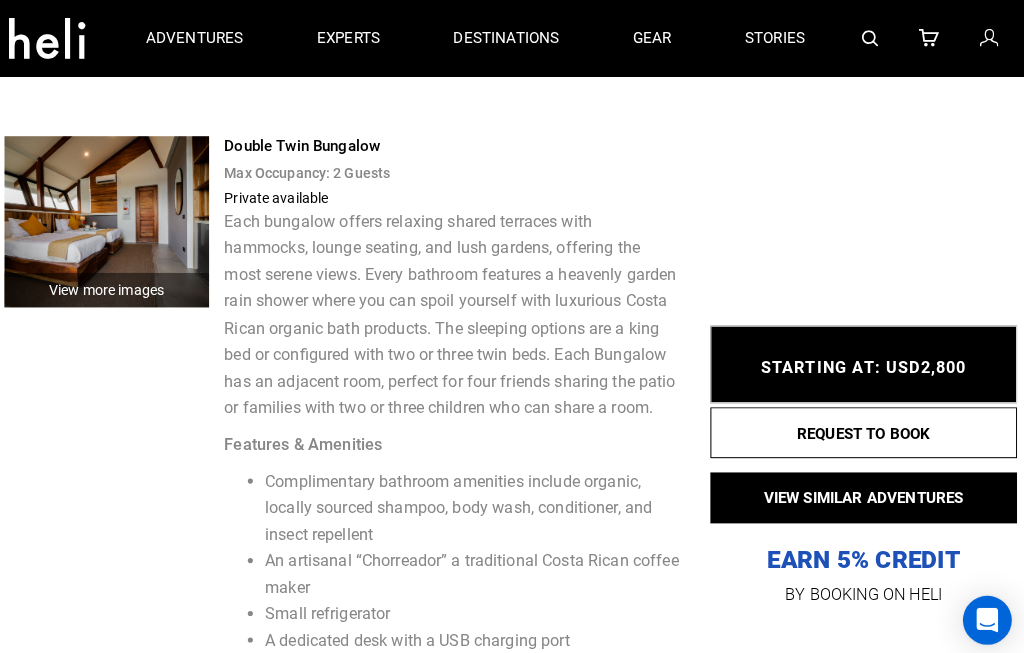scroll, scrollTop: 2882, scrollLeft: 0, axis: vertical 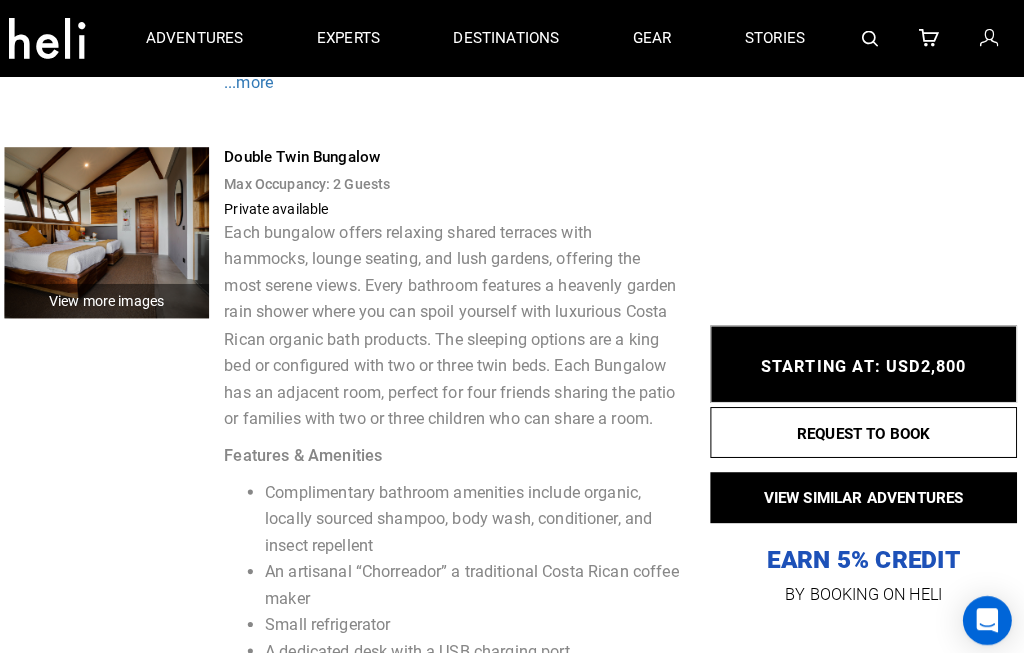 click on "View more images" at bounding box center [115, 295] 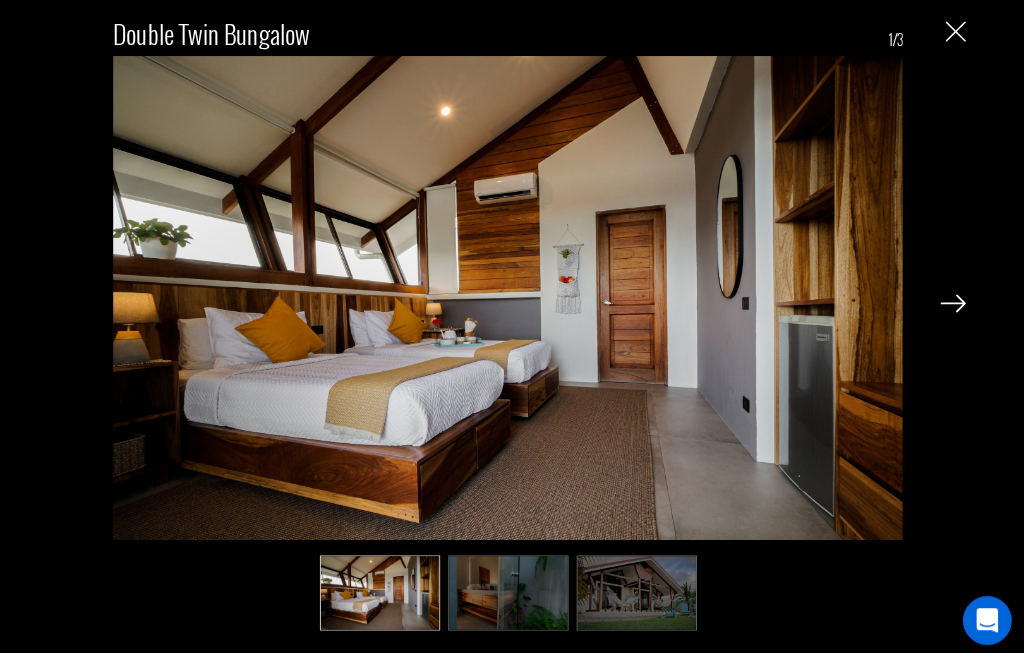 click at bounding box center (946, 298) 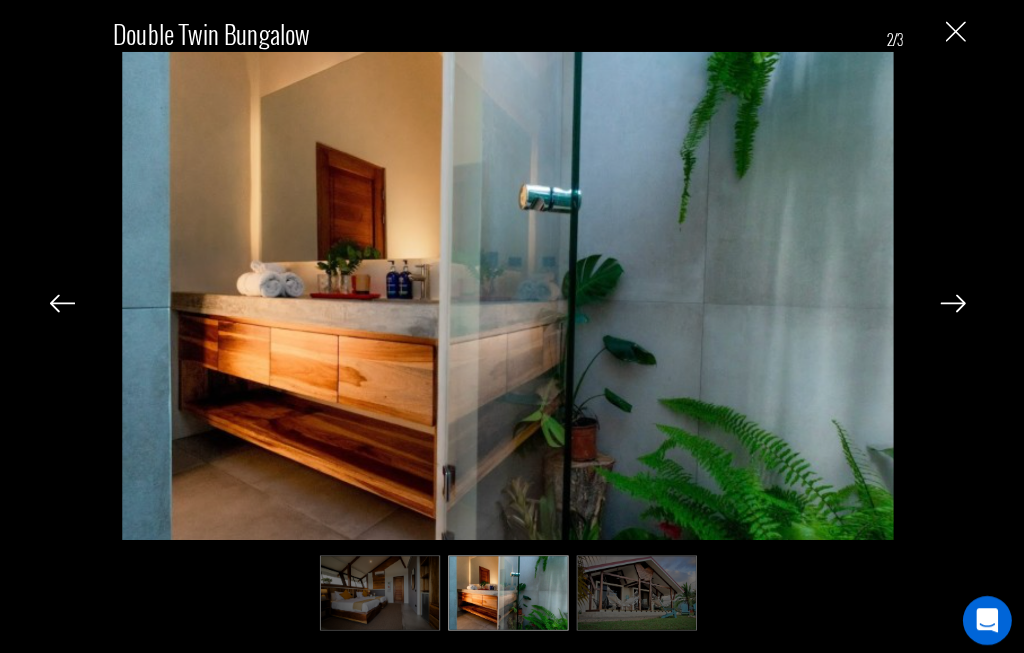 click at bounding box center [946, 298] 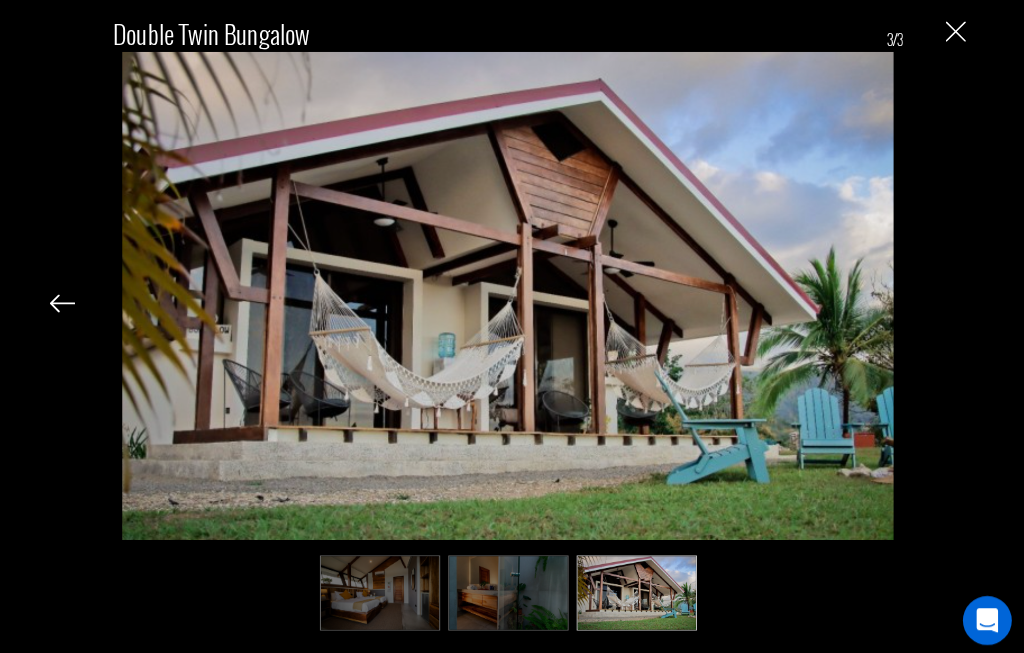 click at bounding box center [72, 296] 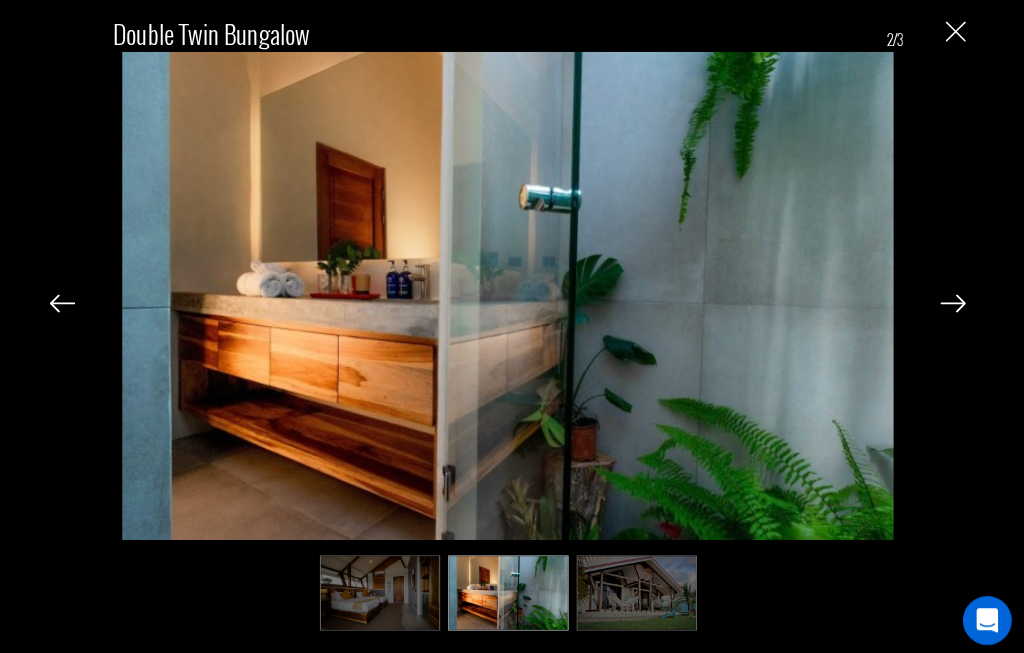 click at bounding box center [72, 298] 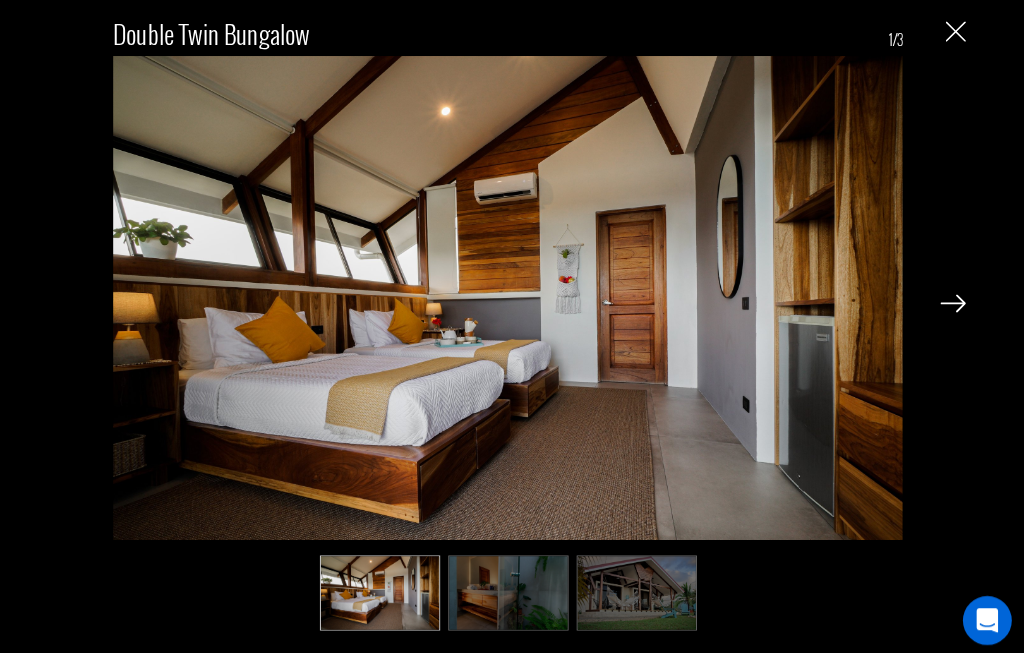 click at bounding box center [949, 31] 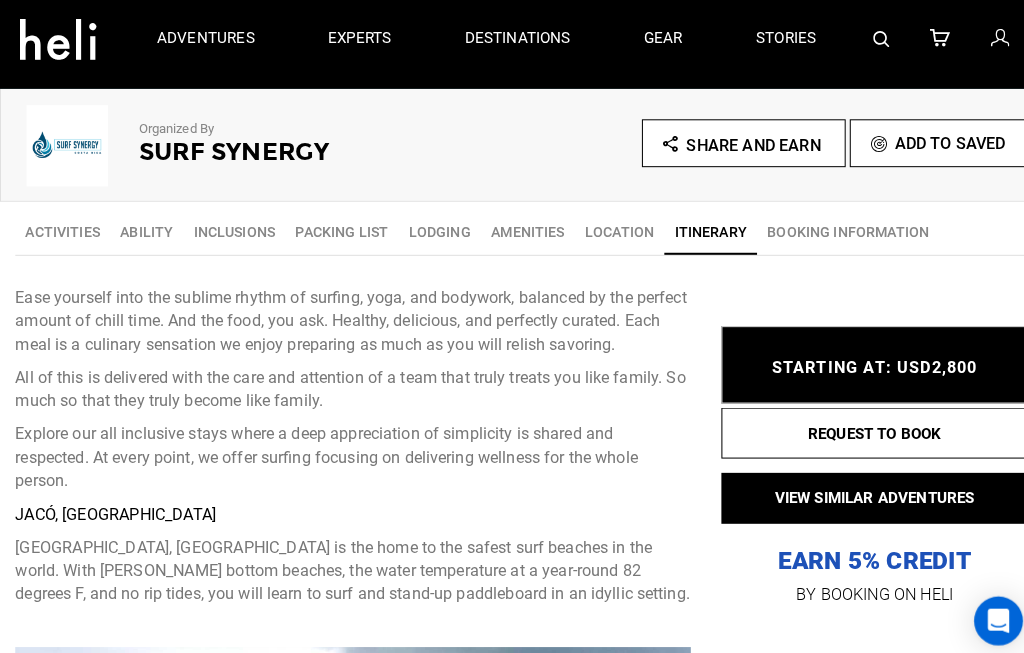 scroll, scrollTop: 584, scrollLeft: 0, axis: vertical 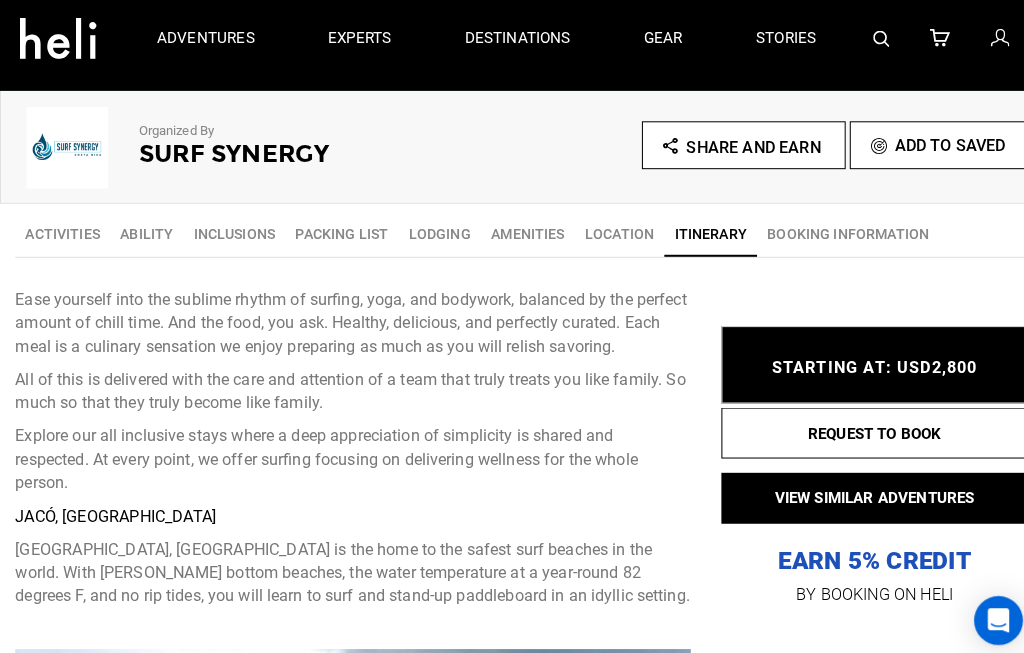 click on "Activities" at bounding box center [61, 230] 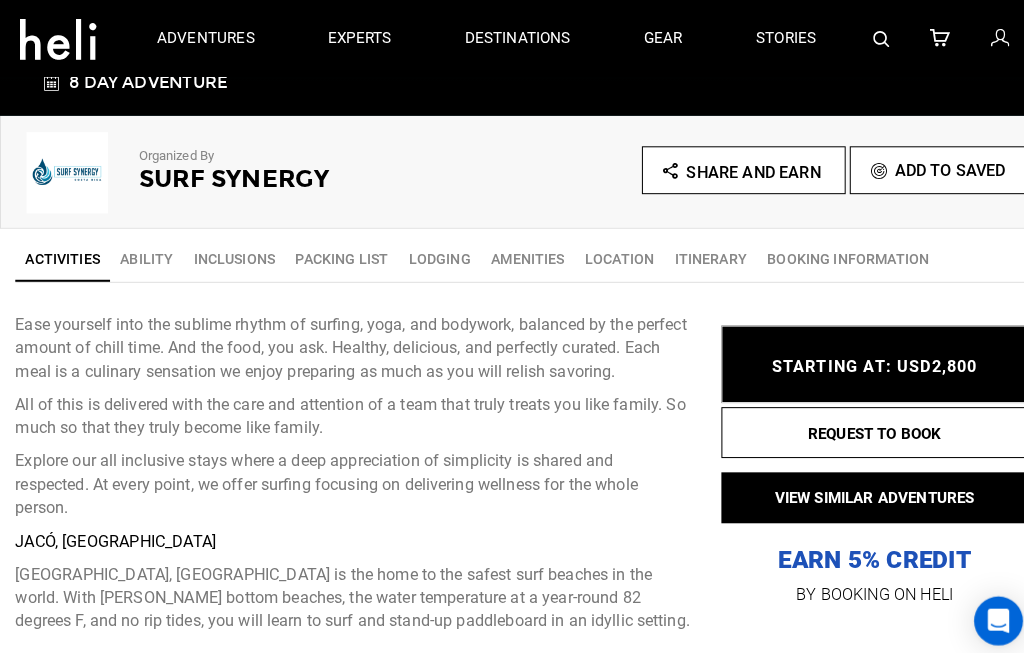 scroll, scrollTop: 555, scrollLeft: 0, axis: vertical 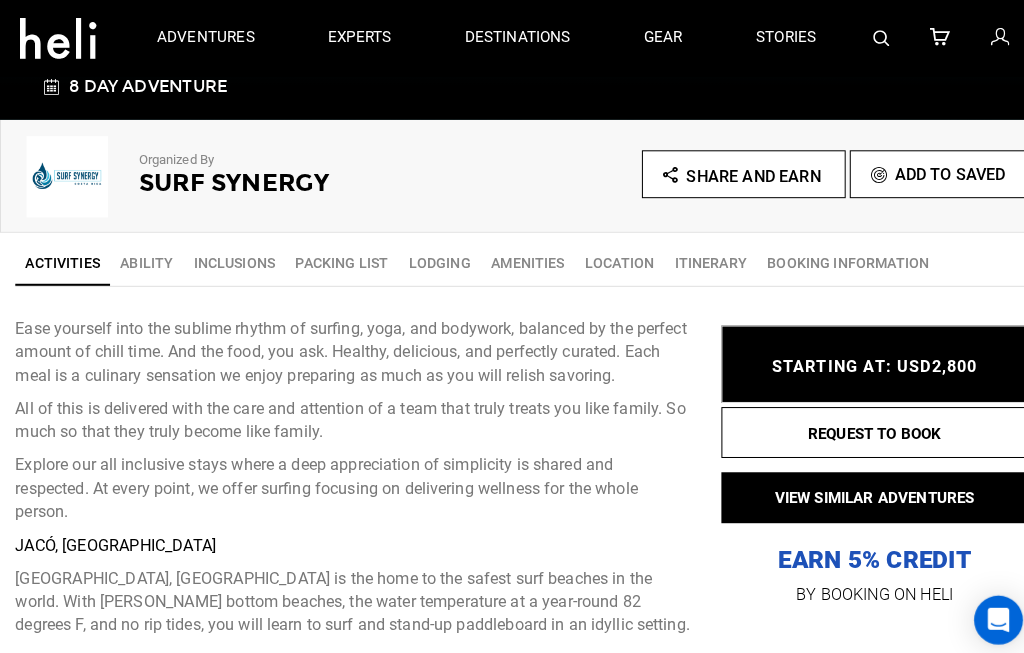 click on "Inclusions" at bounding box center [230, 259] 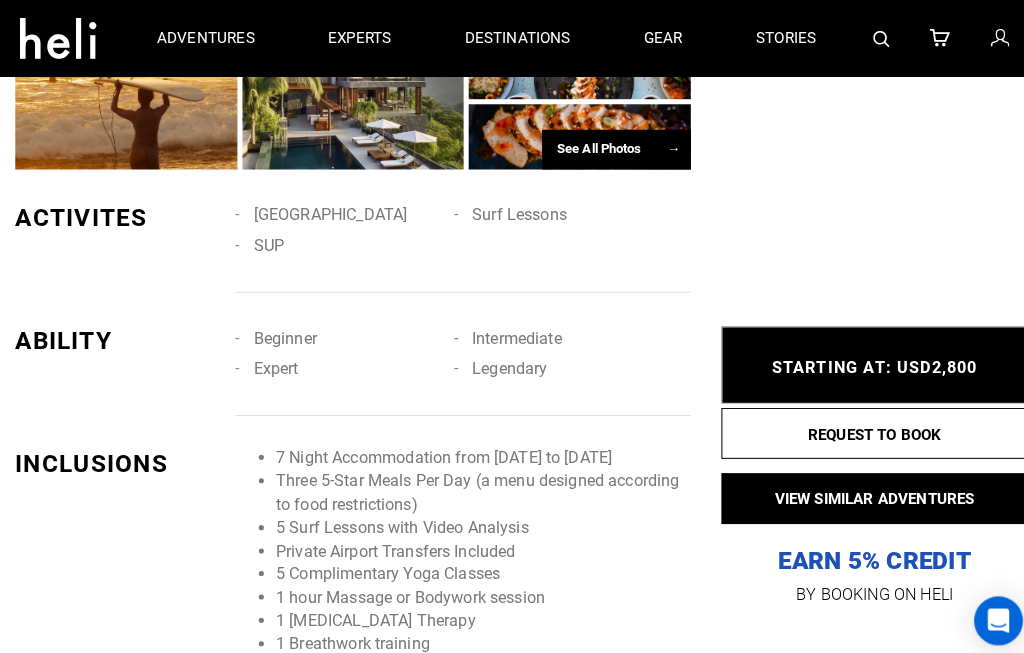 scroll, scrollTop: 1446, scrollLeft: 0, axis: vertical 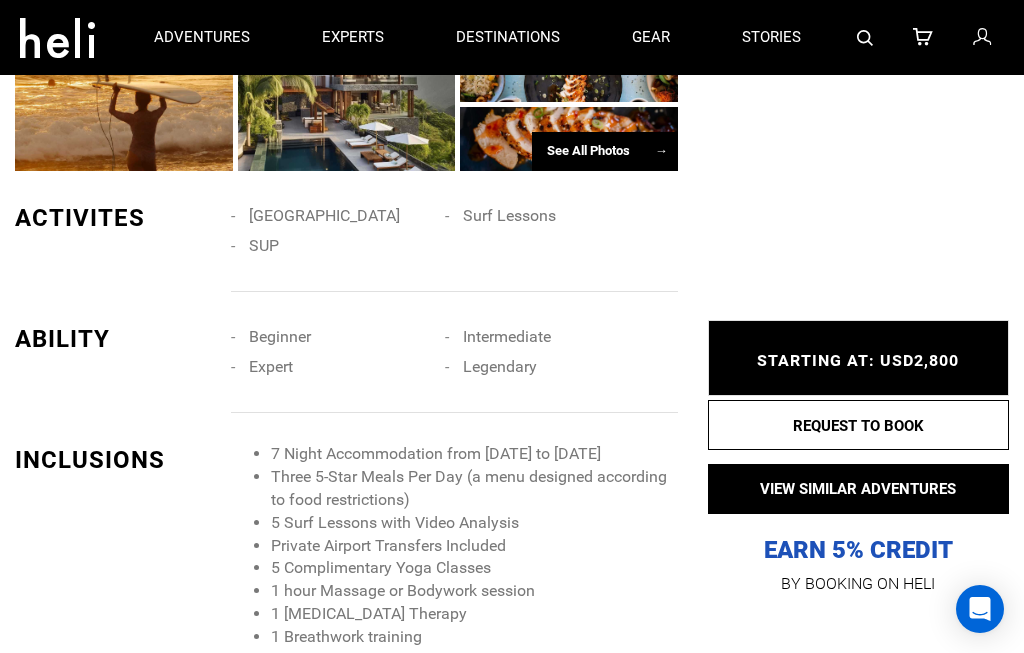 click at bounding box center [347, 105] 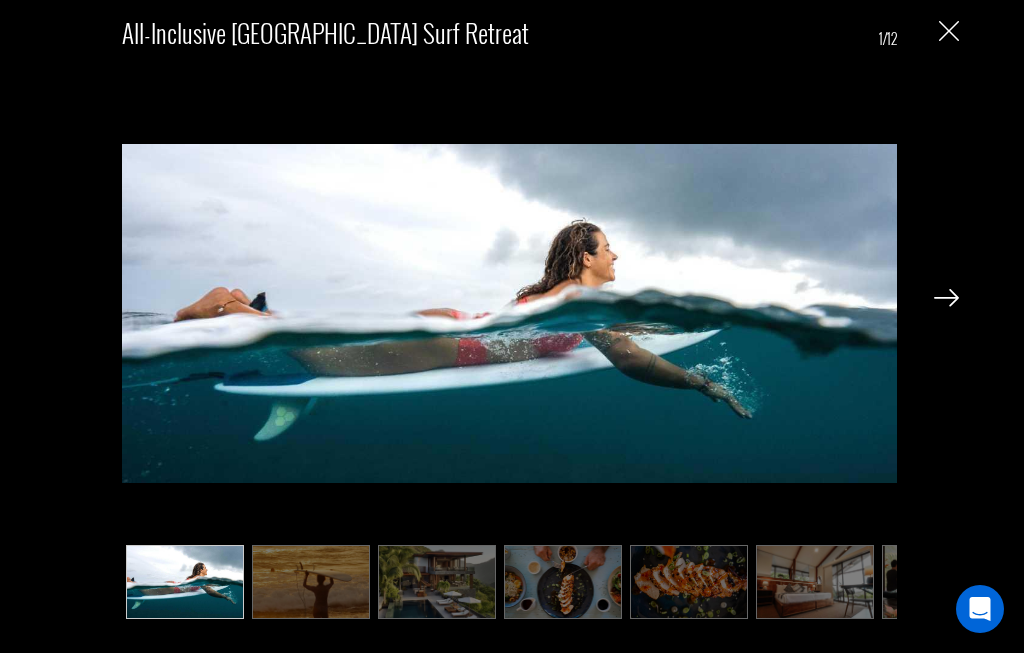 scroll, scrollTop: 1536, scrollLeft: 0, axis: vertical 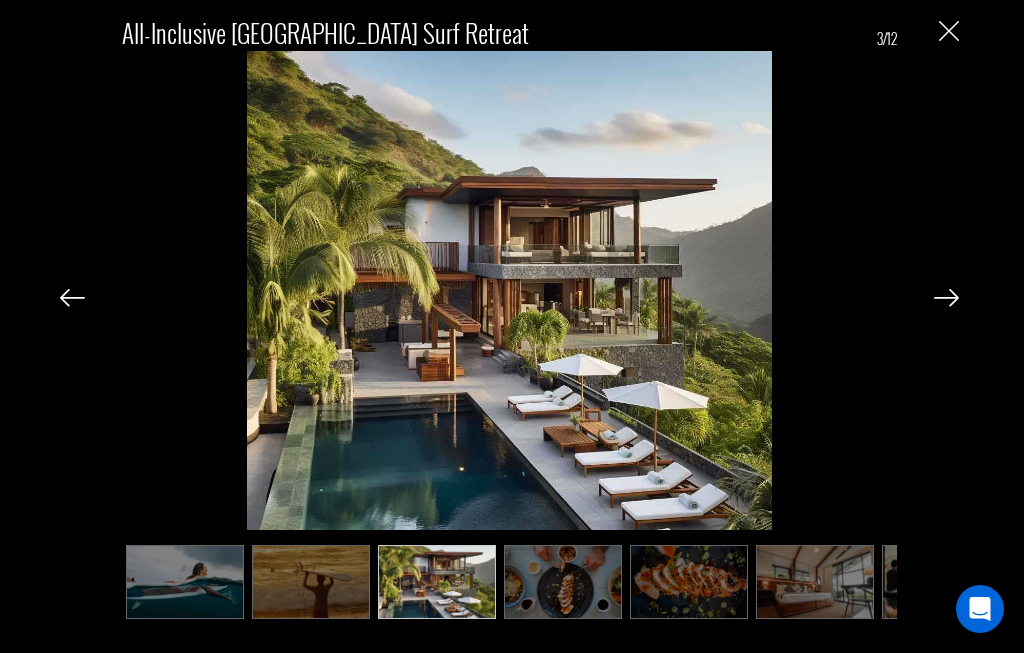 click at bounding box center [946, 298] 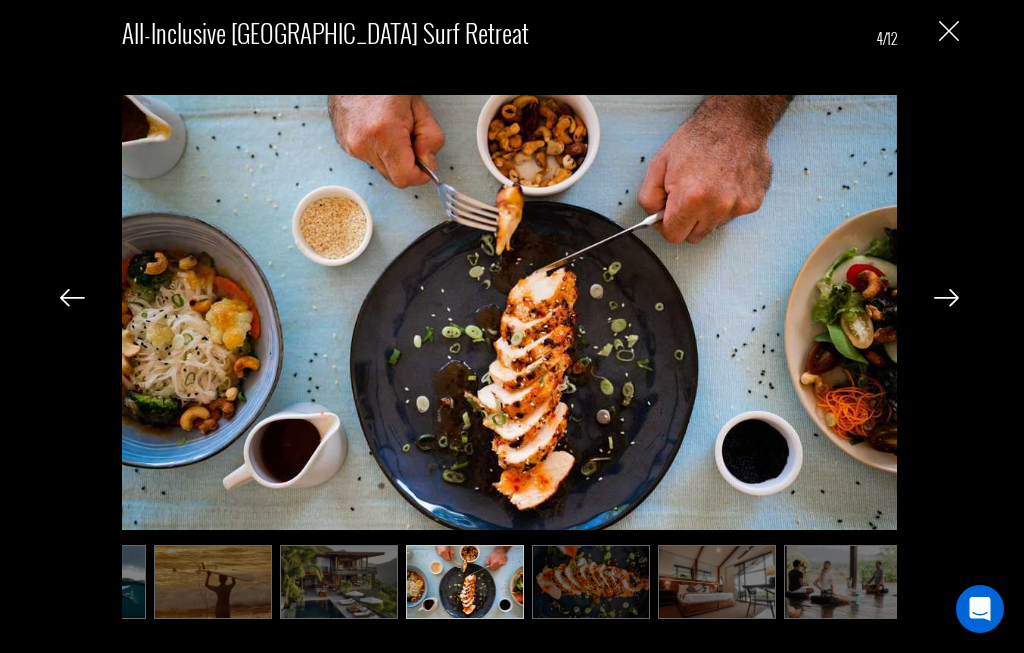 scroll, scrollTop: 0, scrollLeft: 100, axis: horizontal 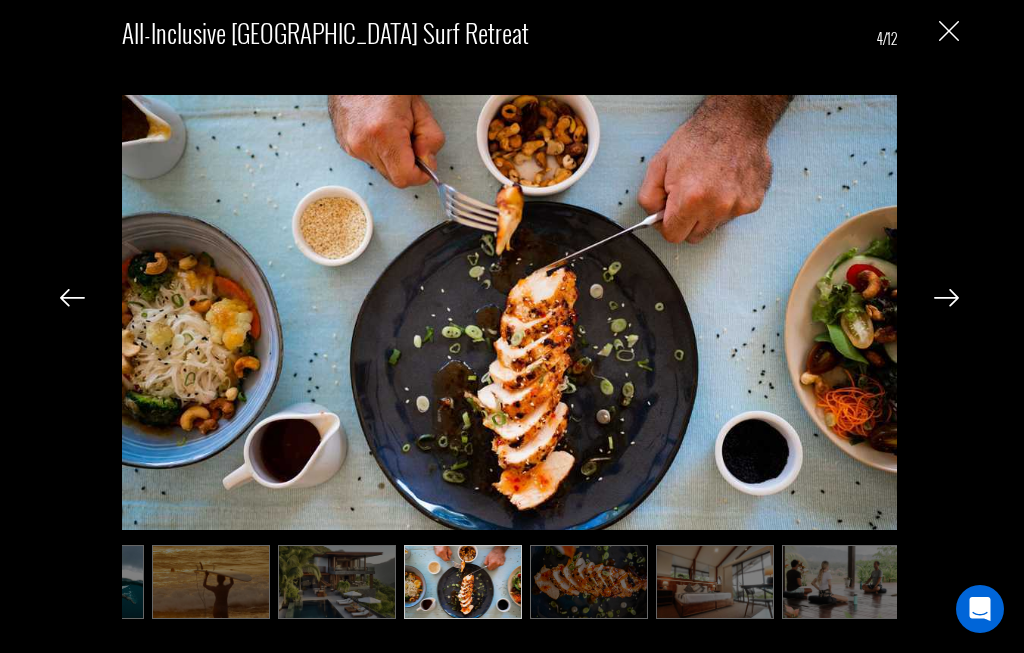 click at bounding box center [946, 298] 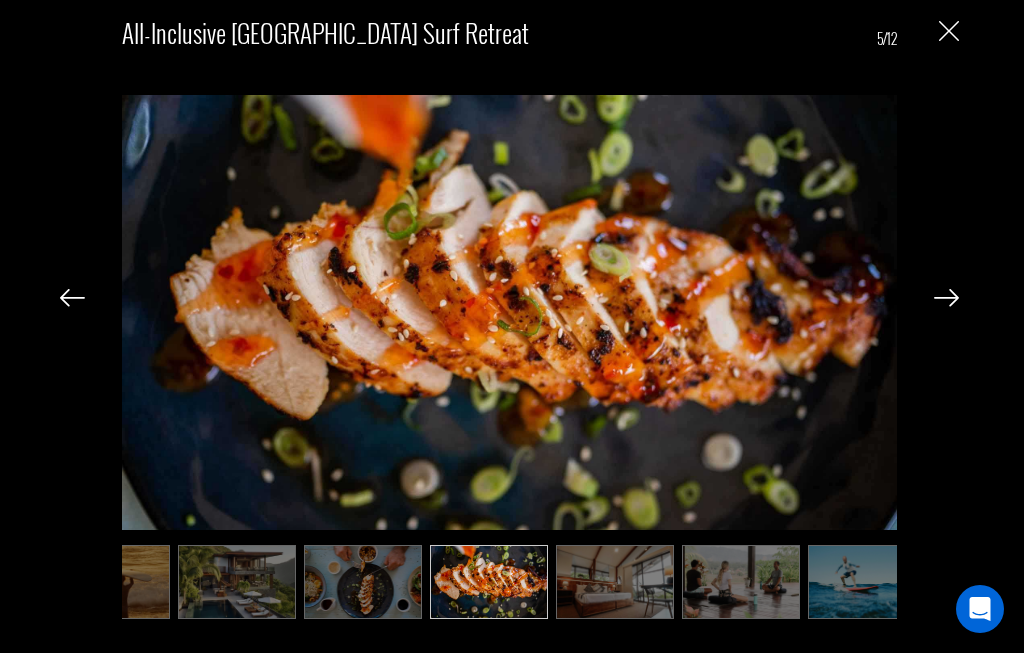 click at bounding box center (946, 298) 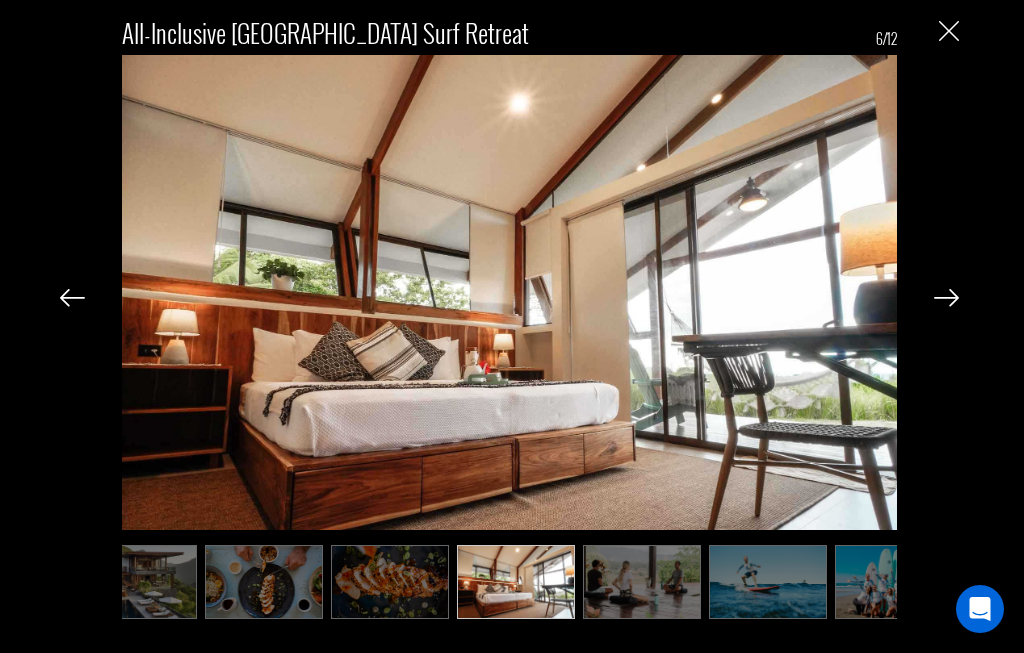 scroll, scrollTop: 0, scrollLeft: 300, axis: horizontal 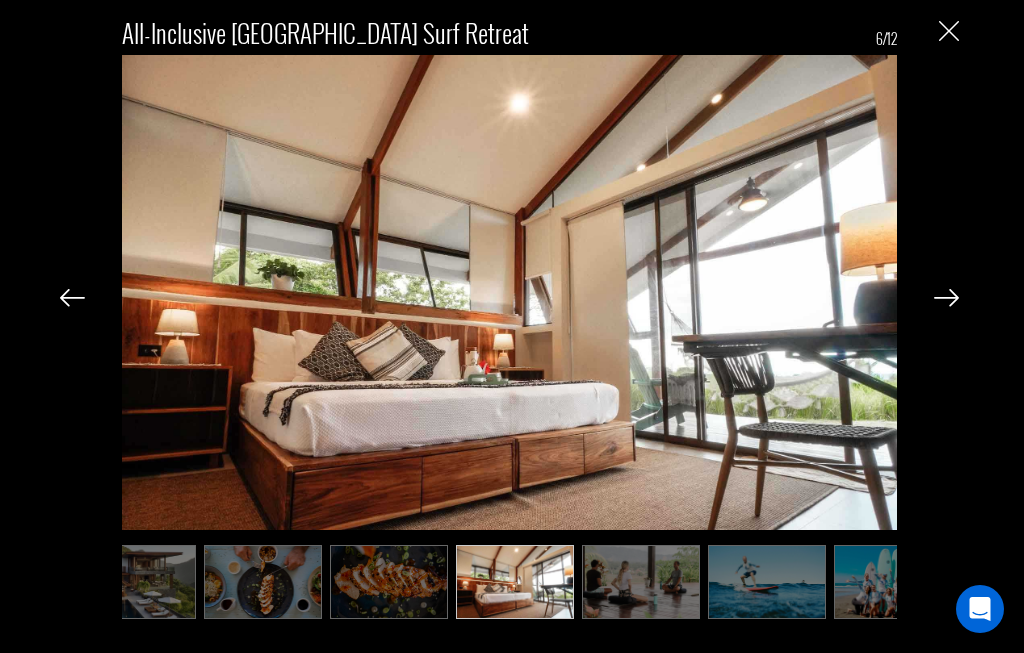 click at bounding box center (946, 298) 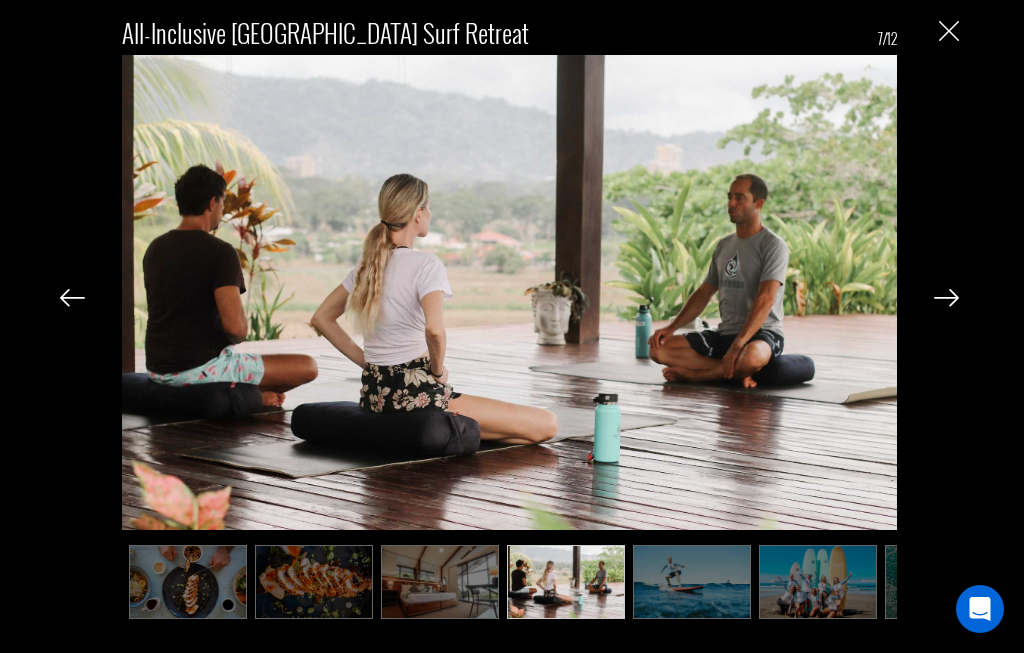 scroll, scrollTop: 0, scrollLeft: 400, axis: horizontal 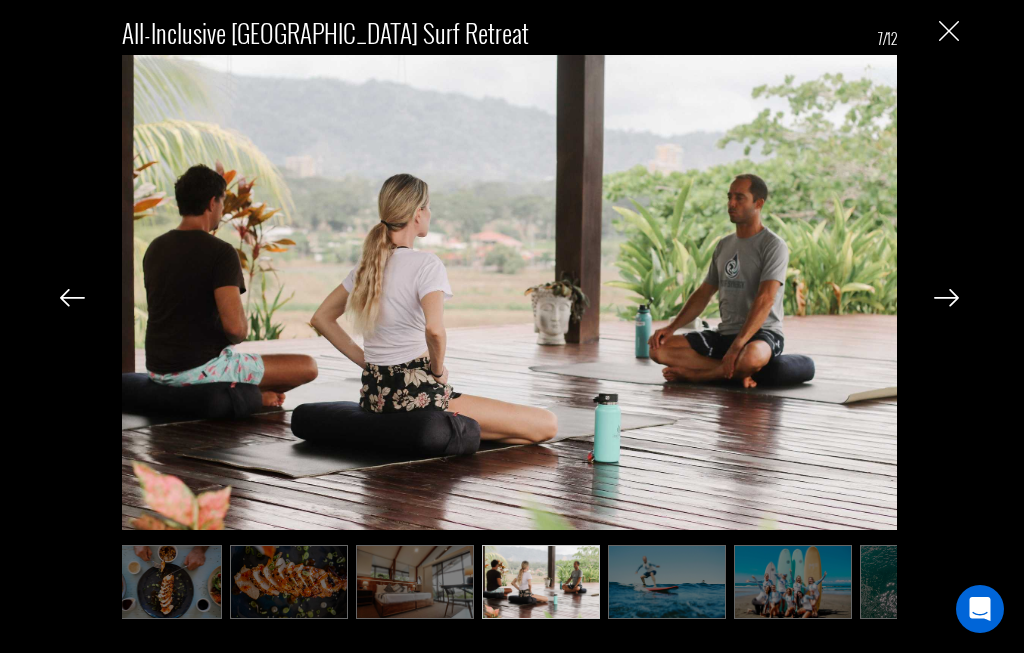 click at bounding box center (946, 298) 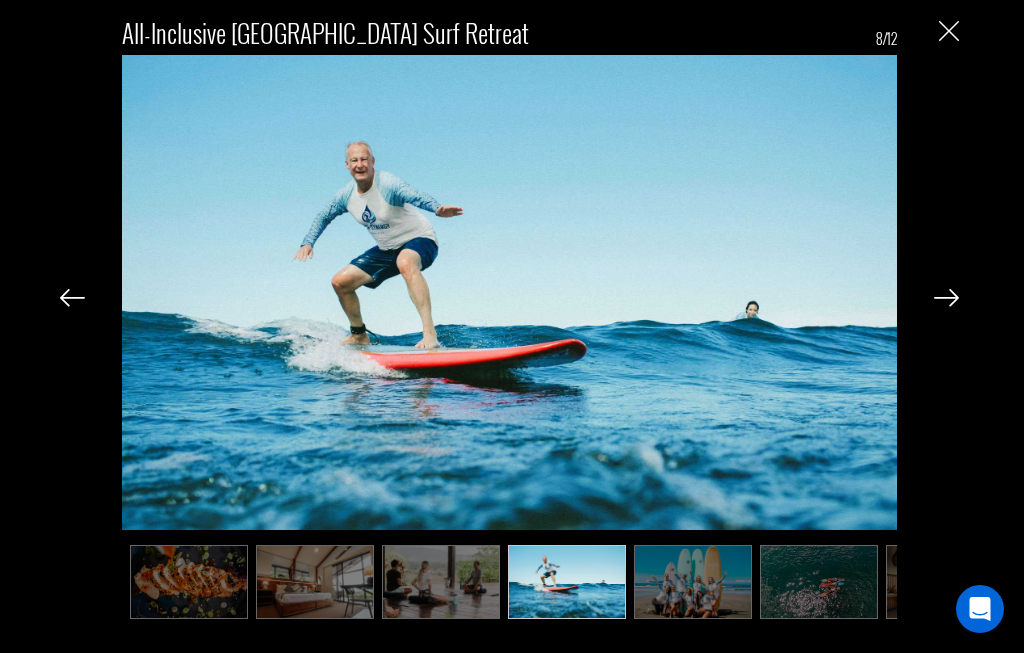 scroll, scrollTop: 0, scrollLeft: 500, axis: horizontal 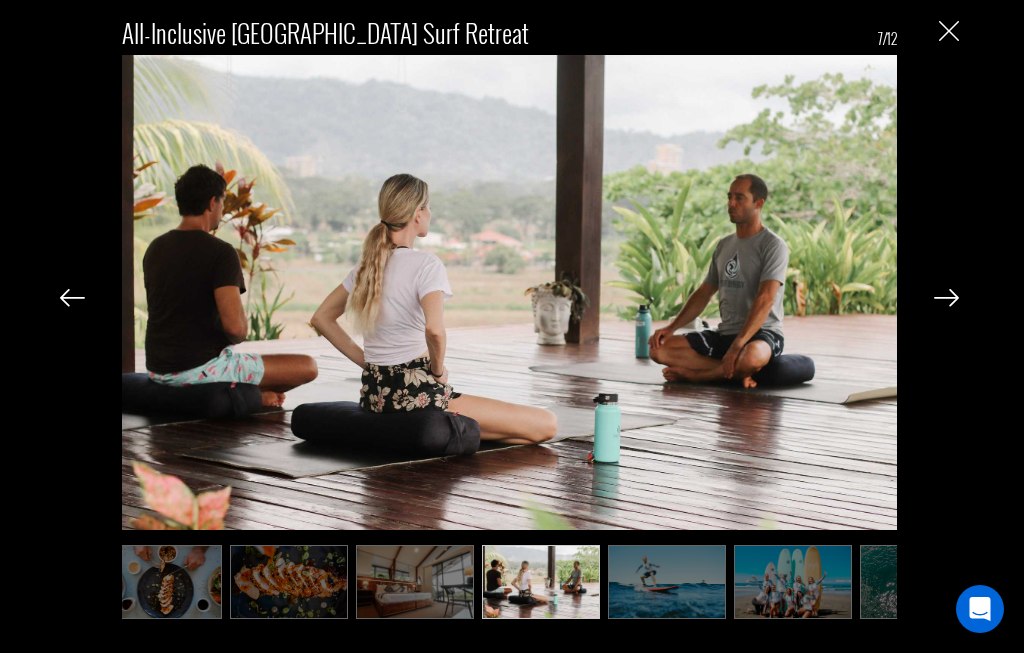 click at bounding box center [946, 298] 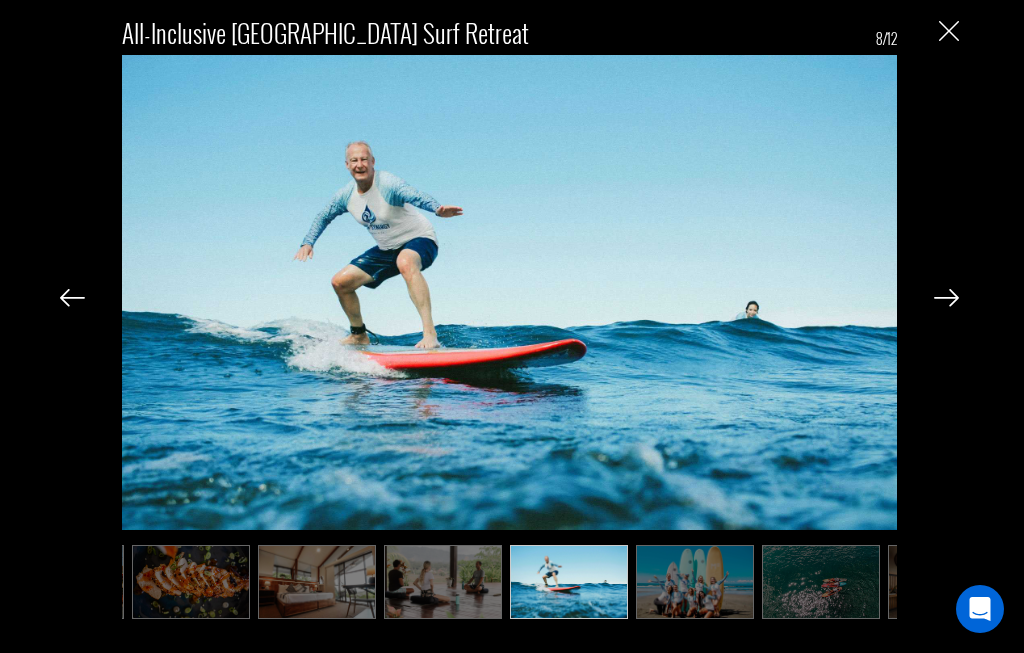scroll, scrollTop: 0, scrollLeft: 500, axis: horizontal 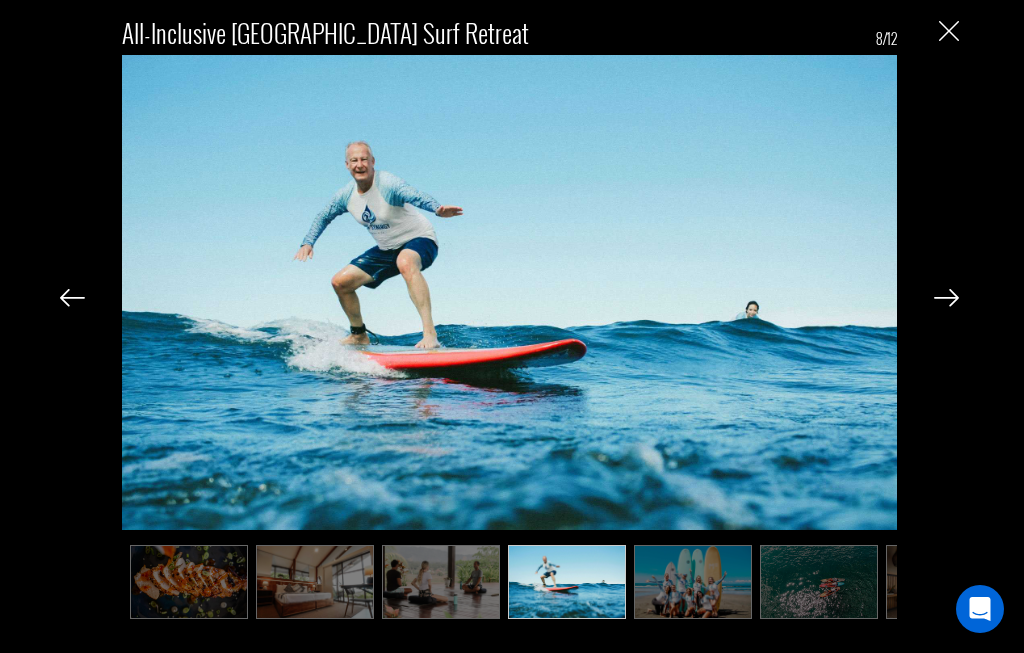 click at bounding box center (946, 298) 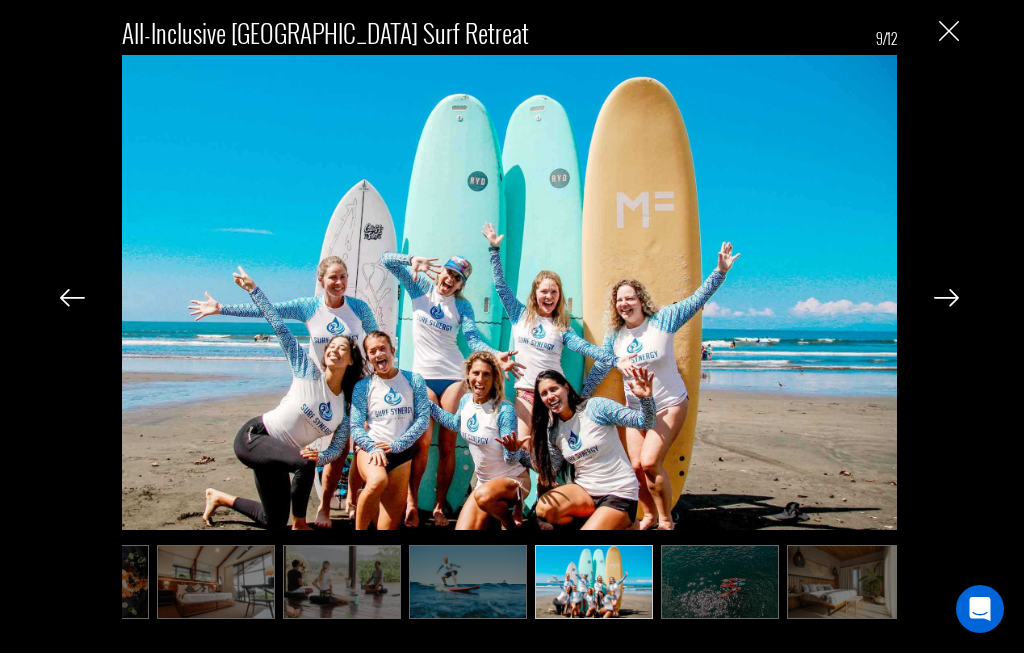 scroll, scrollTop: 0, scrollLeft: 600, axis: horizontal 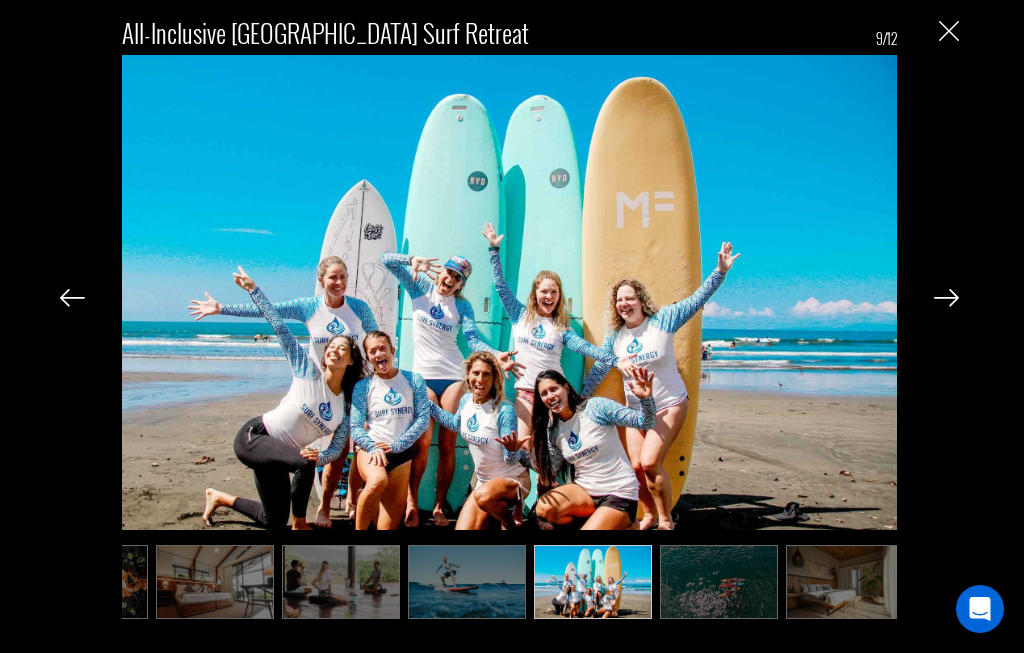 click at bounding box center (946, 298) 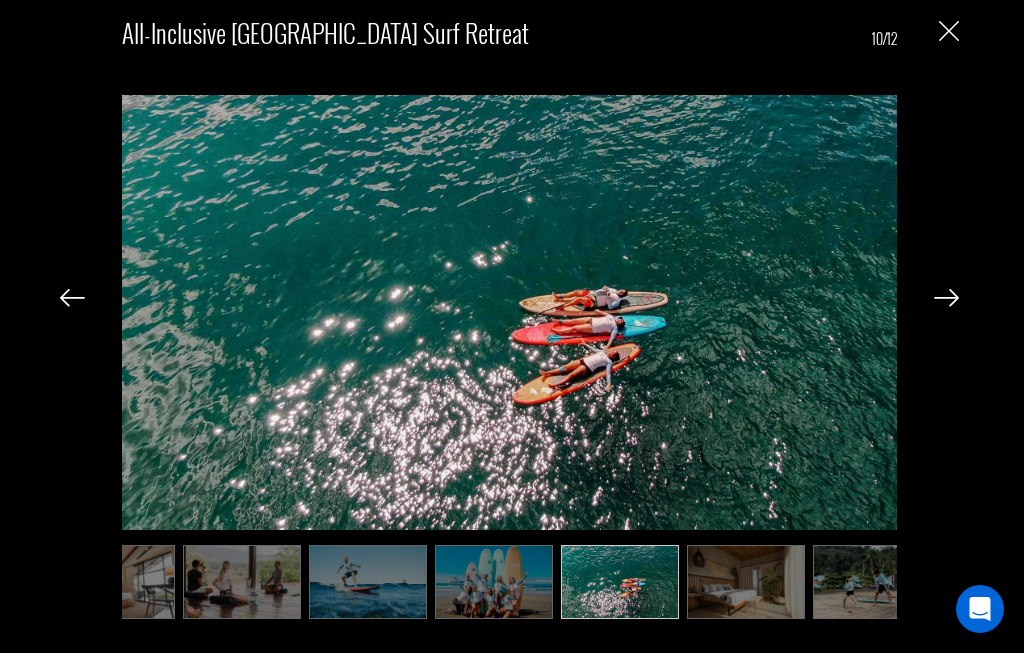 scroll, scrollTop: 0, scrollLeft: 700, axis: horizontal 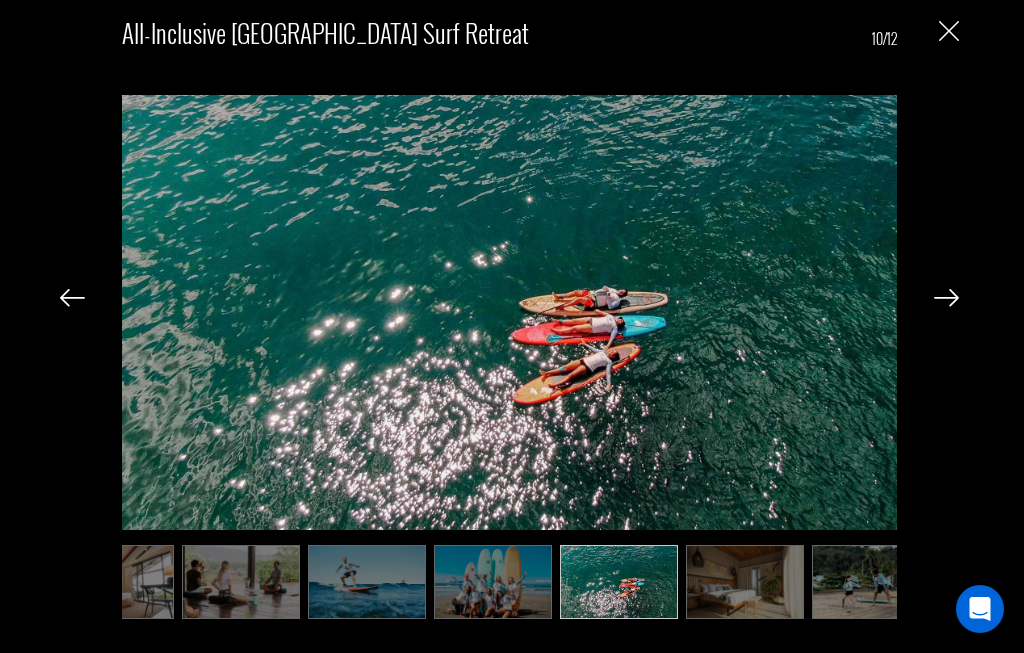 click at bounding box center [946, 298] 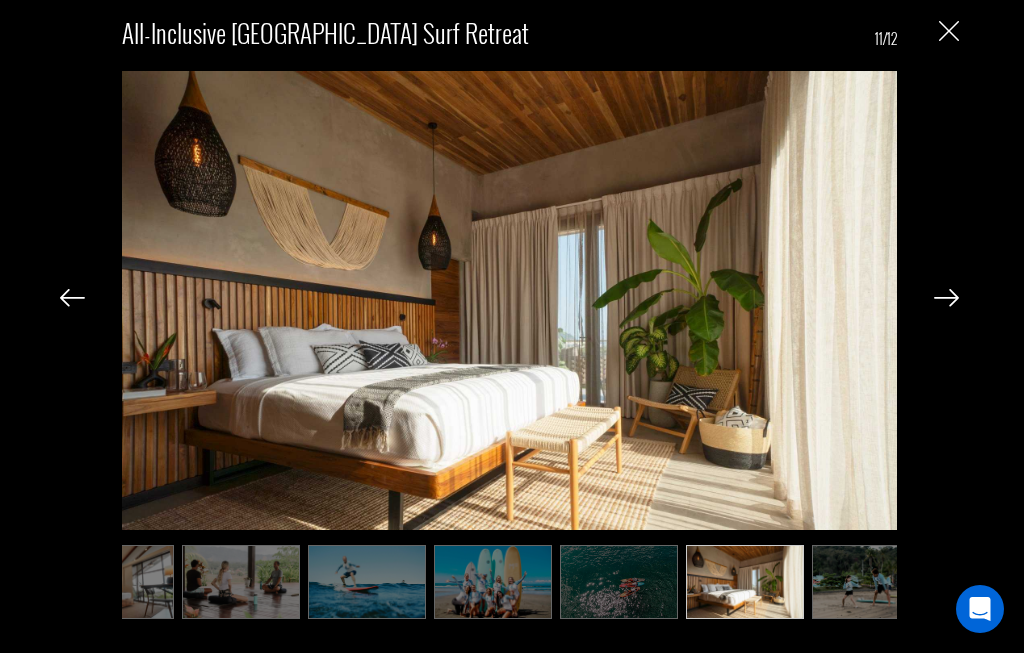 scroll, scrollTop: 0, scrollLeft: 737, axis: horizontal 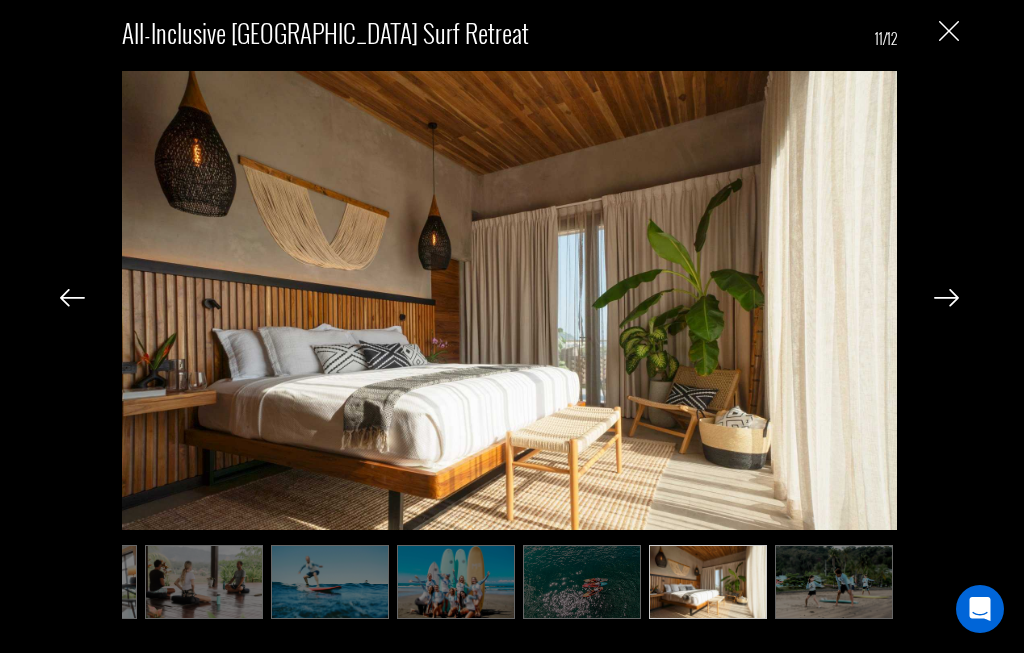 click at bounding box center [946, 298] 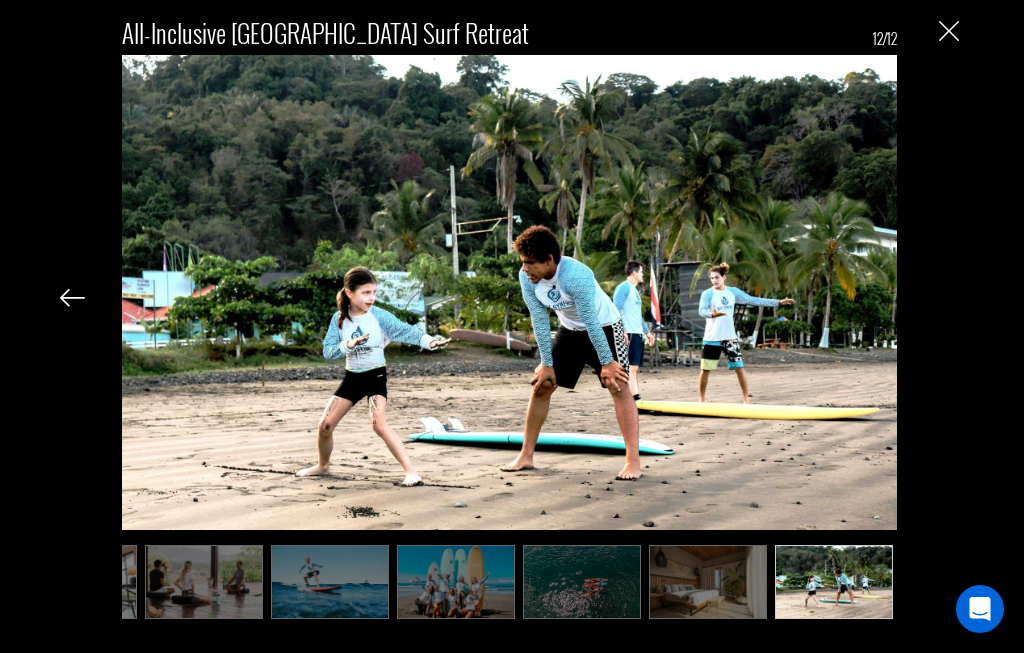 click at bounding box center (949, 31) 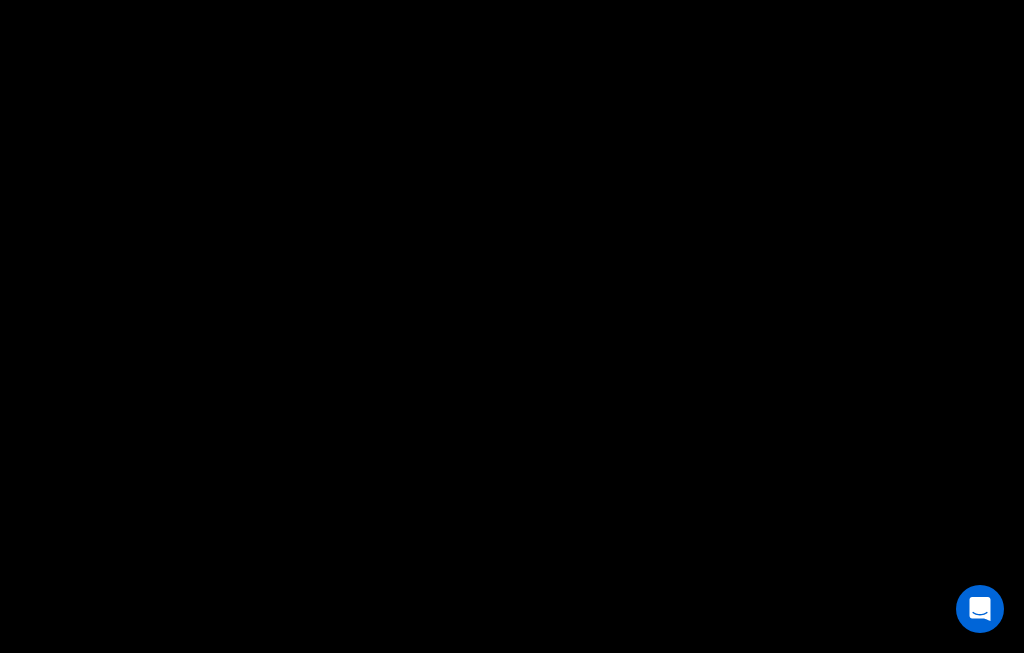 scroll, scrollTop: 0, scrollLeft: 0, axis: both 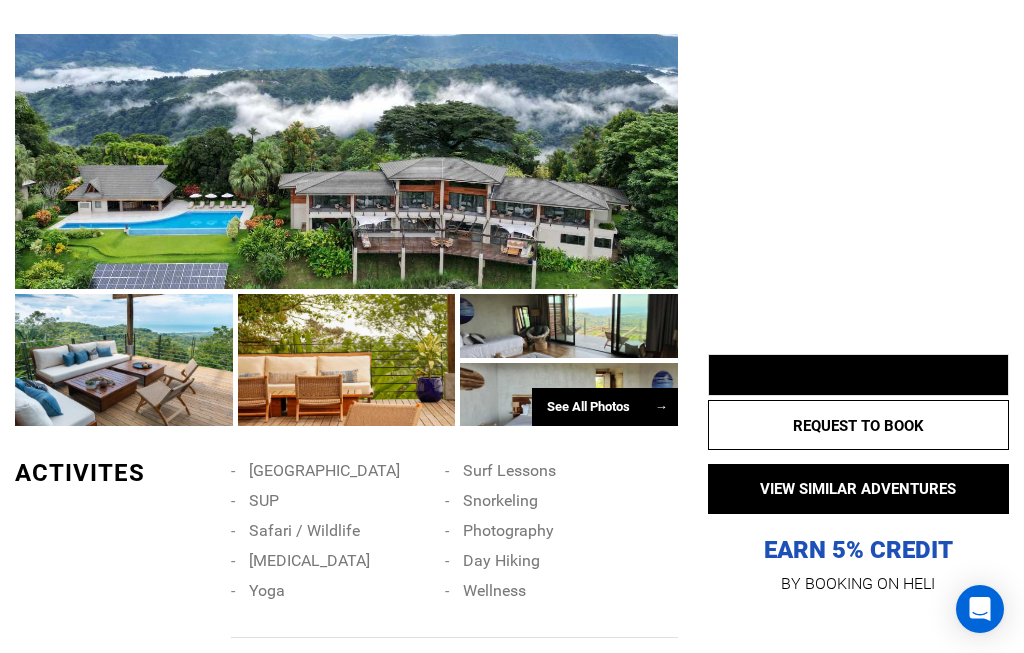 click on "See All Photos →" at bounding box center [605, 407] 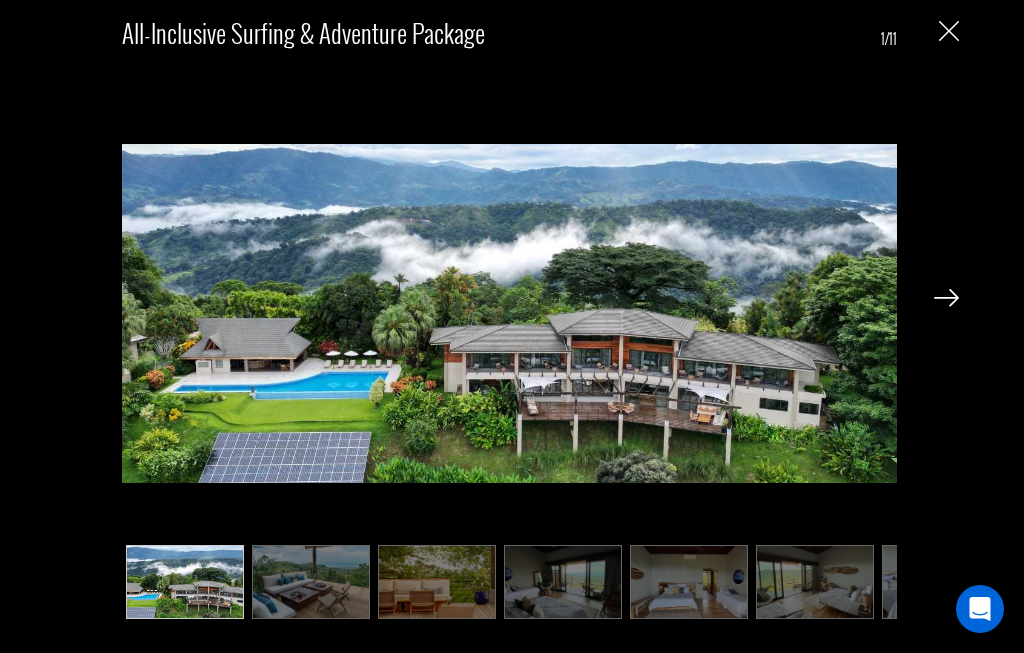 click at bounding box center [946, 298] 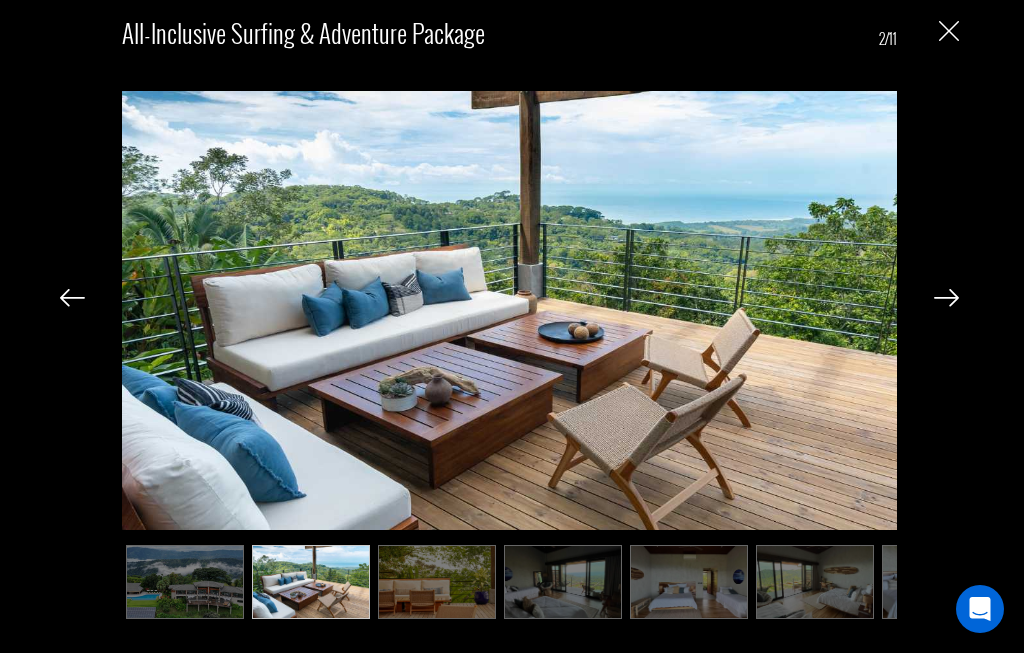click at bounding box center (946, 298) 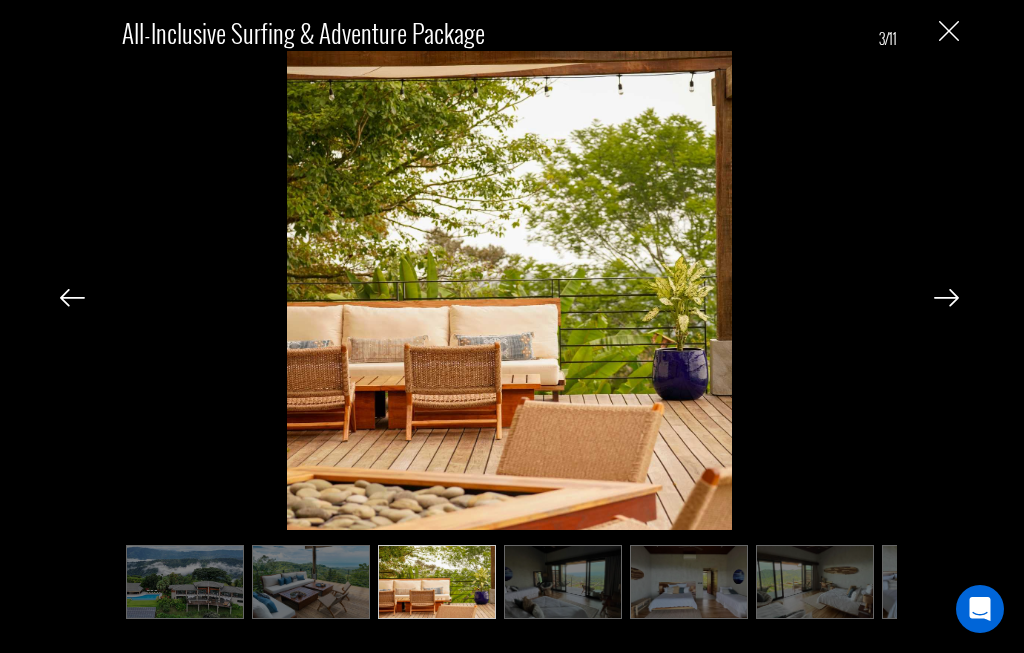 click at bounding box center [946, 298] 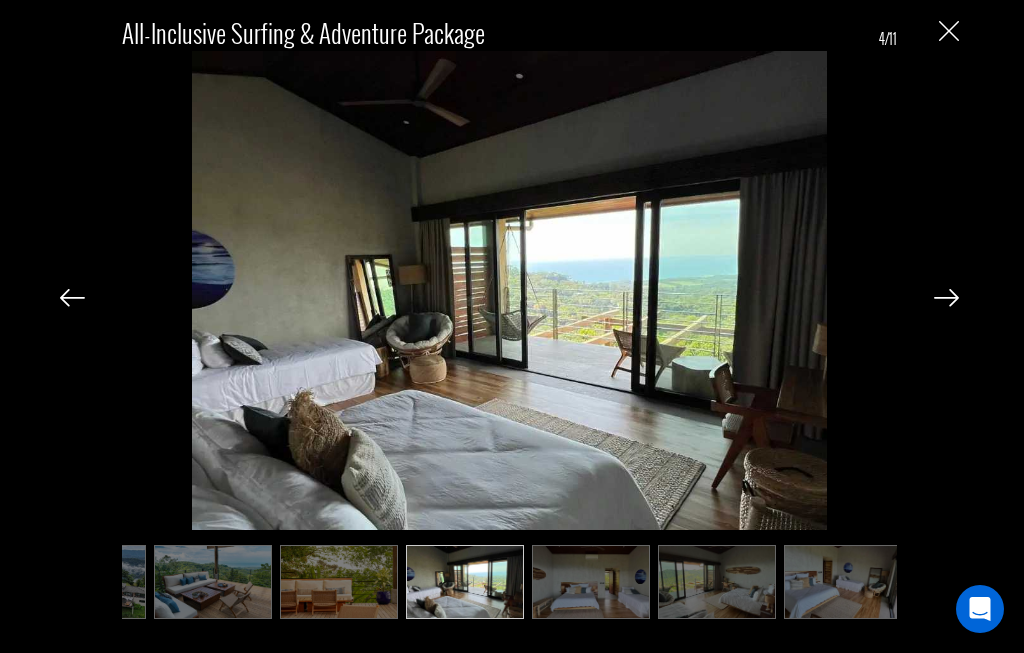 scroll, scrollTop: 0, scrollLeft: 100, axis: horizontal 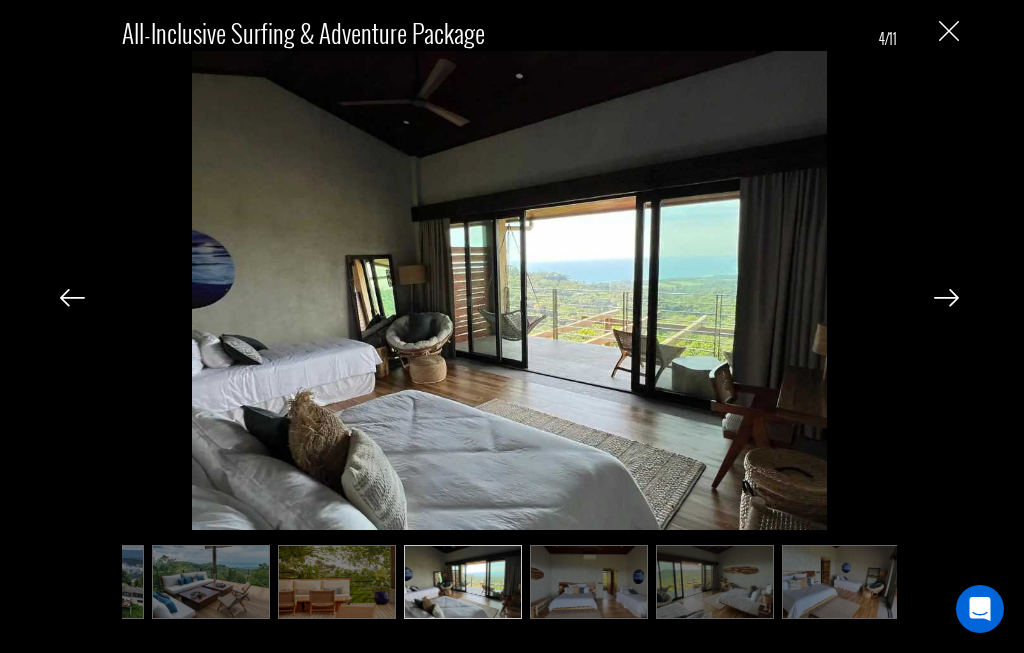 click at bounding box center [946, 298] 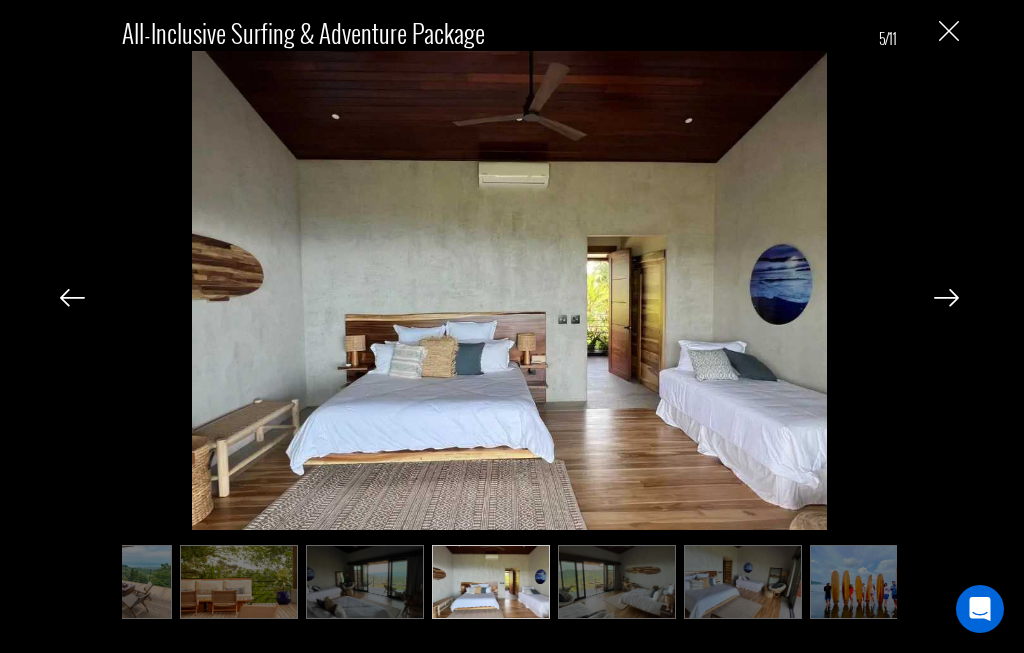scroll, scrollTop: 0, scrollLeft: 200, axis: horizontal 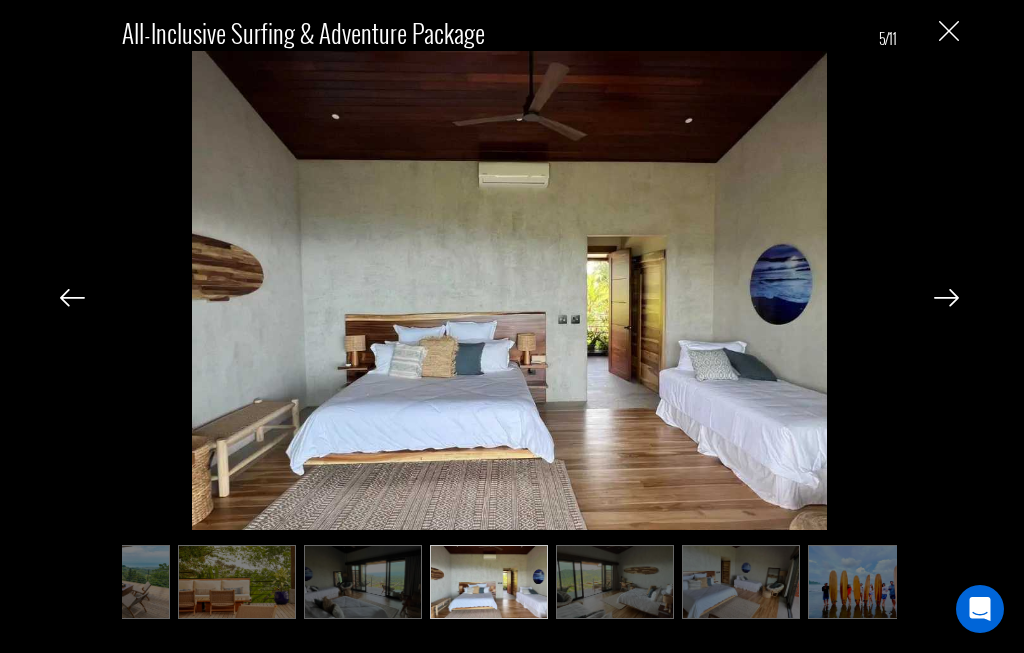 click at bounding box center [946, 298] 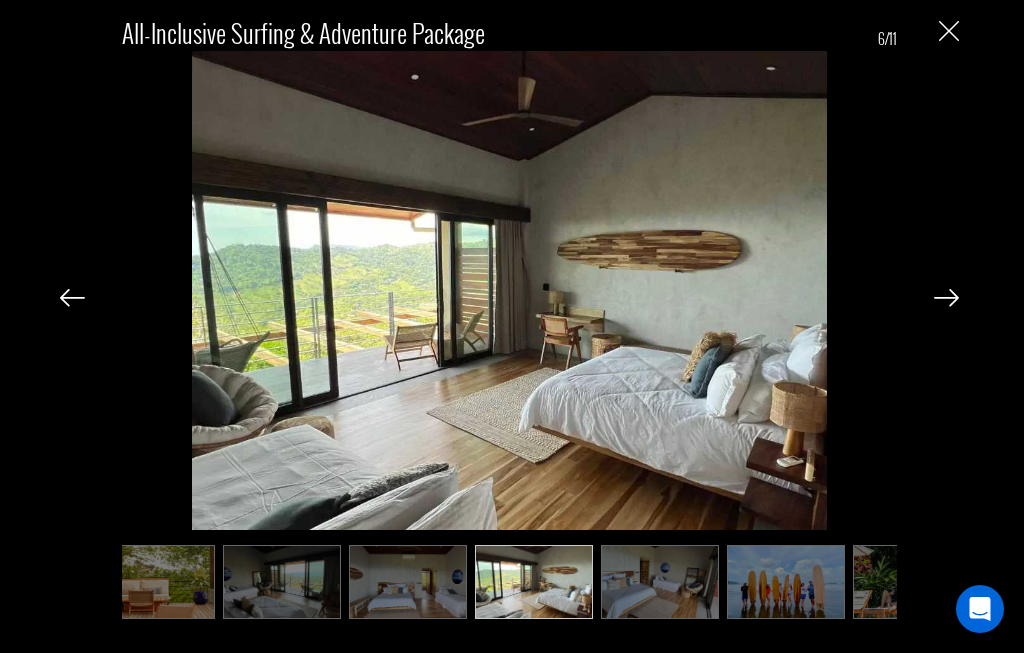 click at bounding box center [946, 298] 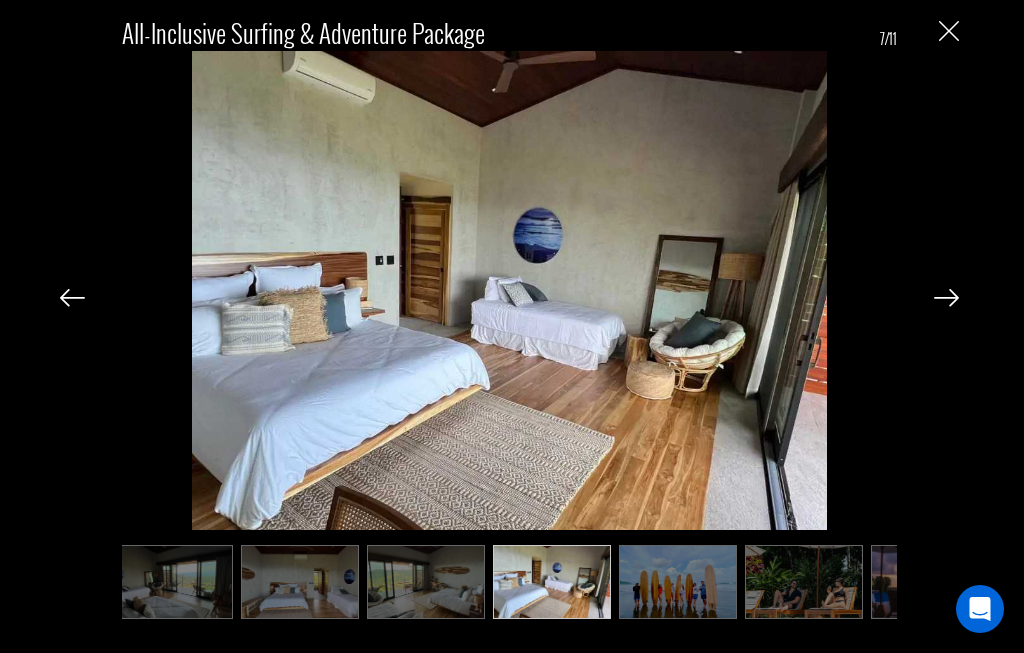 scroll, scrollTop: 0, scrollLeft: 389, axis: horizontal 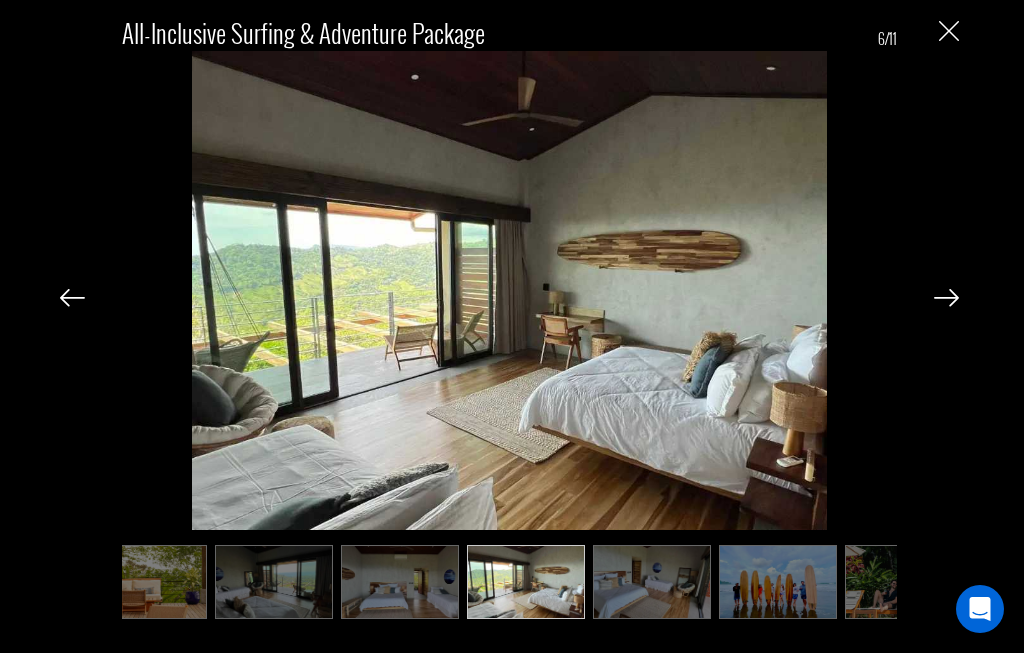 click at bounding box center [946, 298] 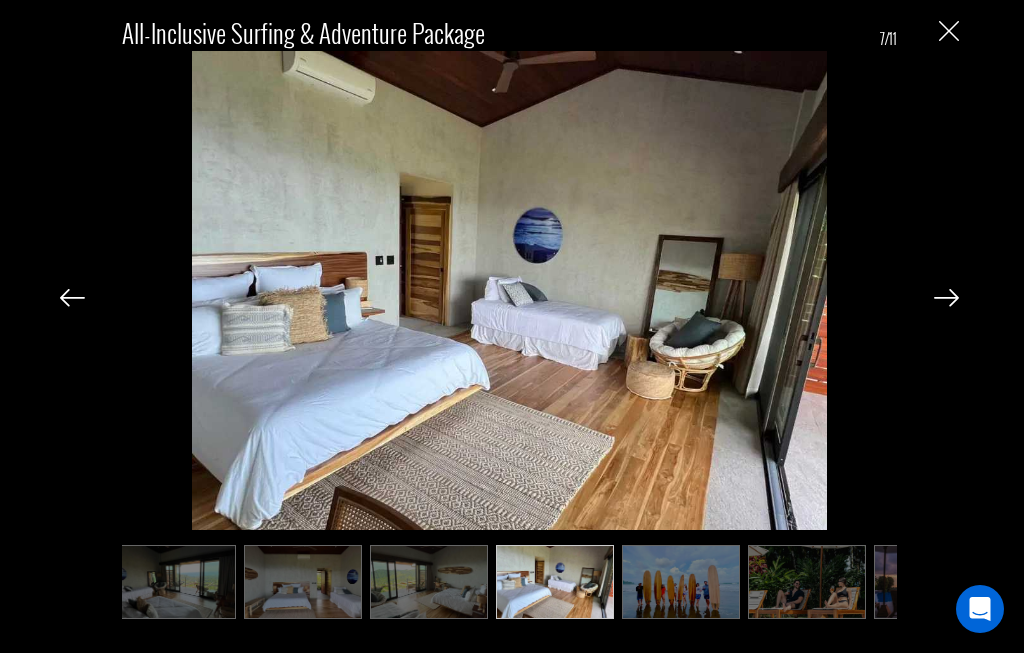 scroll, scrollTop: 0, scrollLeft: 389, axis: horizontal 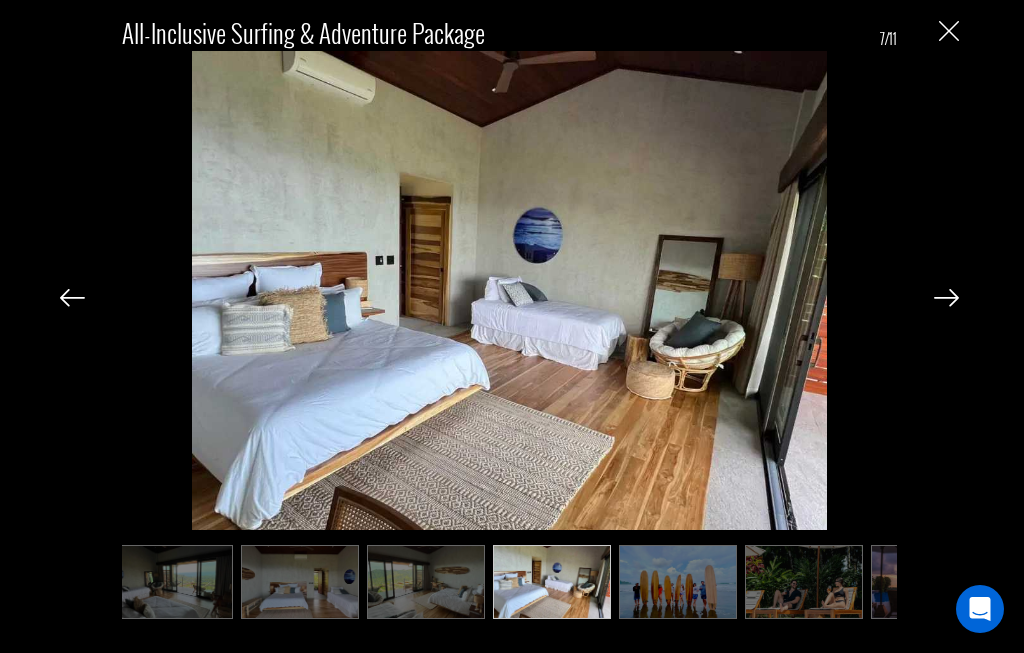 click at bounding box center [946, 298] 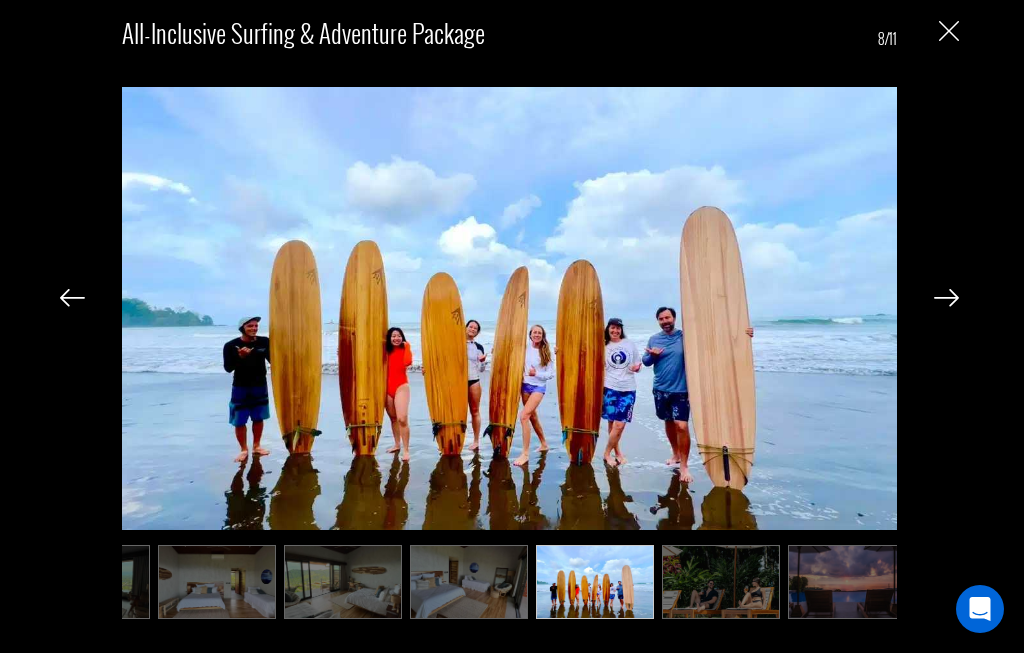 scroll, scrollTop: 0, scrollLeft: 489, axis: horizontal 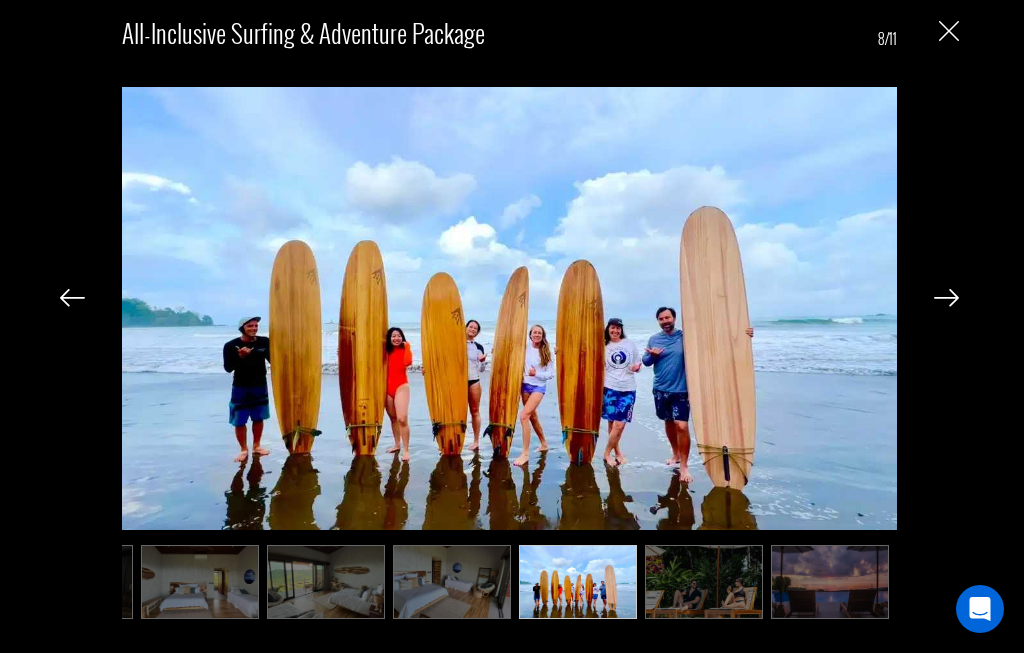 click at bounding box center [946, 298] 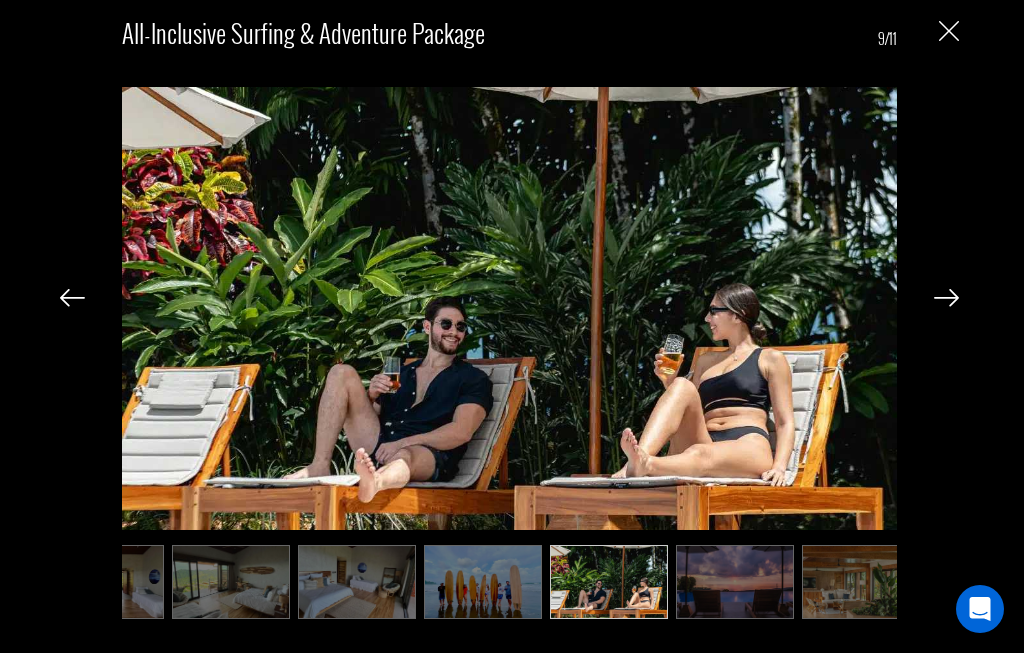 scroll, scrollTop: 0, scrollLeft: 589, axis: horizontal 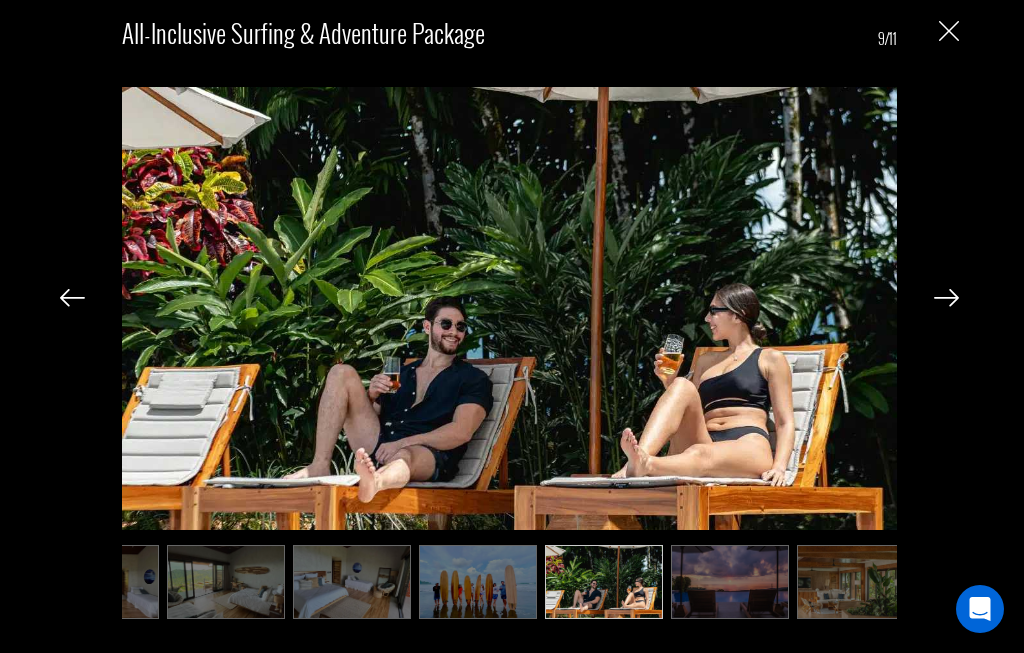 click at bounding box center (946, 298) 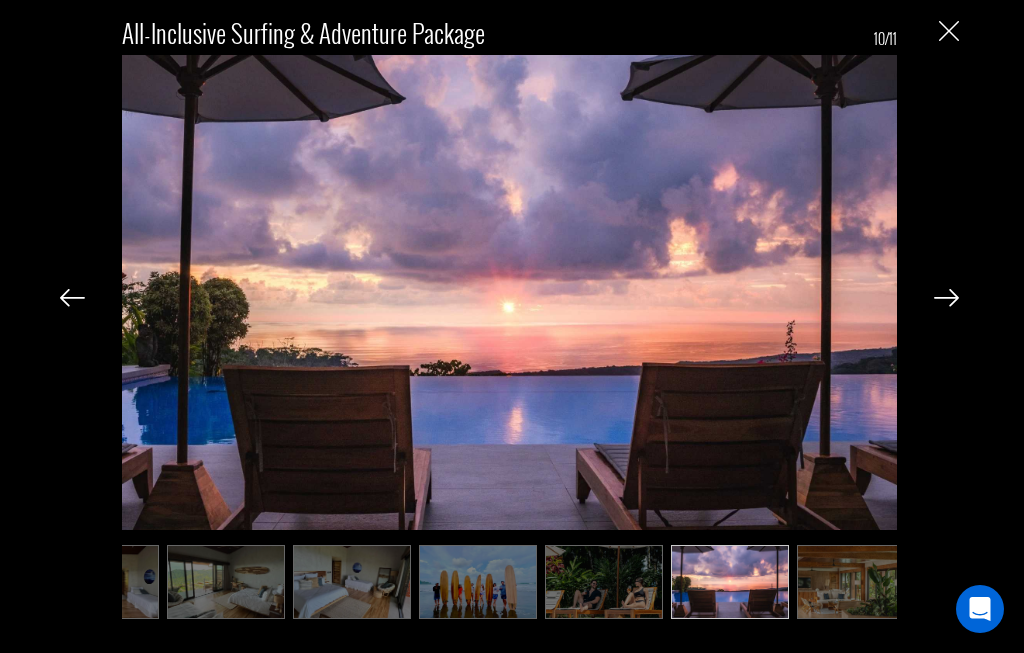 scroll, scrollTop: 0, scrollLeft: 611, axis: horizontal 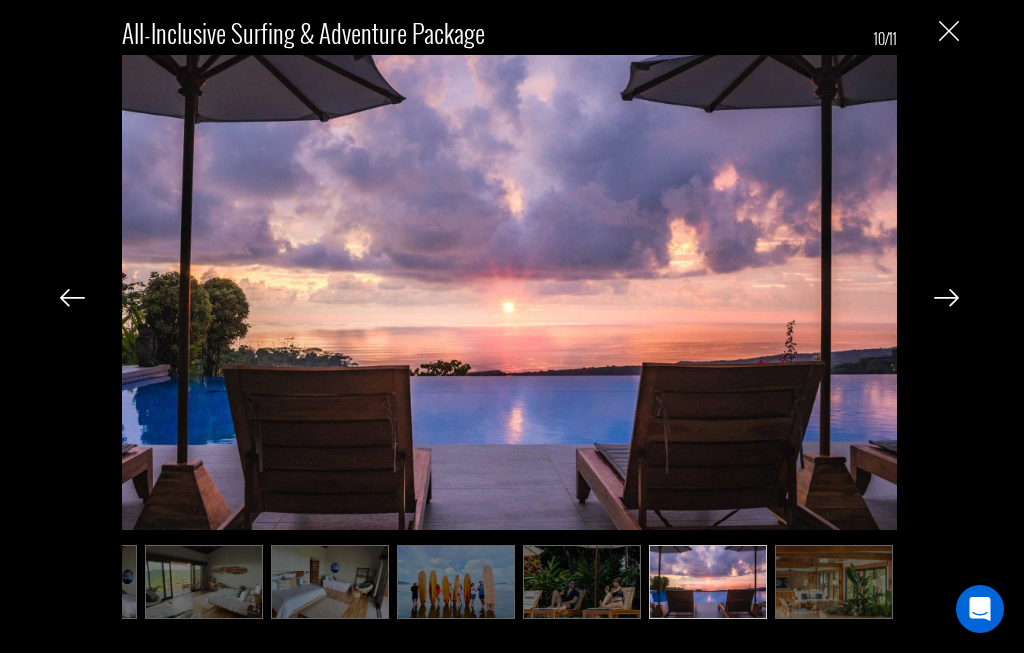 click at bounding box center [946, 298] 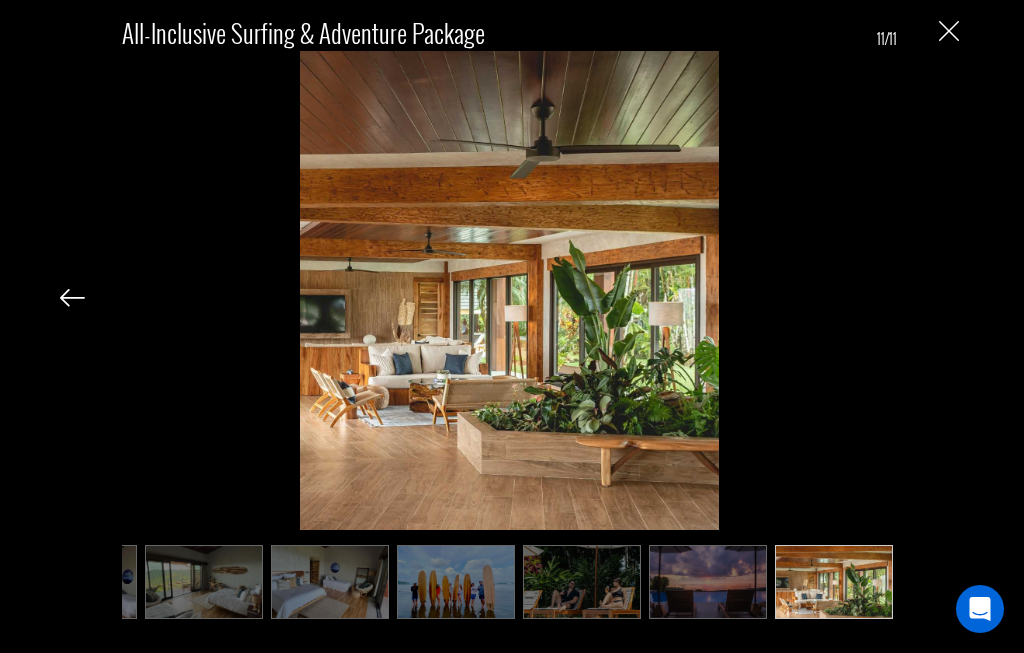 click at bounding box center [949, 31] 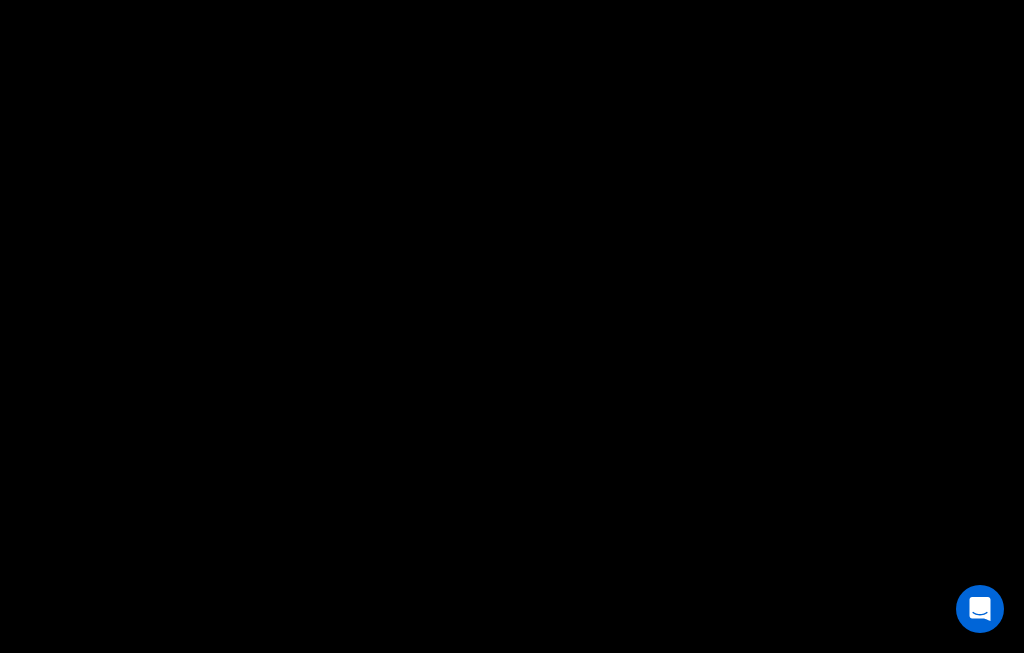 scroll, scrollTop: 0, scrollLeft: 0, axis: both 